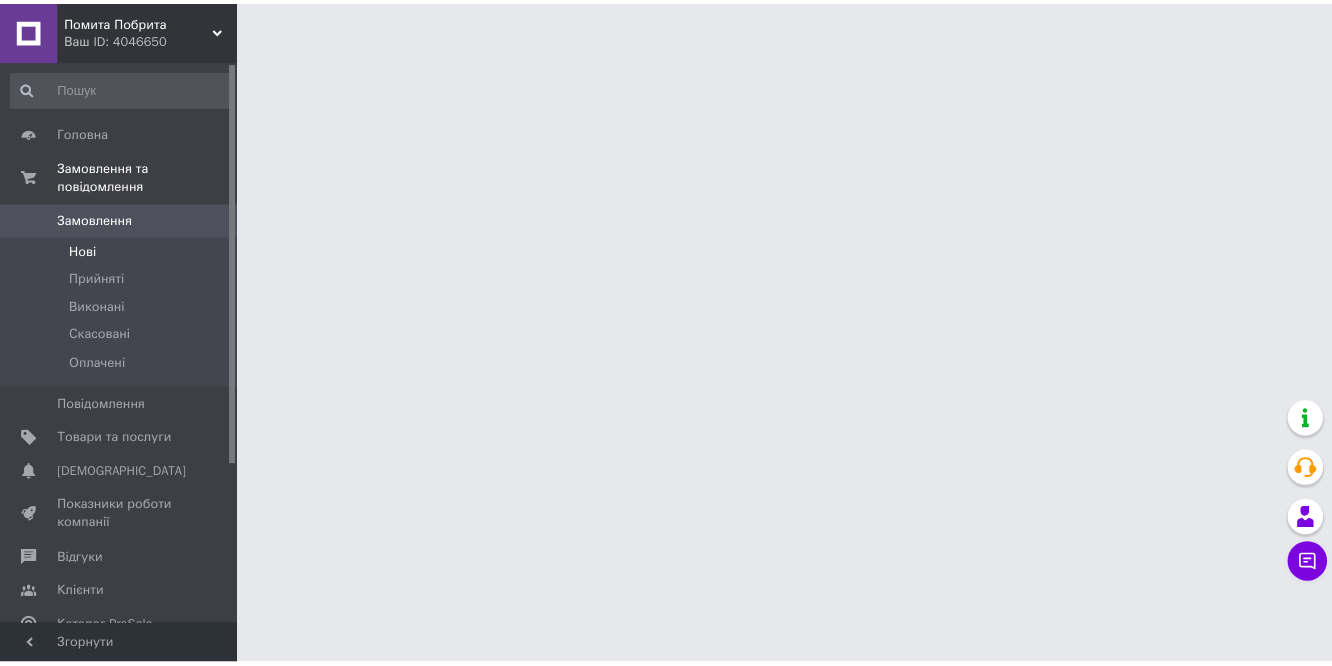 scroll, scrollTop: 0, scrollLeft: 0, axis: both 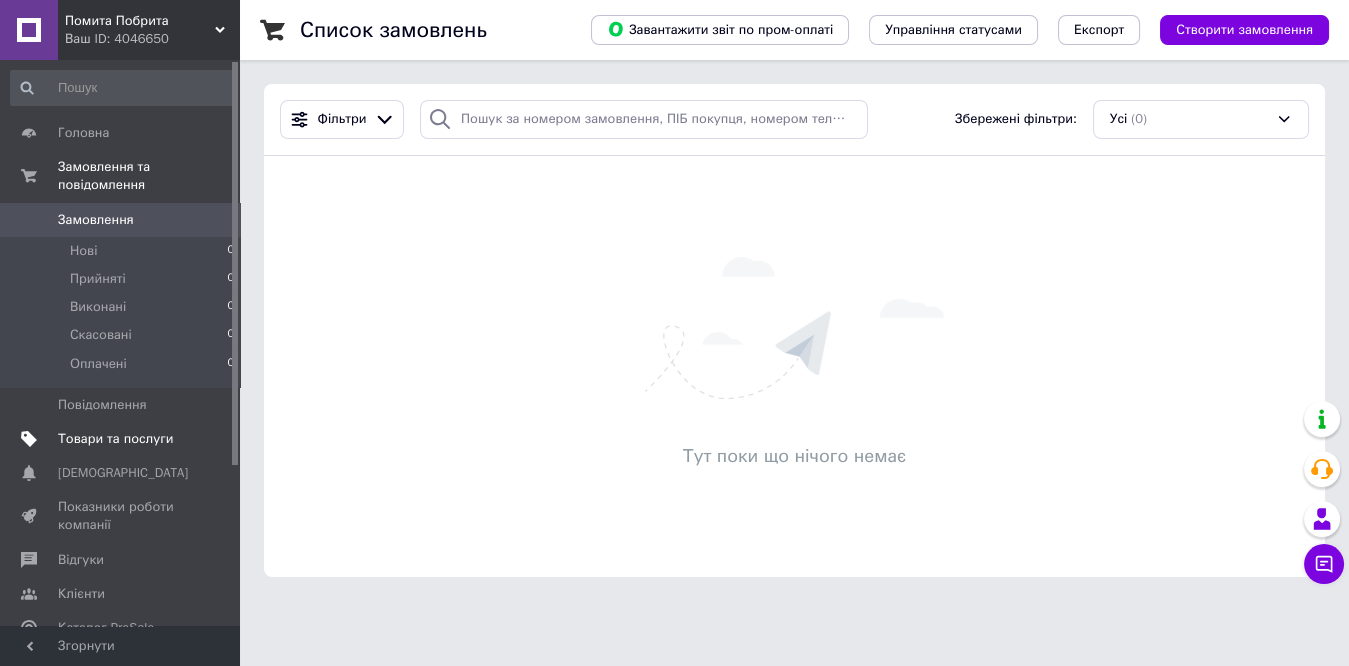 click on "Товари та послуги" at bounding box center [115, 439] 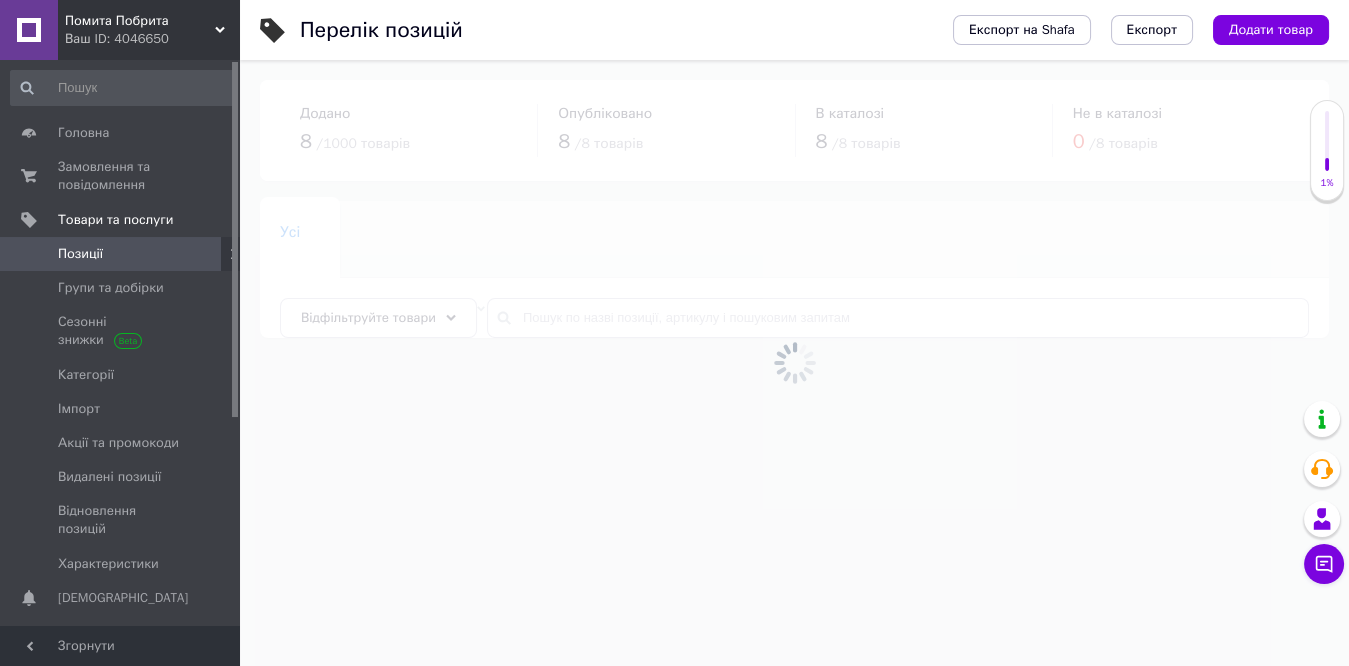 click on "Позиції" at bounding box center (121, 254) 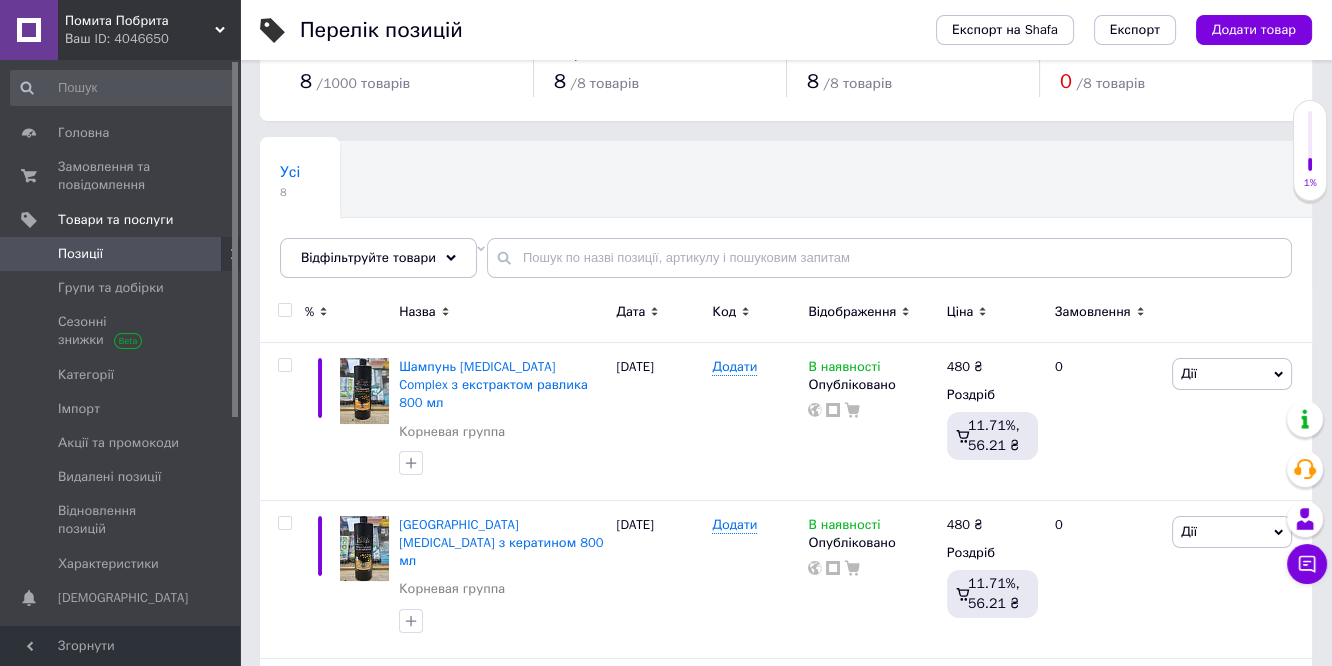 scroll, scrollTop: 111, scrollLeft: 0, axis: vertical 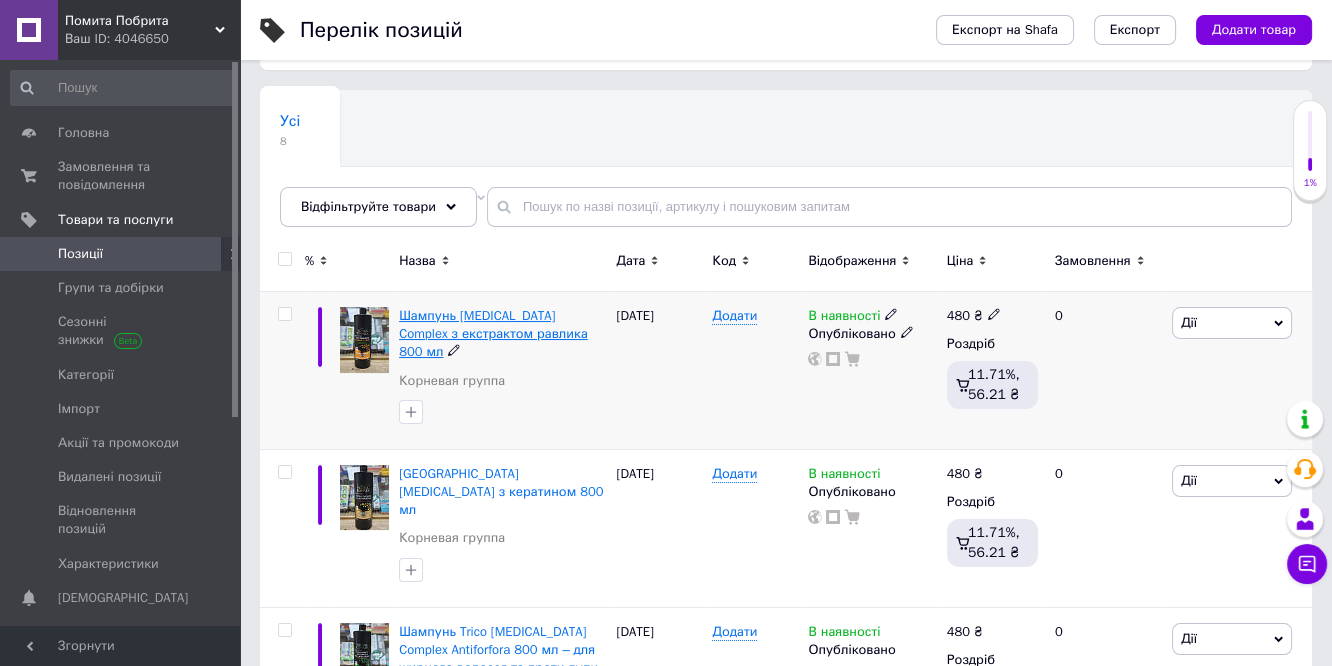 click on "Шампунь Retinol Complex з екстрактом равлика 800 мл" at bounding box center (493, 333) 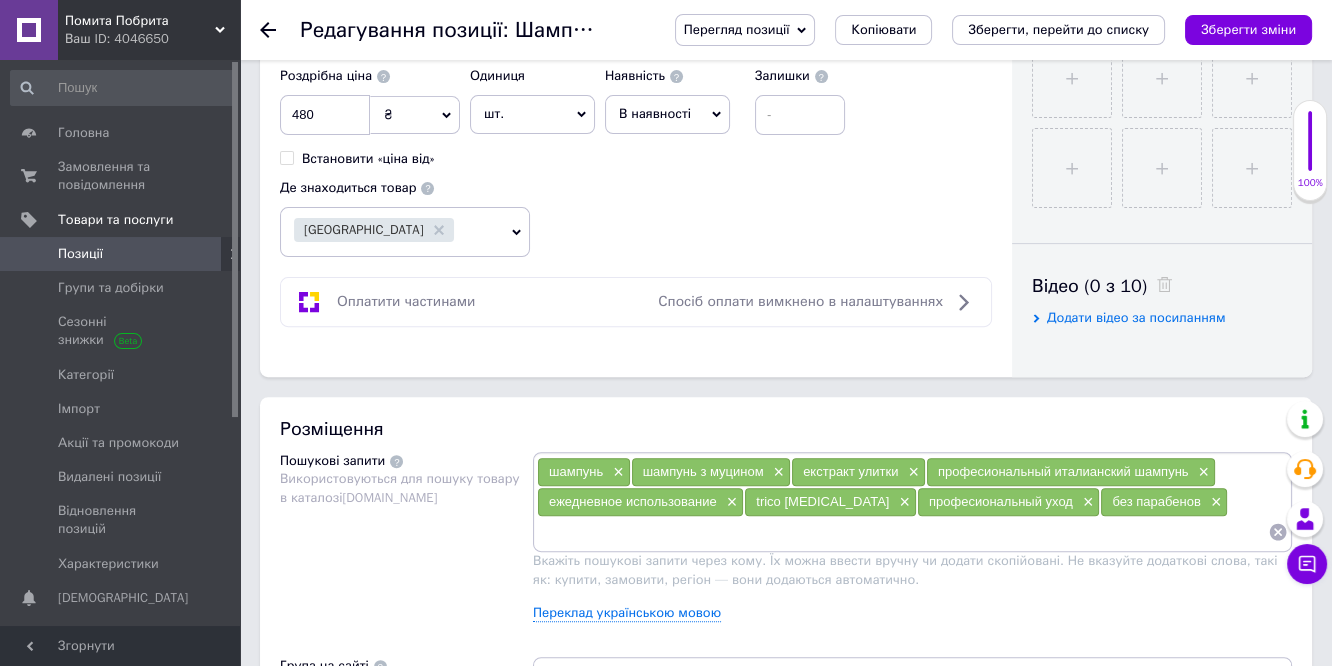 scroll, scrollTop: 1000, scrollLeft: 0, axis: vertical 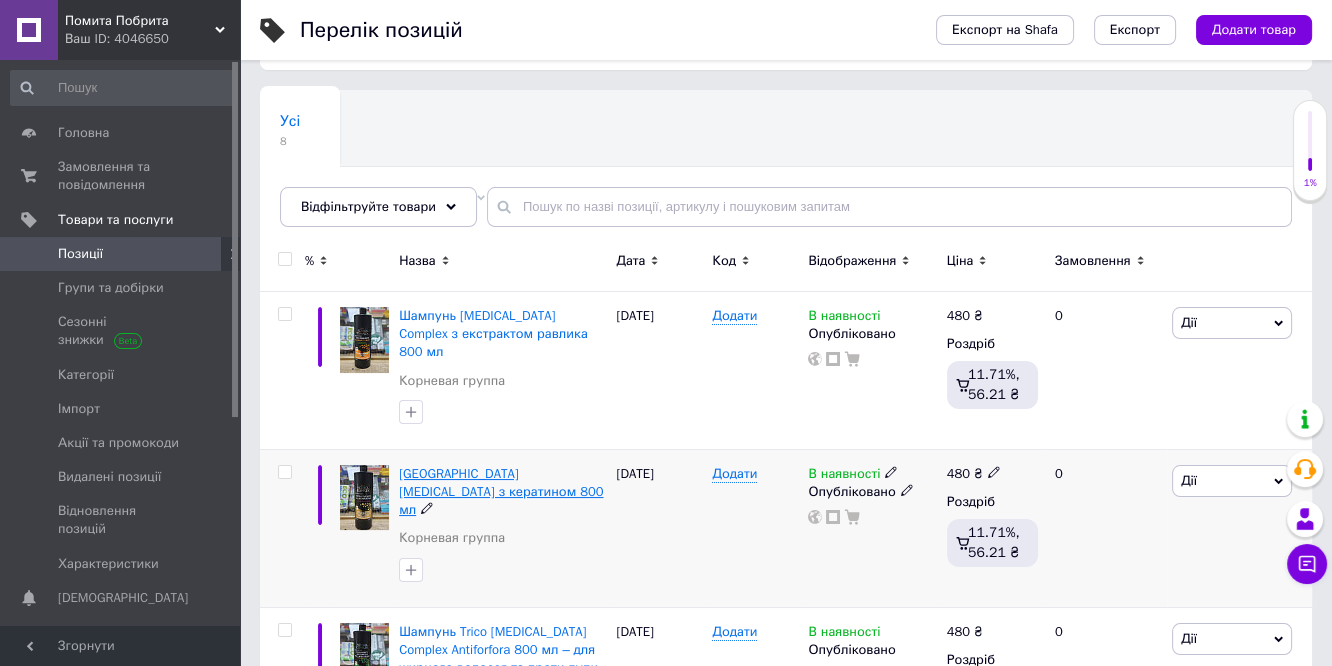 click on "Шампунь Retinol Complex з кератином 800 мл" at bounding box center (501, 491) 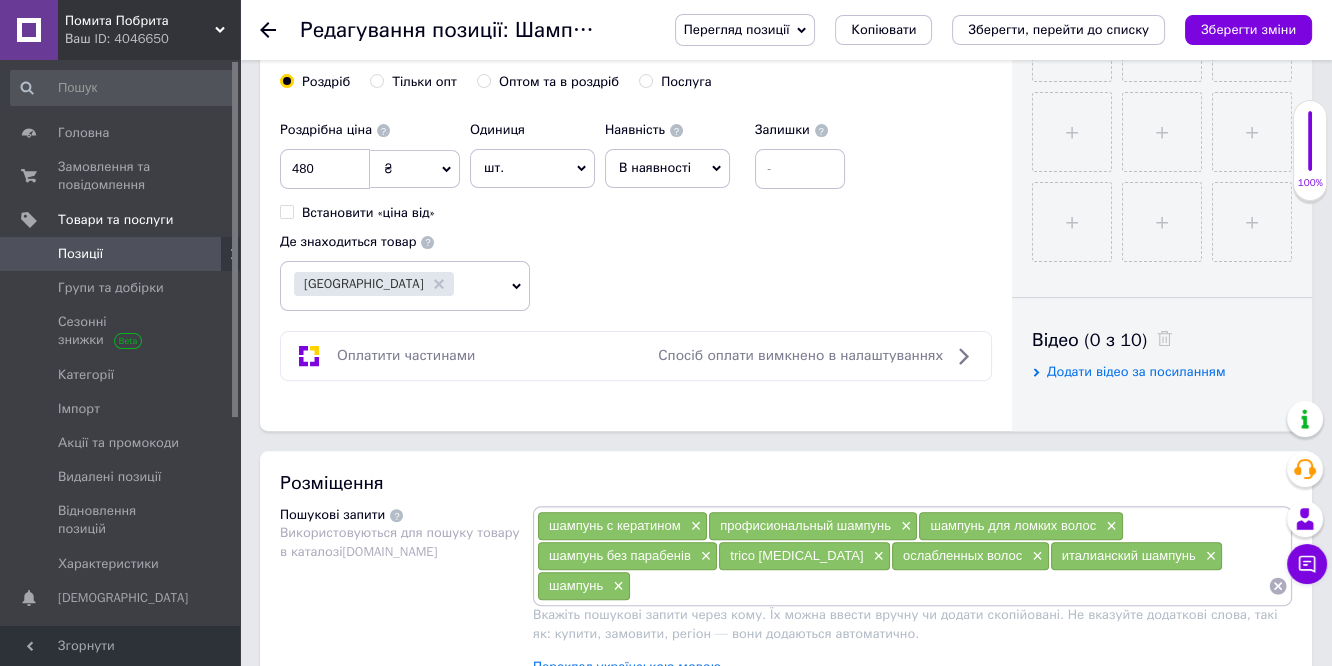 scroll, scrollTop: 888, scrollLeft: 0, axis: vertical 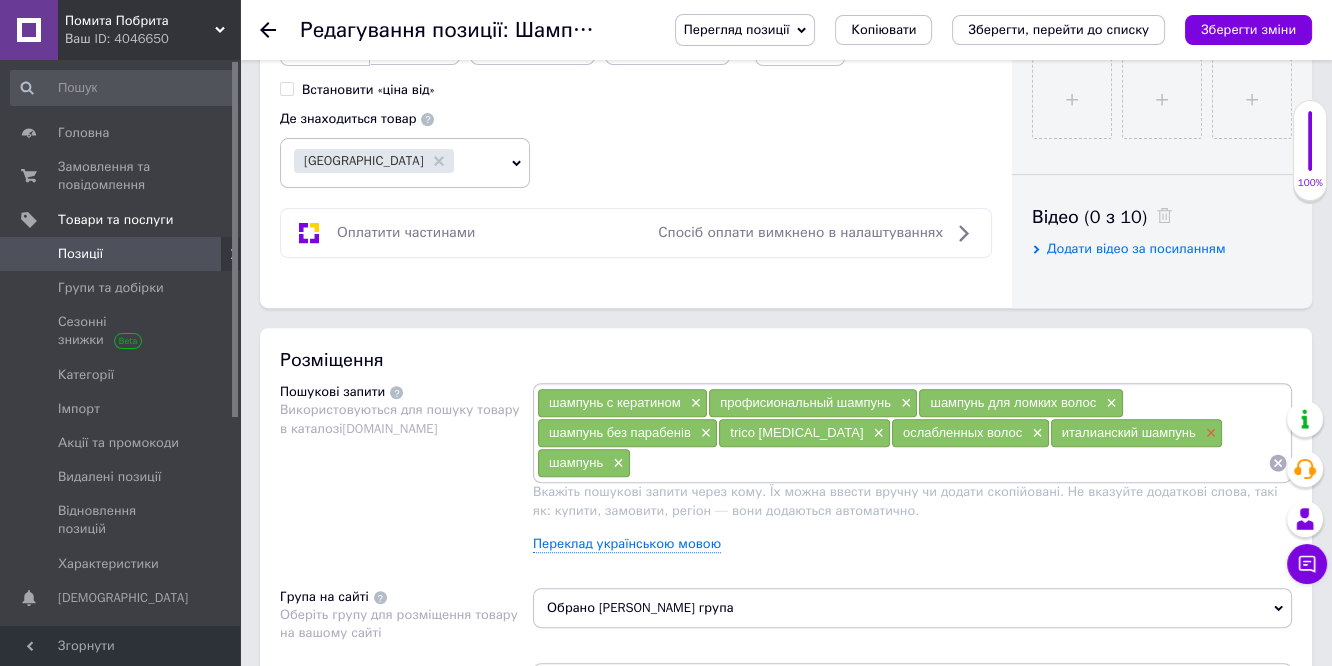 click on "×" at bounding box center (1209, 433) 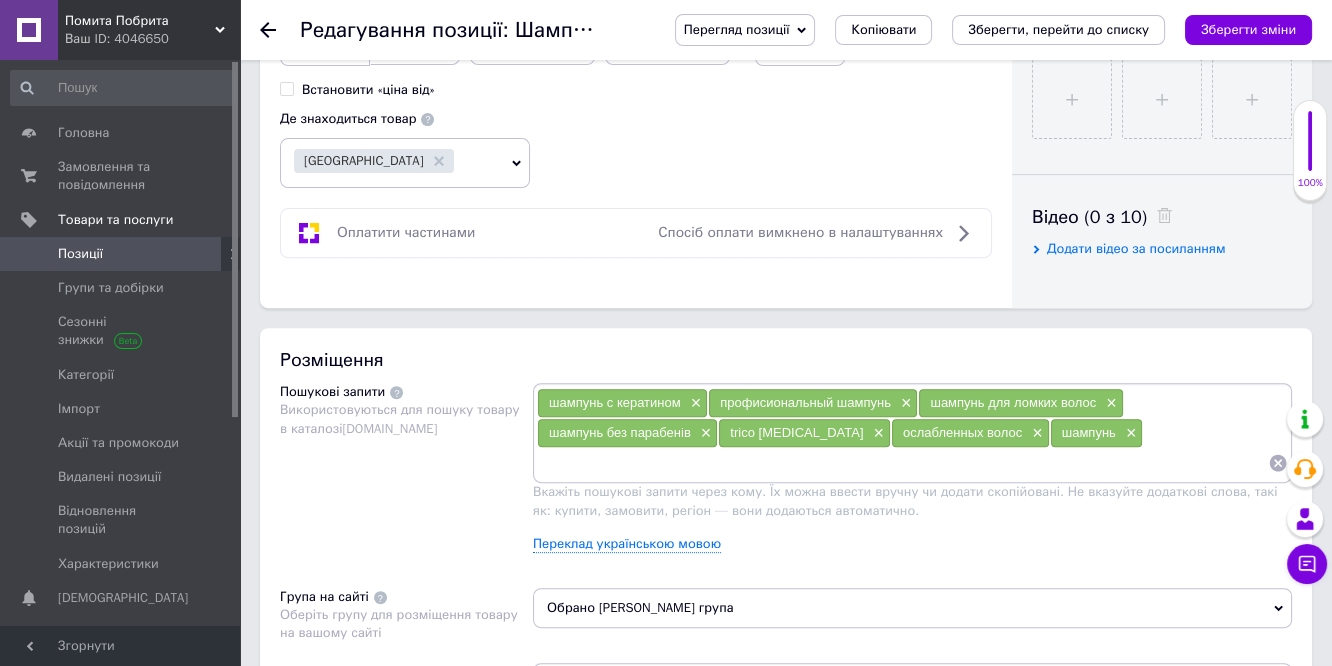 click on "шампунь с кератином × профисиональный шампунь × шампунь для ломких волос × шампунь без парабенів × trico retinol × ослабленных волос × шампунь ×" at bounding box center [912, 433] 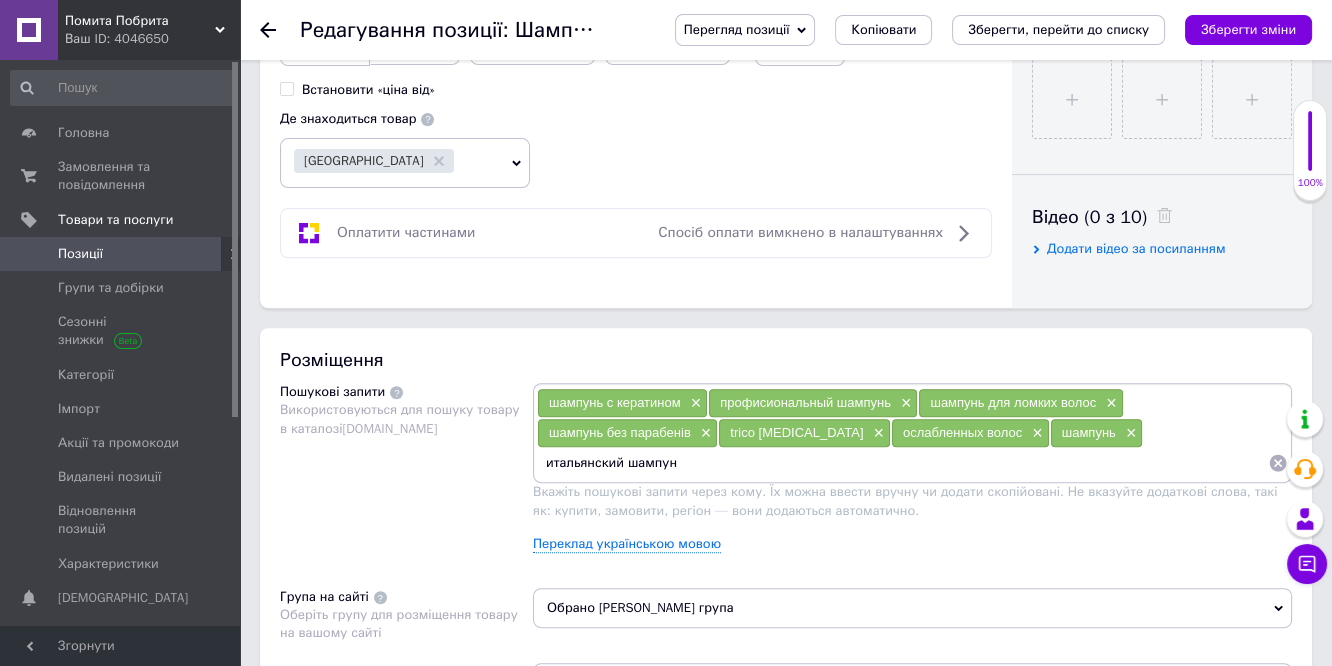 type on "итальянский шампунь" 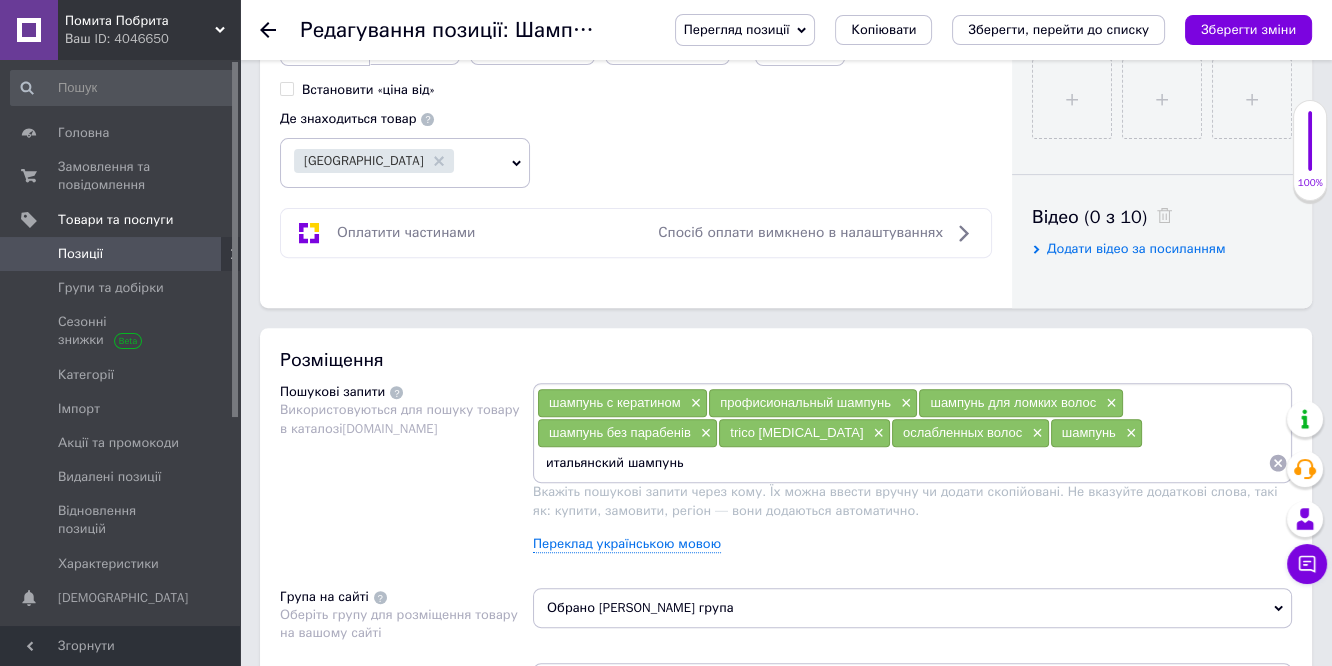 type 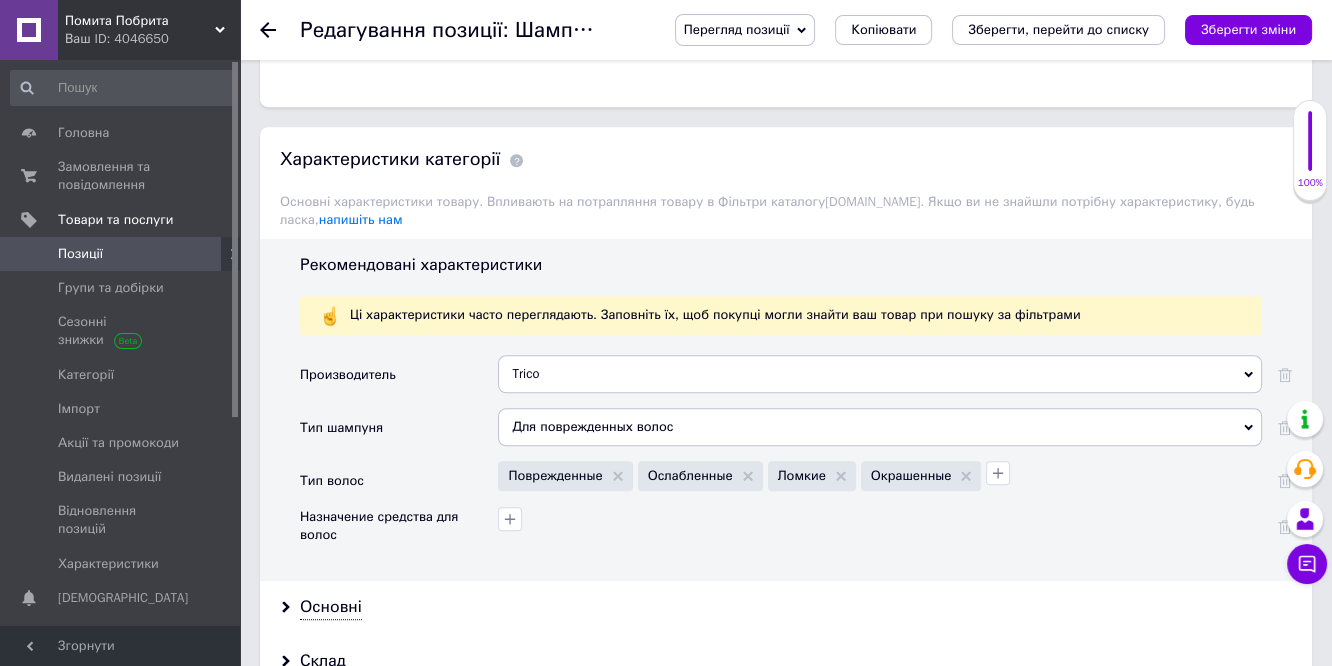 scroll, scrollTop: 2000, scrollLeft: 0, axis: vertical 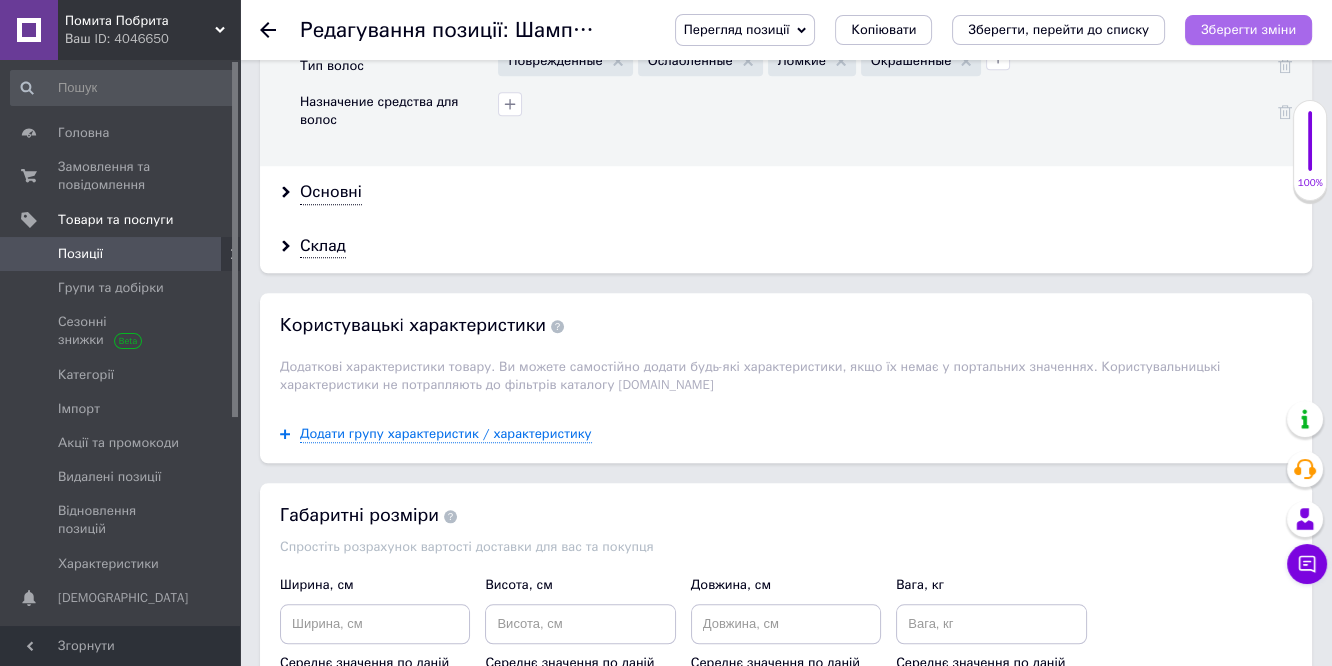 click on "Зберегти зміни" at bounding box center [1248, 29] 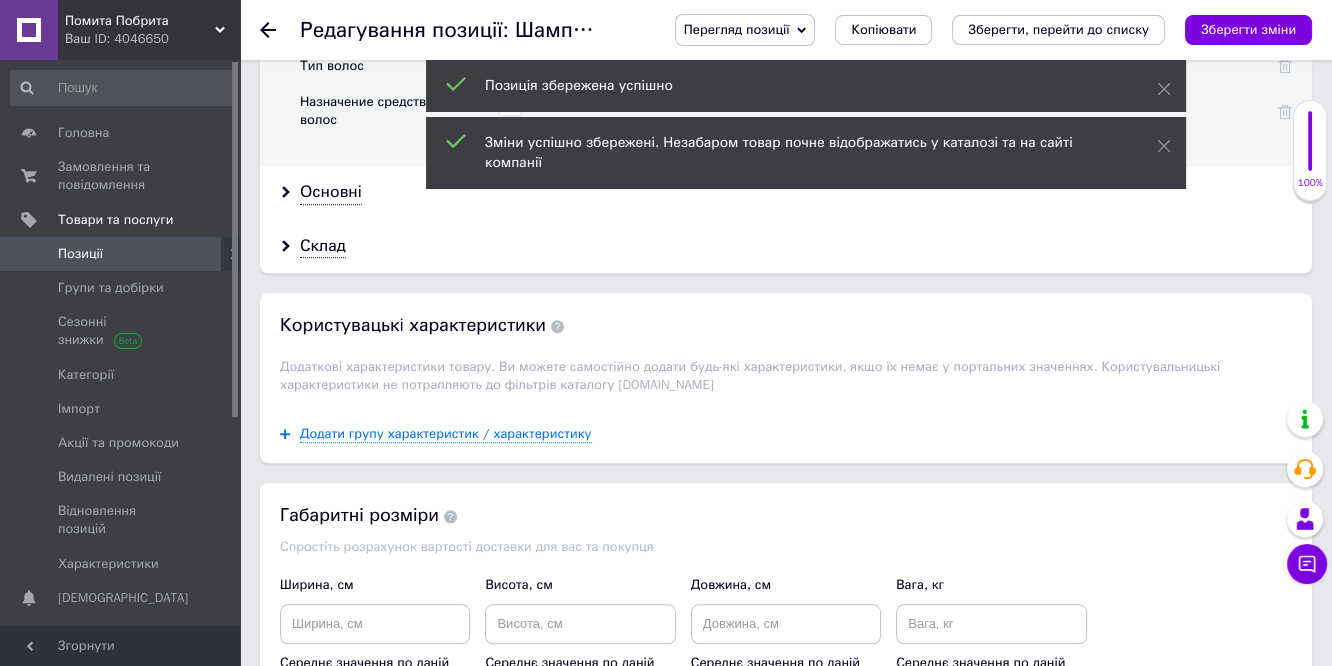 click on "Позиції" at bounding box center (80, 254) 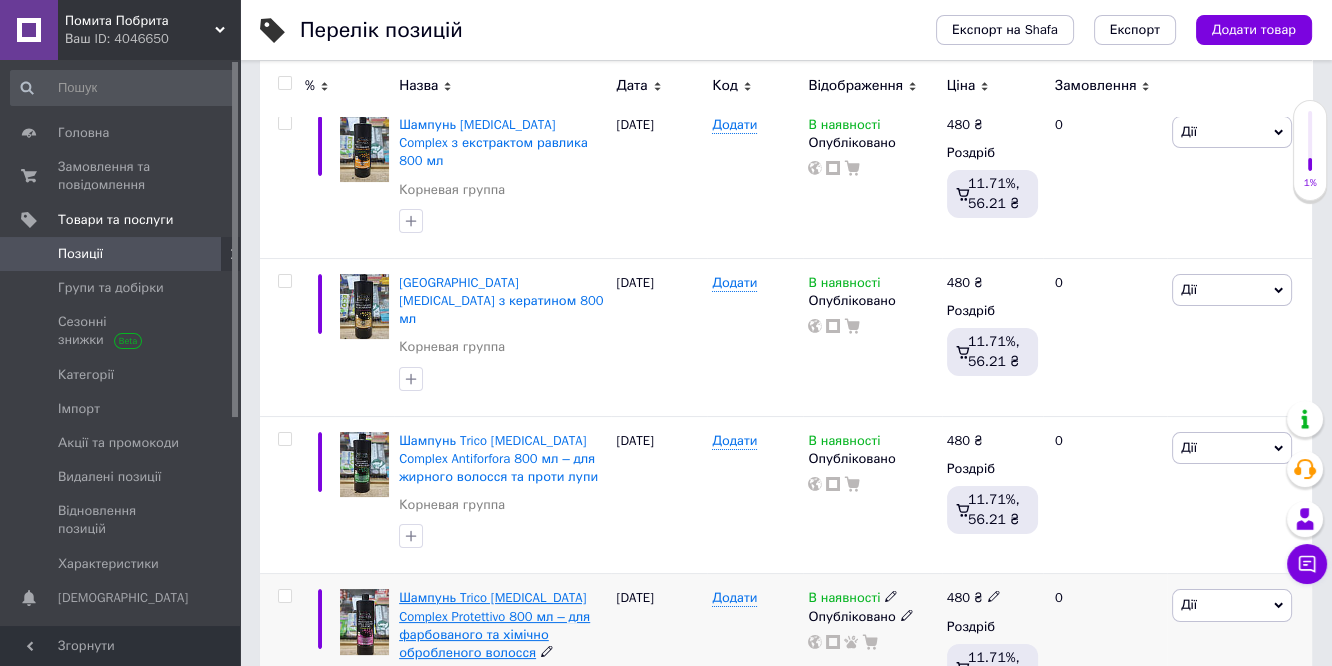 scroll, scrollTop: 444, scrollLeft: 0, axis: vertical 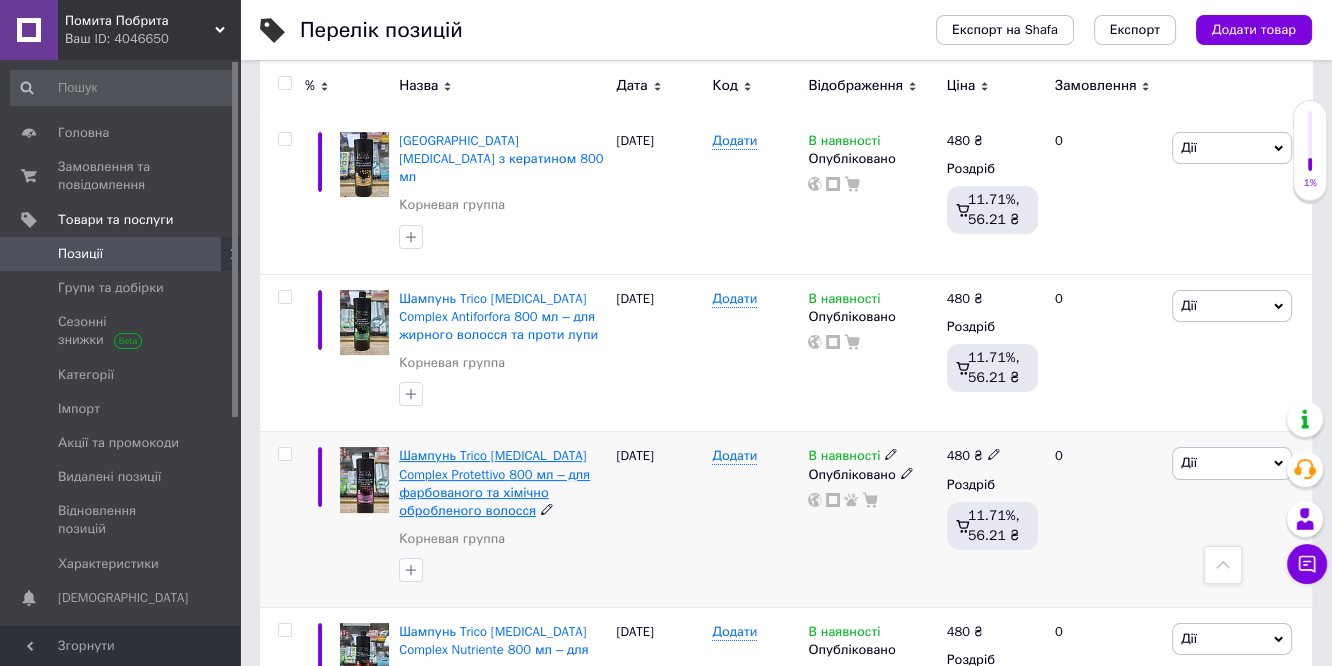 click on "Шампунь Trico Retinol Complex Protettivo 800 мл – для фарбованого та хімічно обробленого волосся" at bounding box center (494, 483) 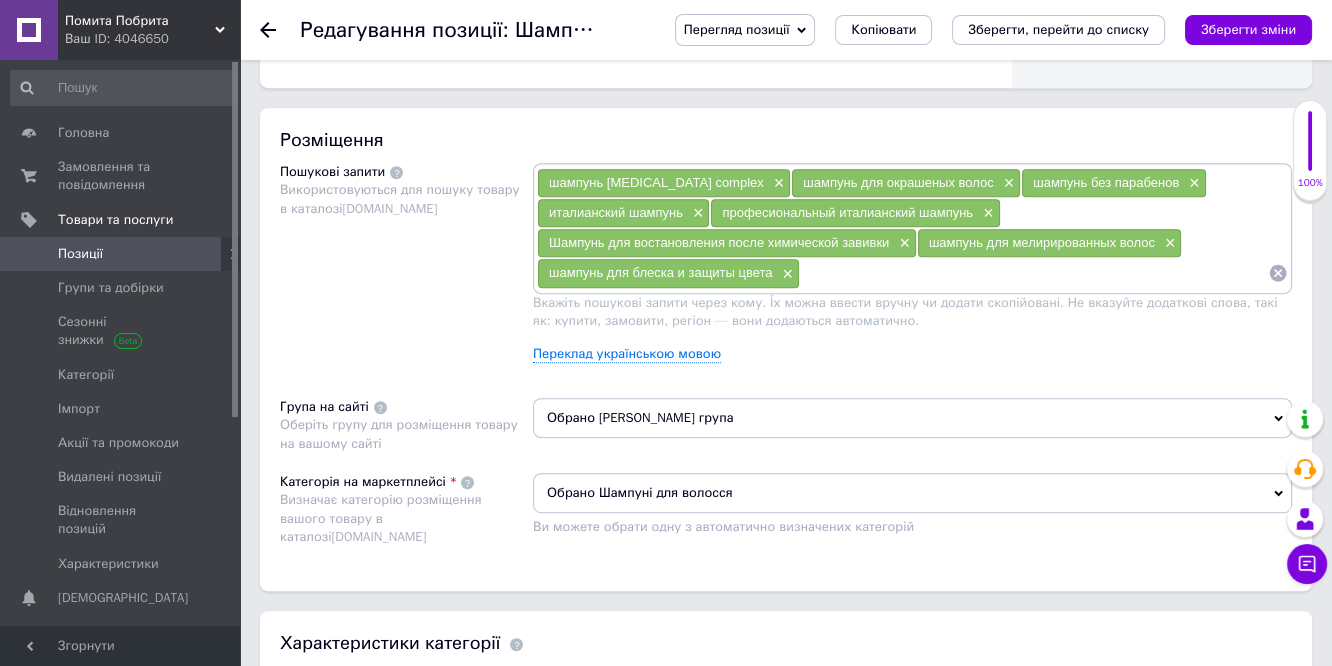 scroll, scrollTop: 1111, scrollLeft: 0, axis: vertical 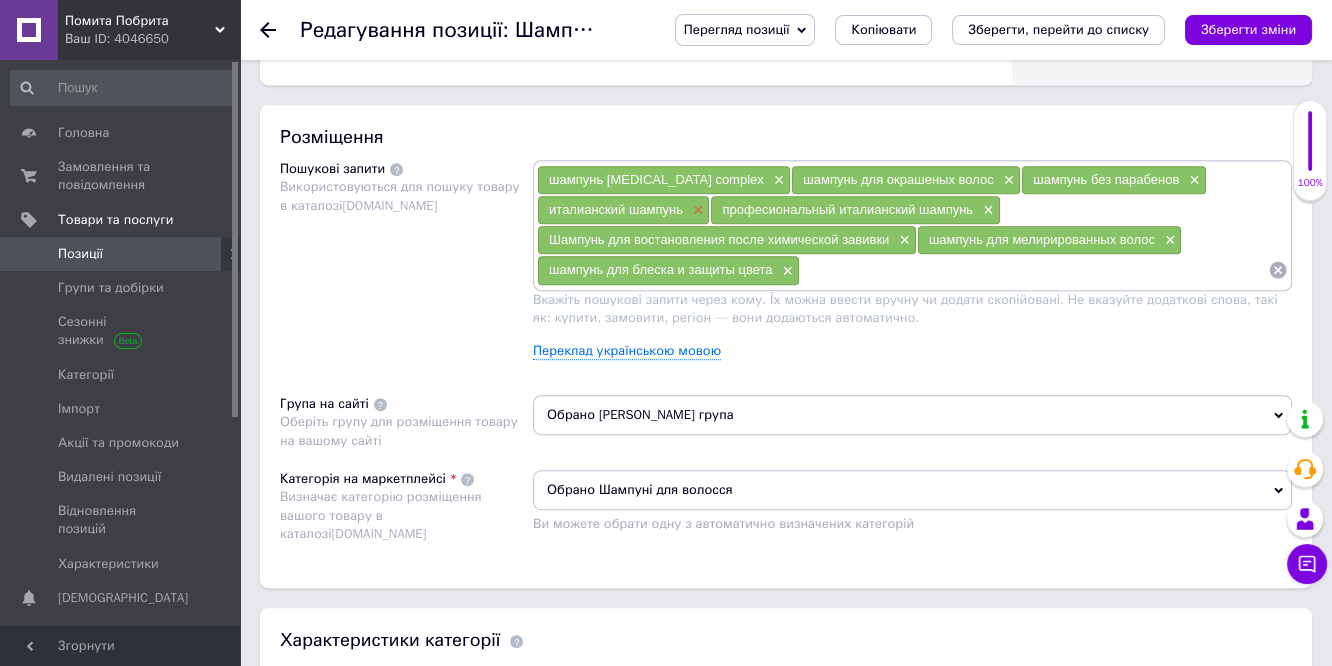 click on "×" at bounding box center (696, 210) 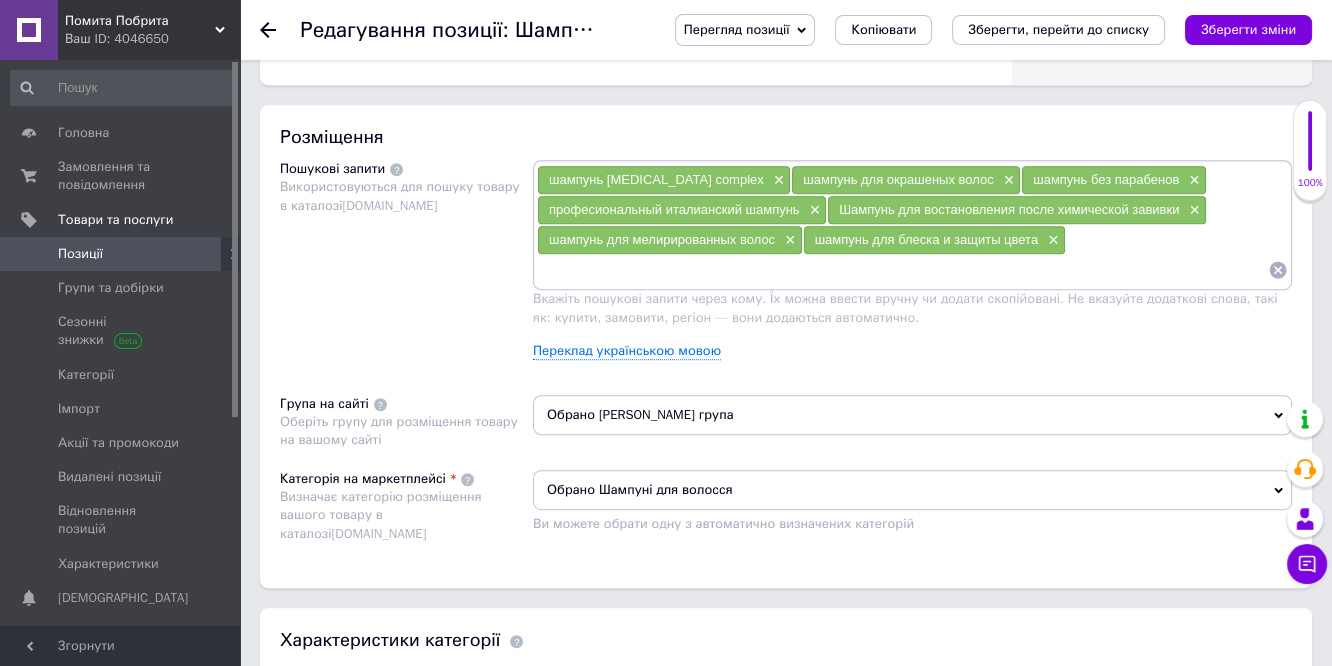 click on "шампунь retinol complex × шампунь для окрашеных волос × шампунь без парабенов × професиональный италианский шампунь × Шампунь для востановления после химической завивки × шампунь для мелирированных волос × шампунь для блеска и защиты цвета ×" at bounding box center (912, 225) 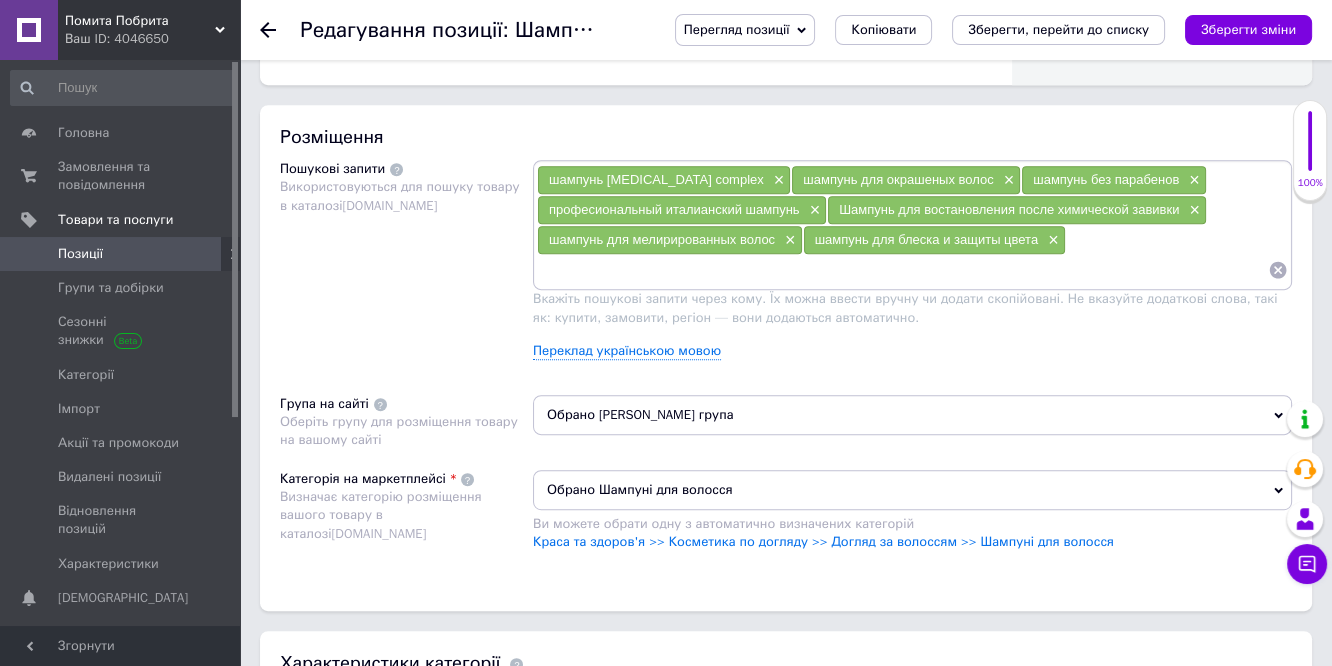 click at bounding box center (902, 270) 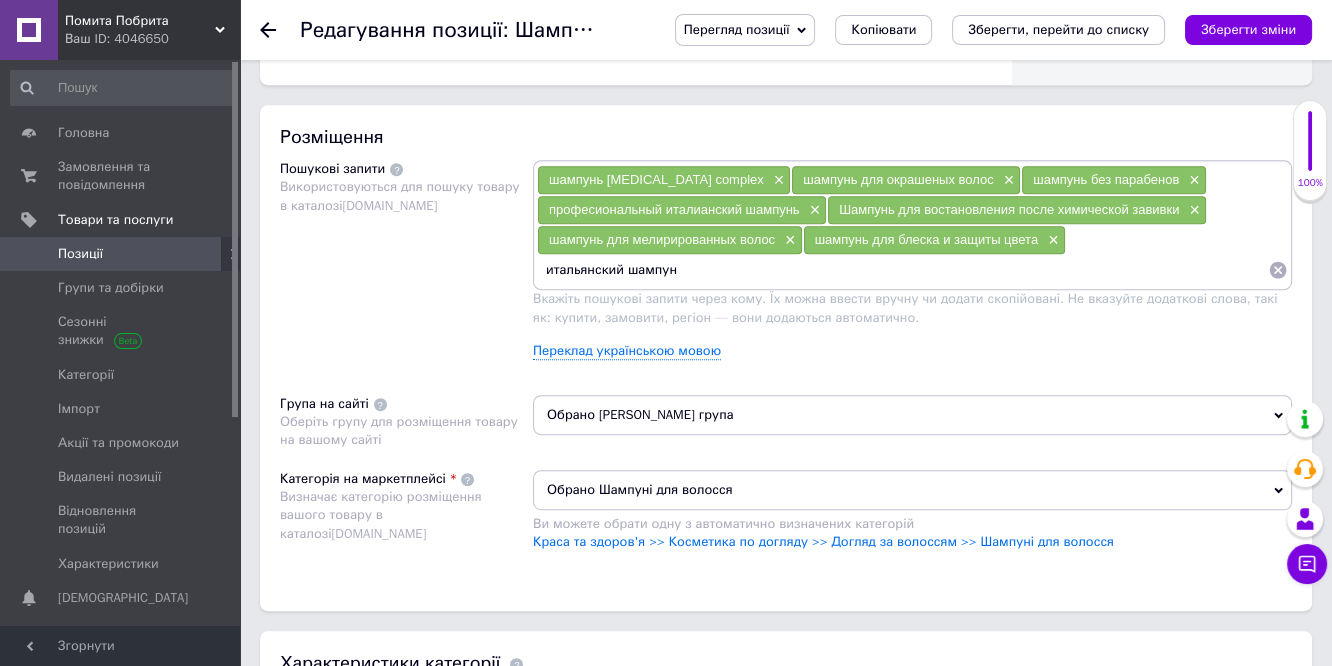 type on "итальянский шампунь" 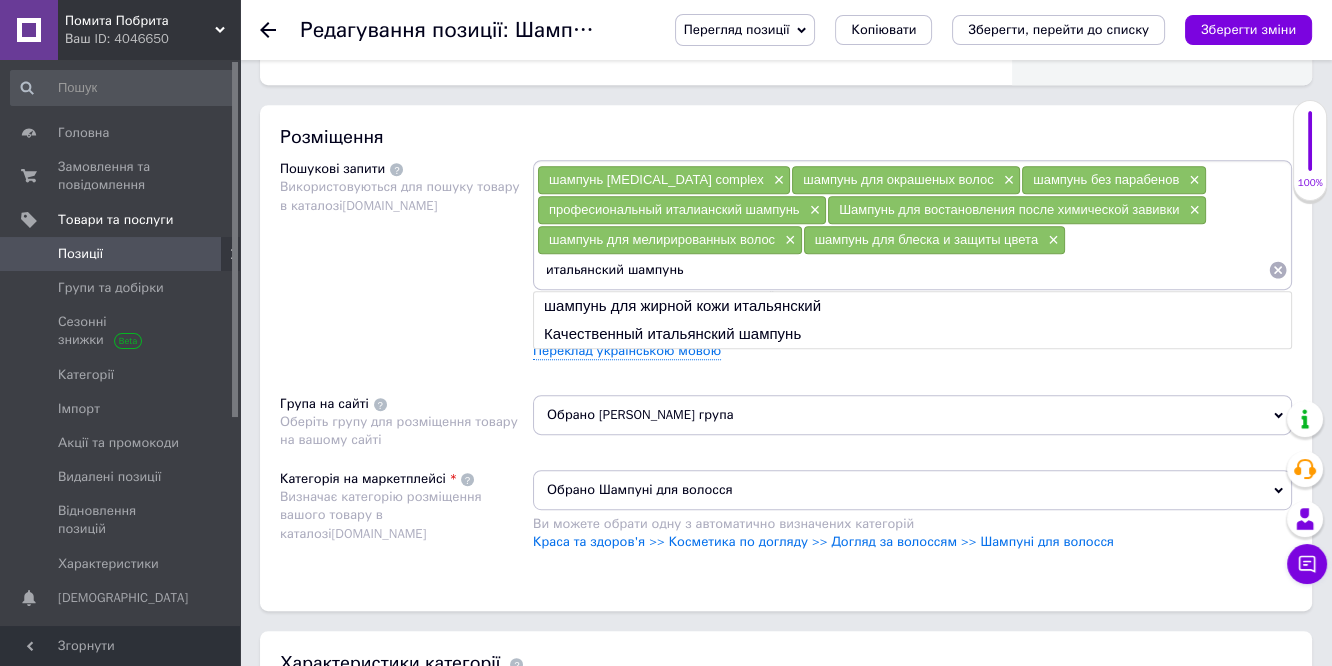 type 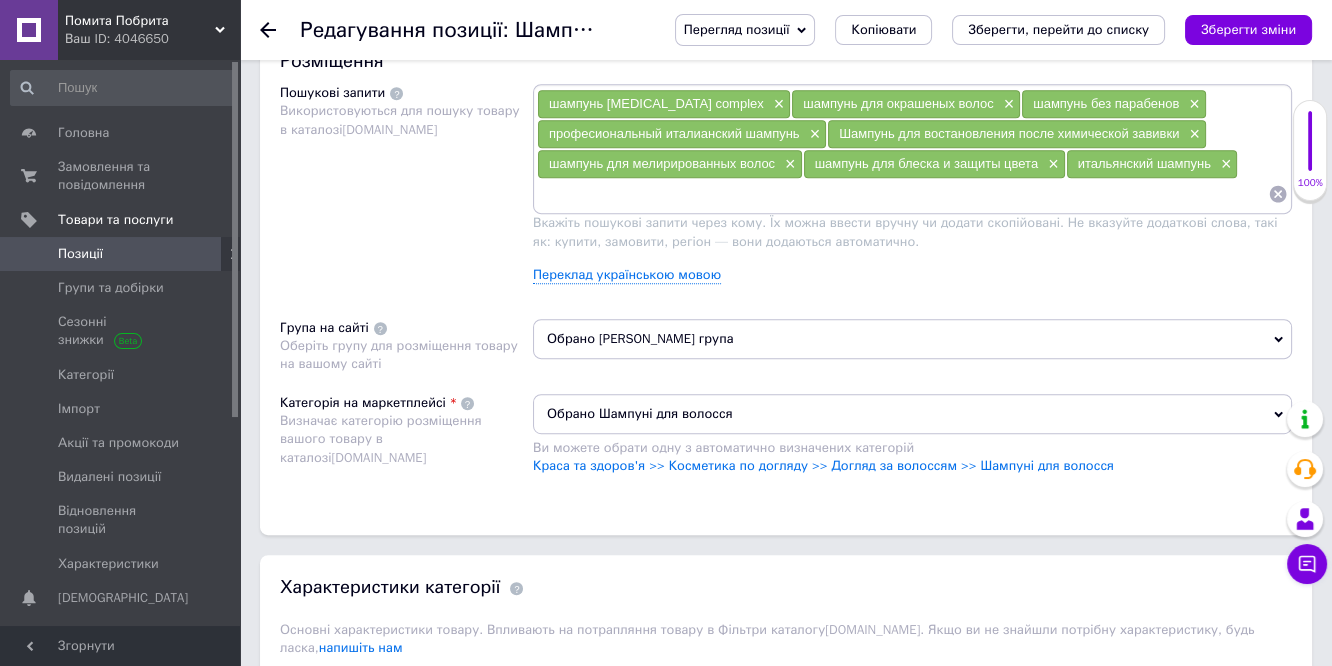 scroll, scrollTop: 1222, scrollLeft: 0, axis: vertical 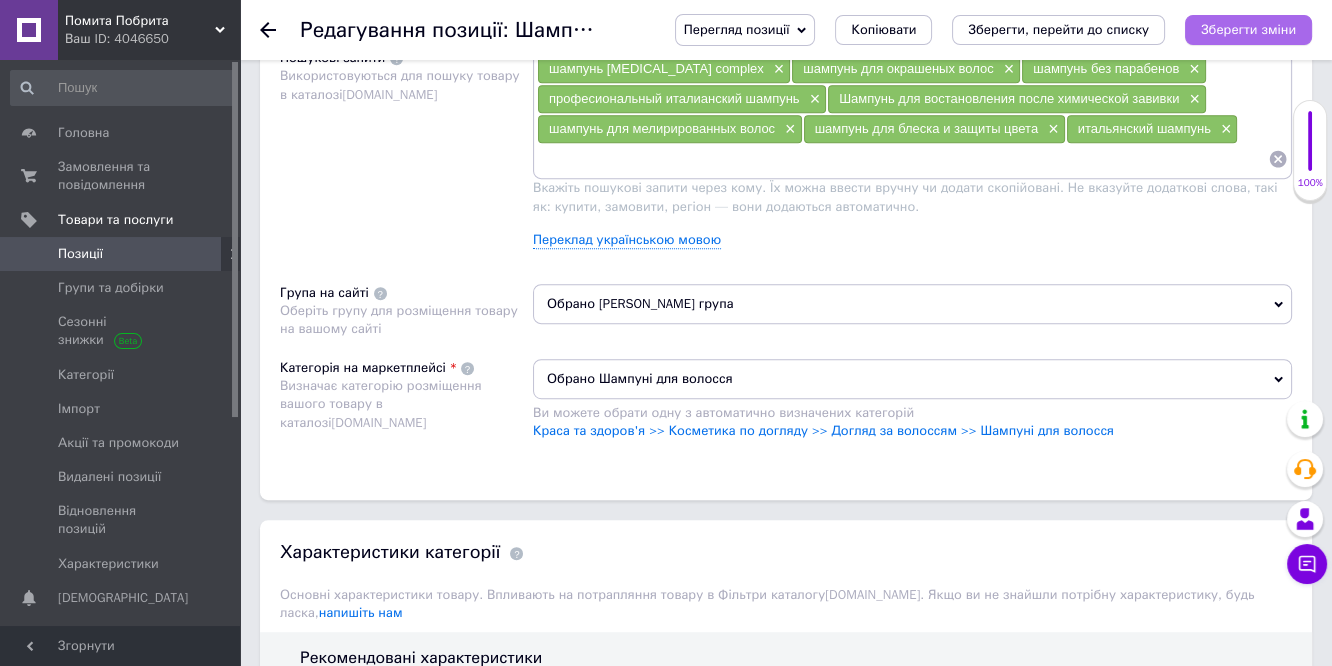 click on "Зберегти зміни" at bounding box center [1248, 29] 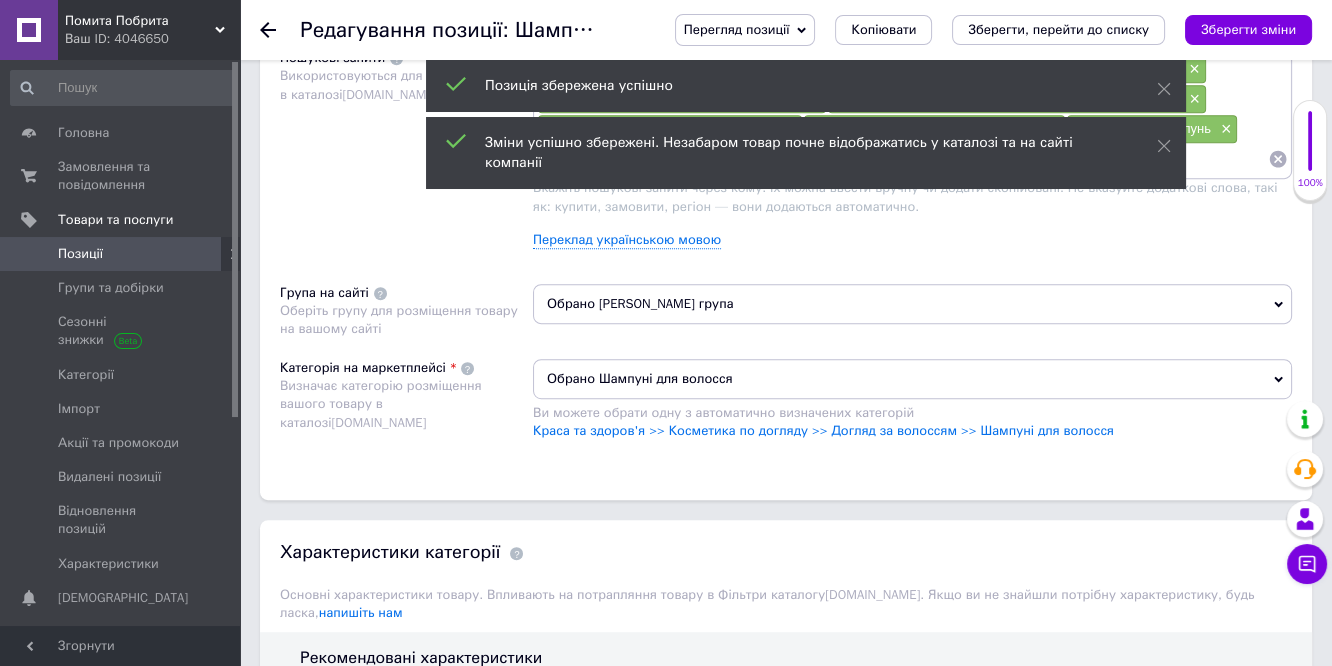 click on "Позиції" at bounding box center [80, 254] 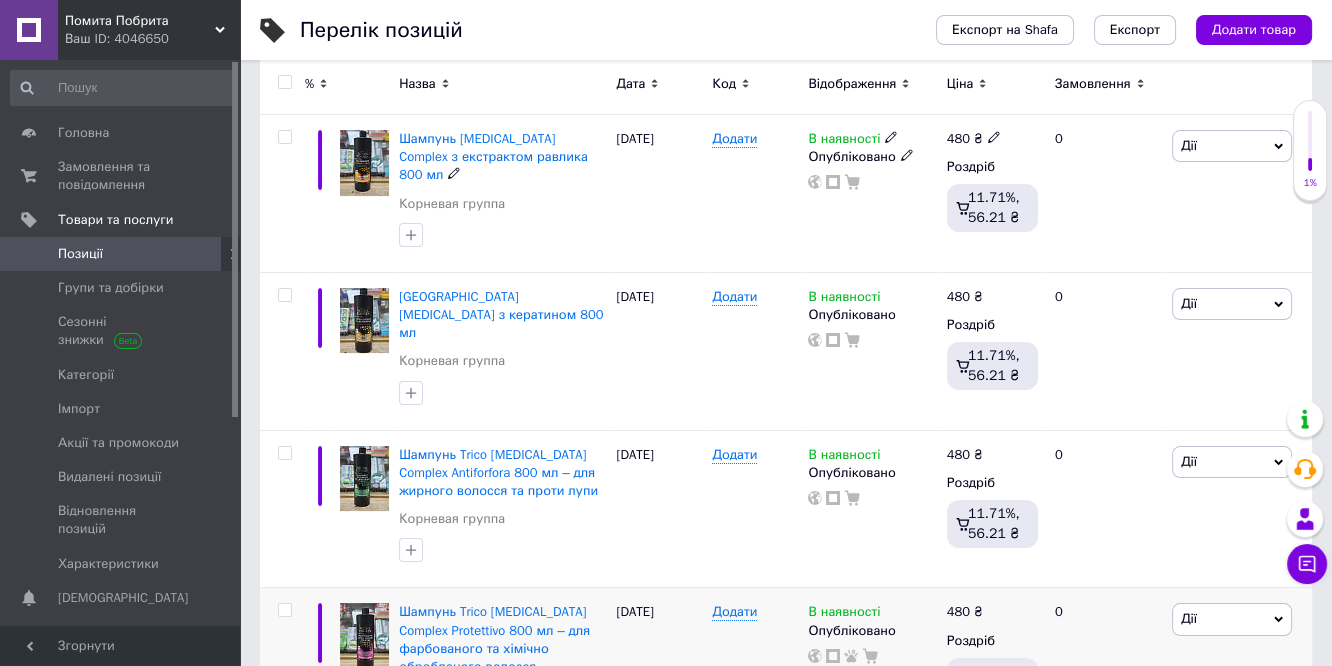 scroll, scrollTop: 555, scrollLeft: 0, axis: vertical 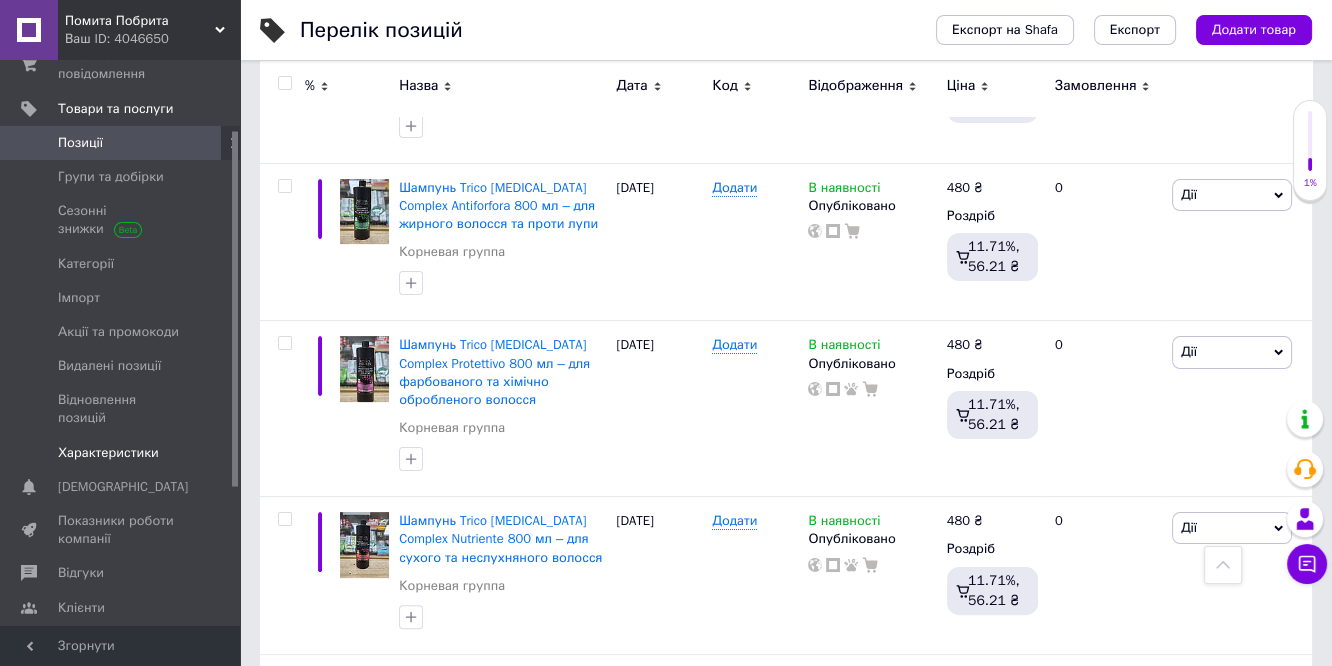 click on "Характеристики" at bounding box center (108, 453) 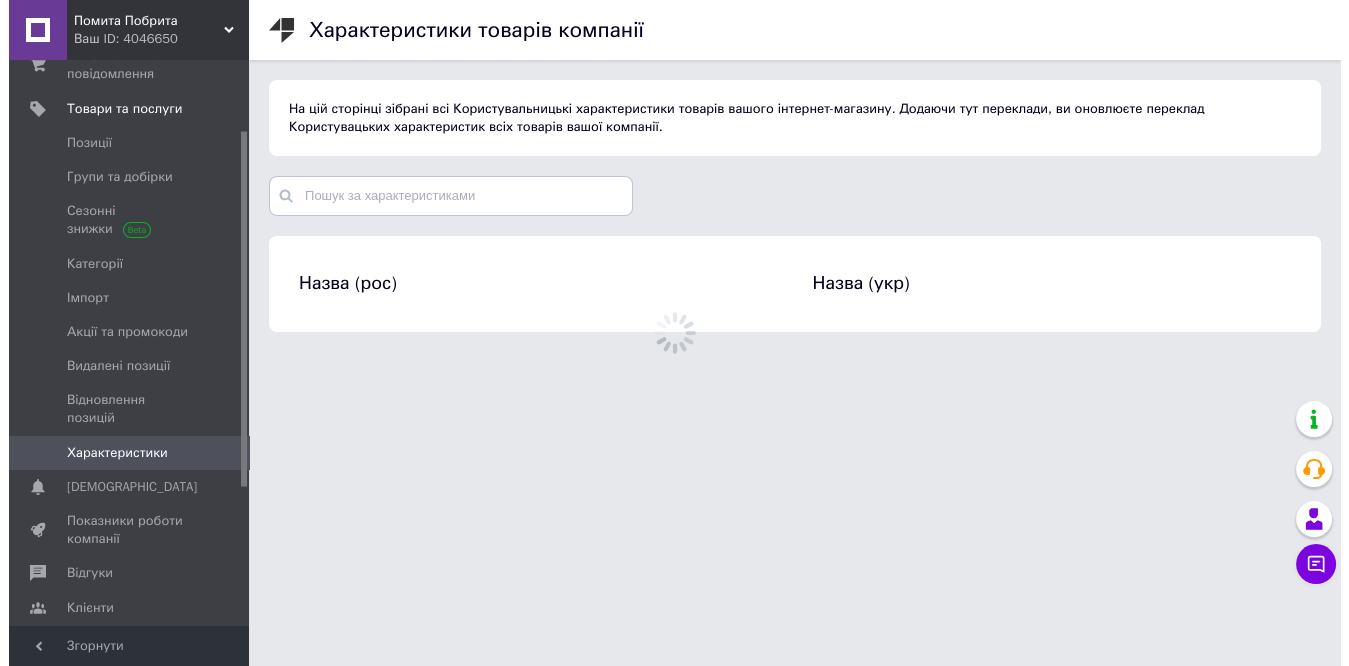 scroll, scrollTop: 0, scrollLeft: 0, axis: both 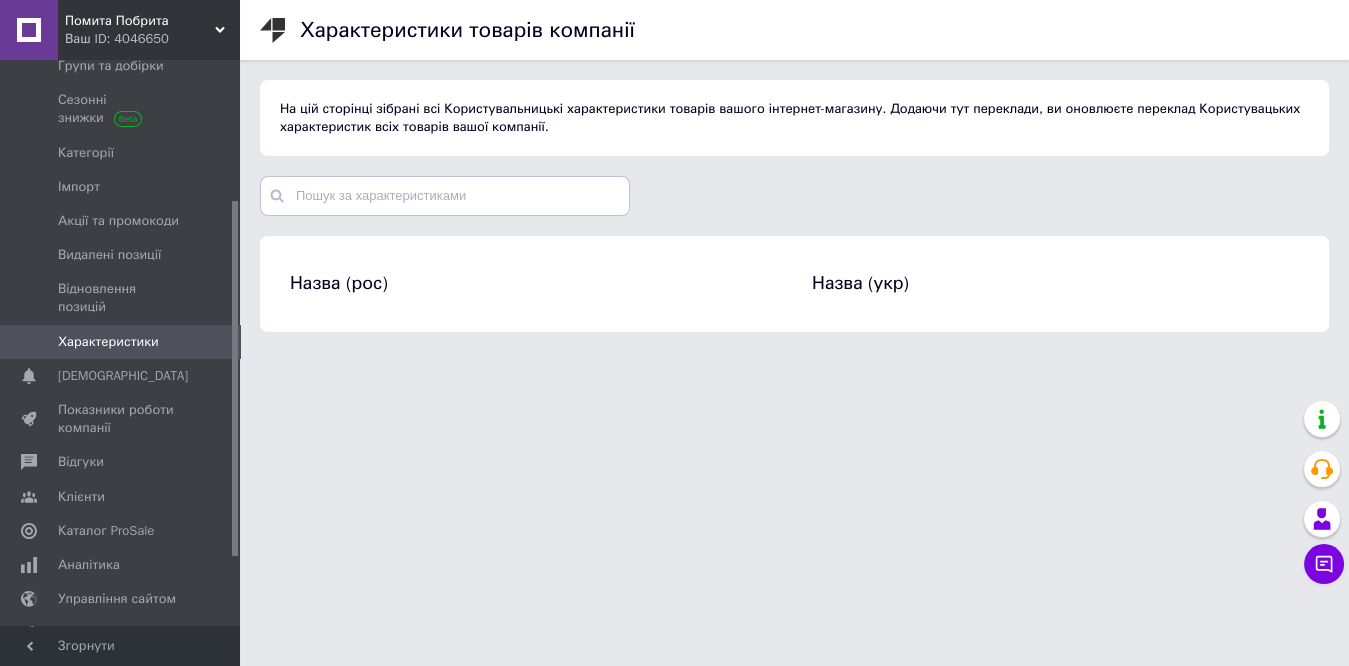 click on "Назва (укр)" at bounding box center (860, 283) 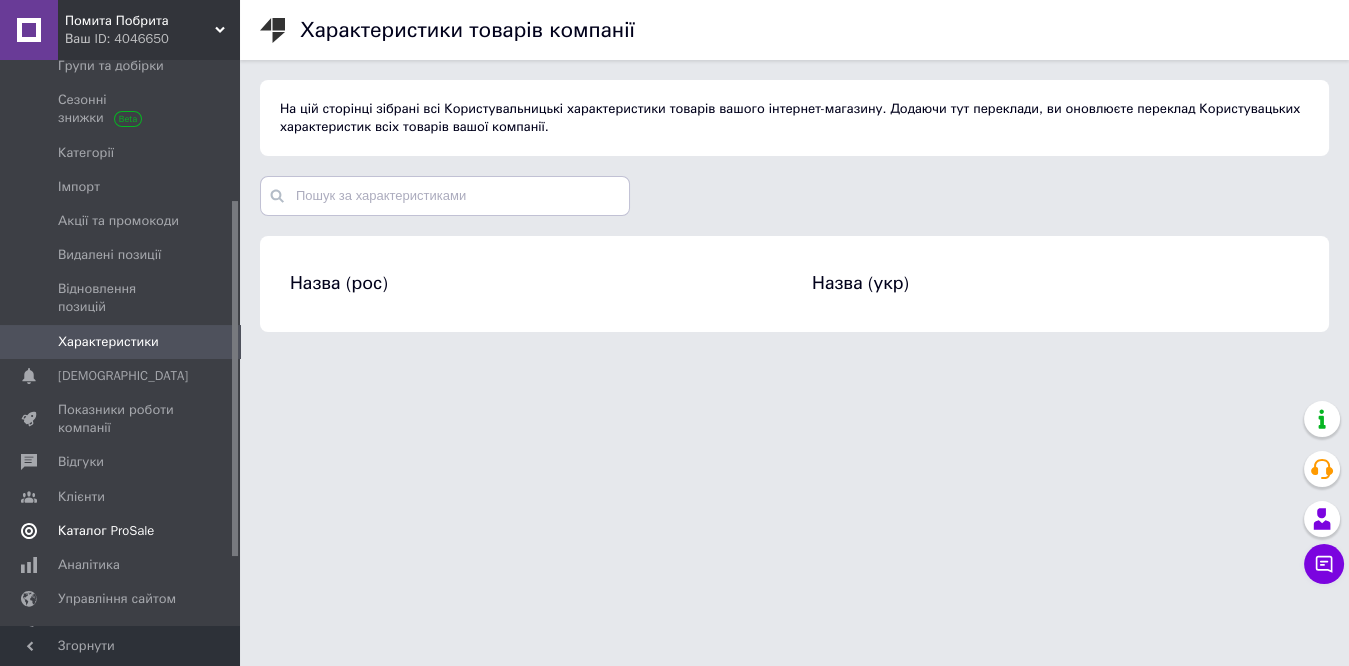 click on "Каталог ProSale" at bounding box center (106, 531) 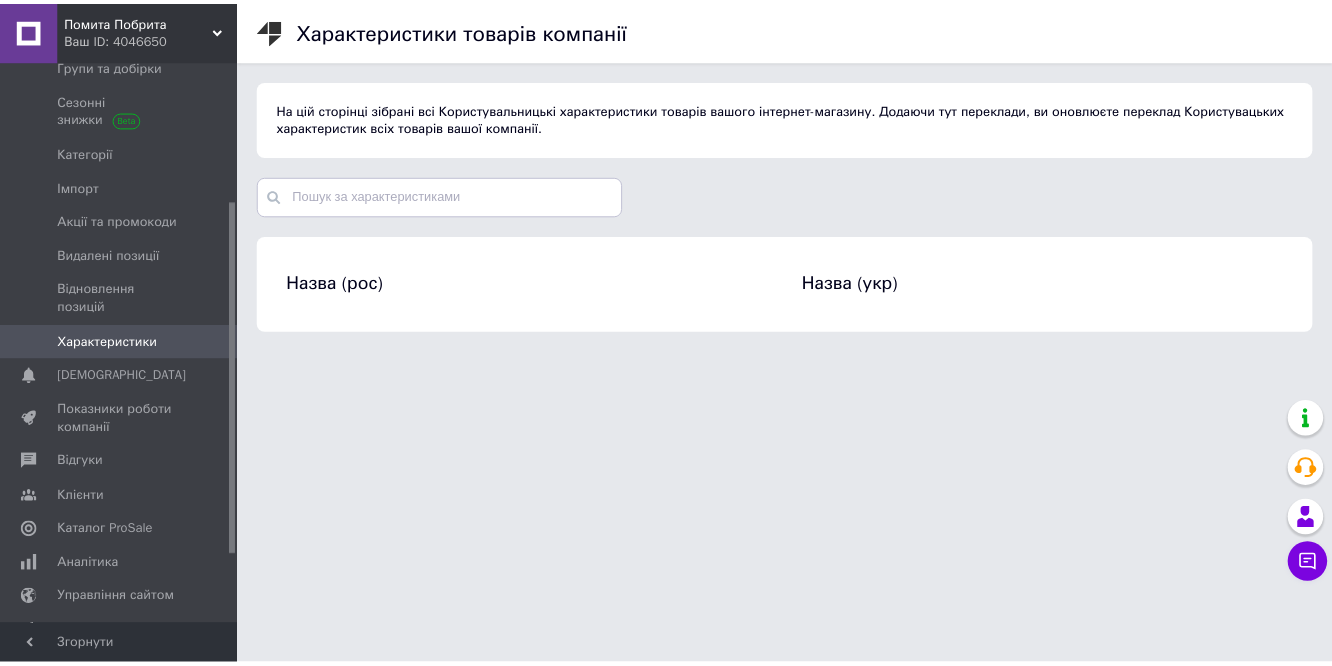 scroll, scrollTop: 109, scrollLeft: 0, axis: vertical 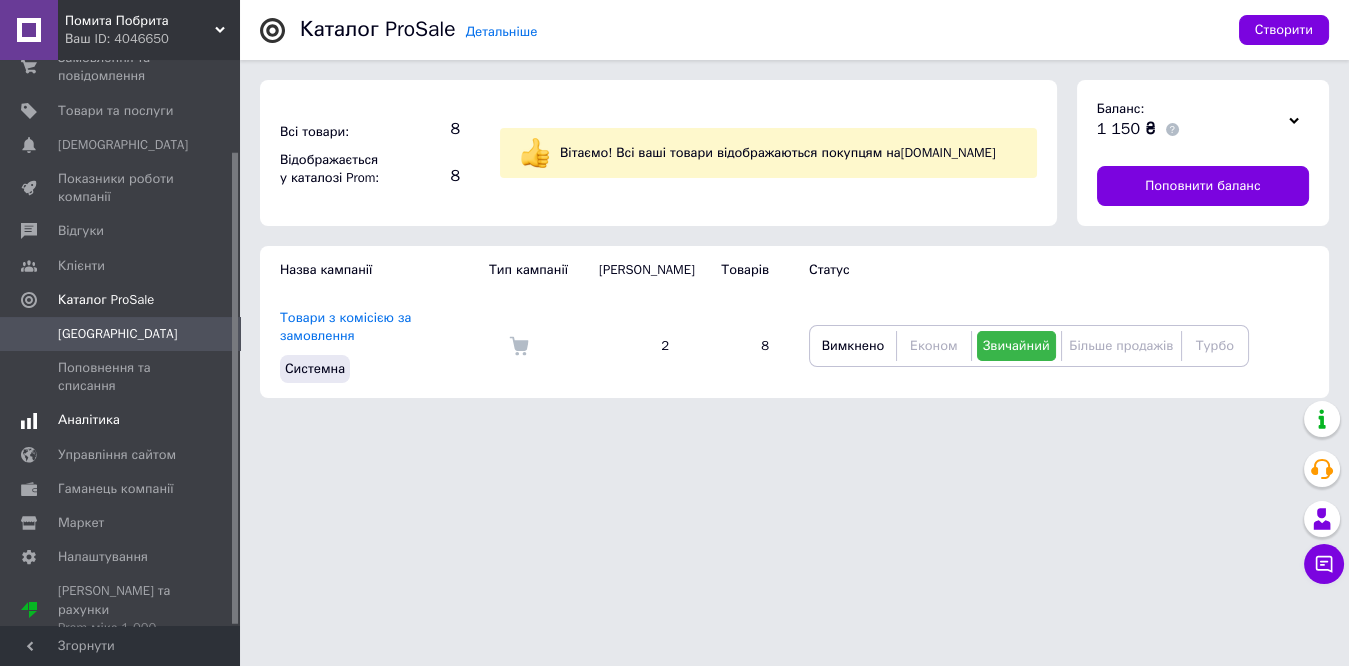 click on "Аналітика" at bounding box center [89, 420] 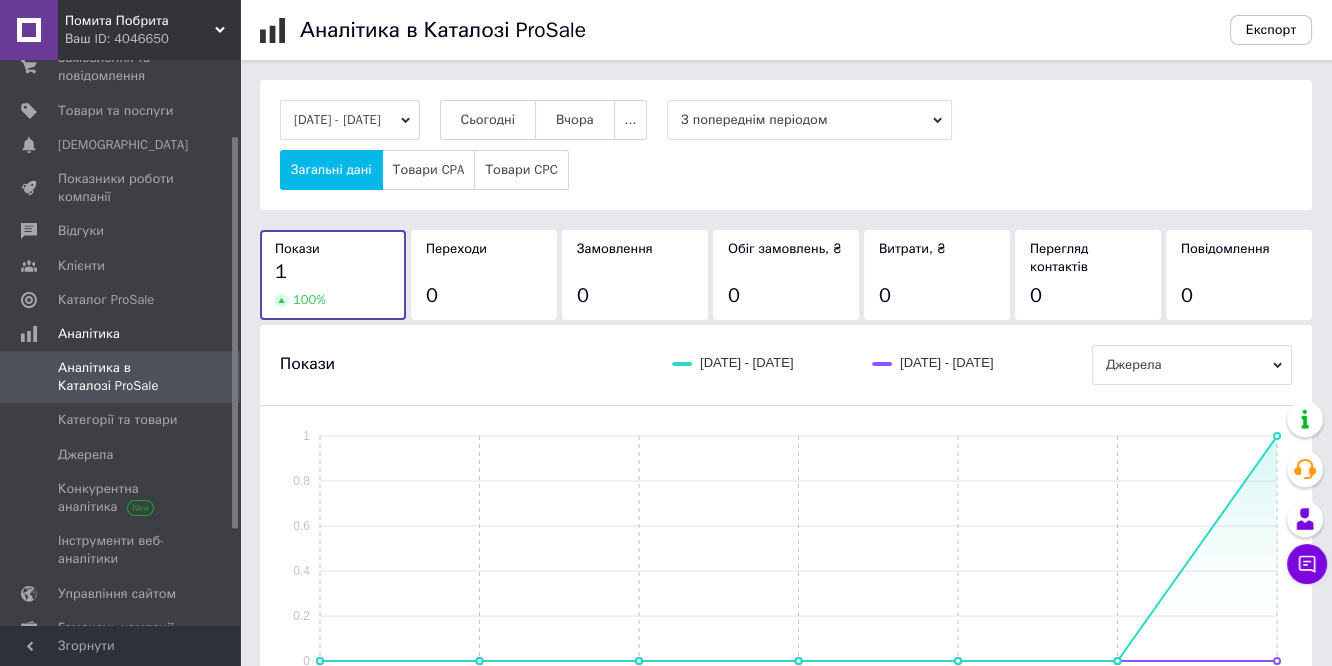 click on "Джерела" at bounding box center (1192, 365) 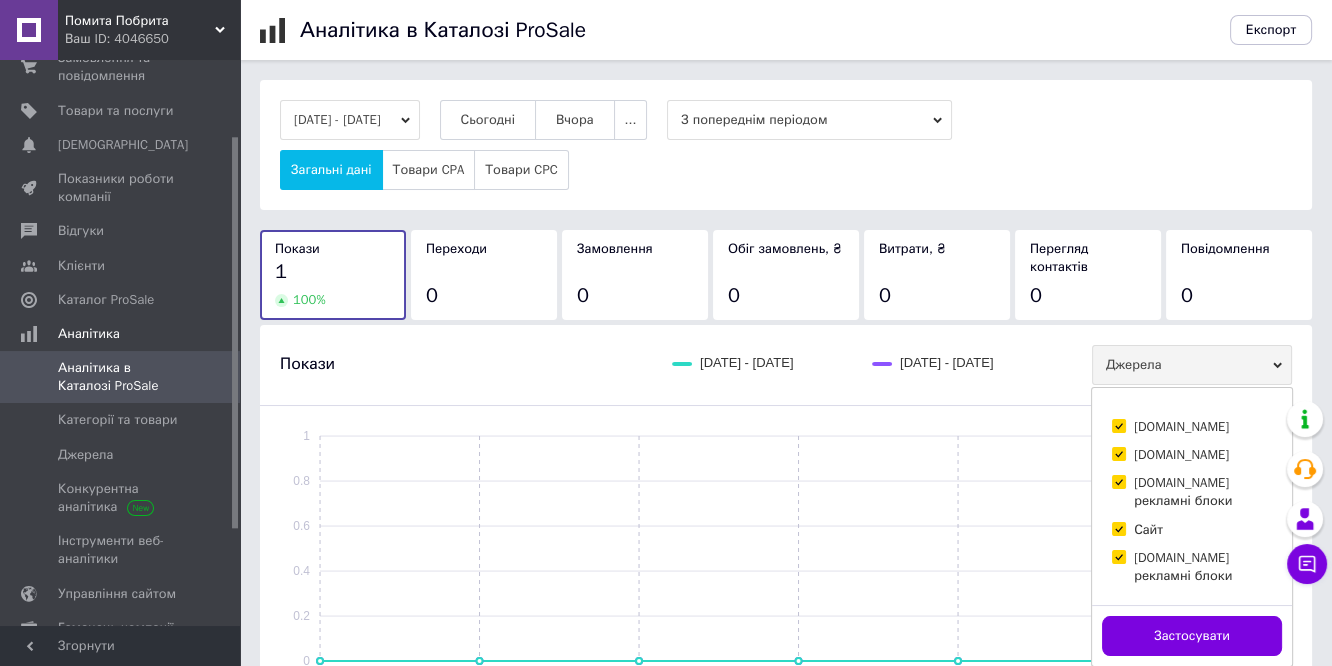 click on "Джерела" at bounding box center (1192, 365) 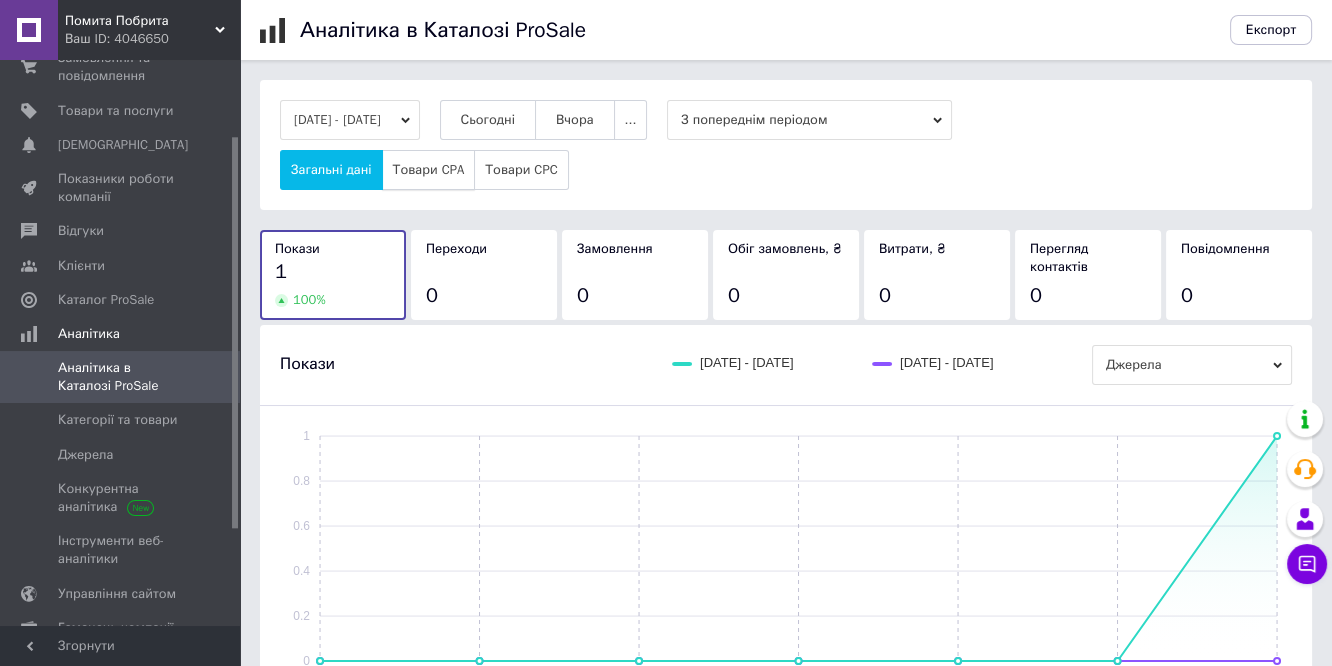click on "Товари CPA" at bounding box center (429, 170) 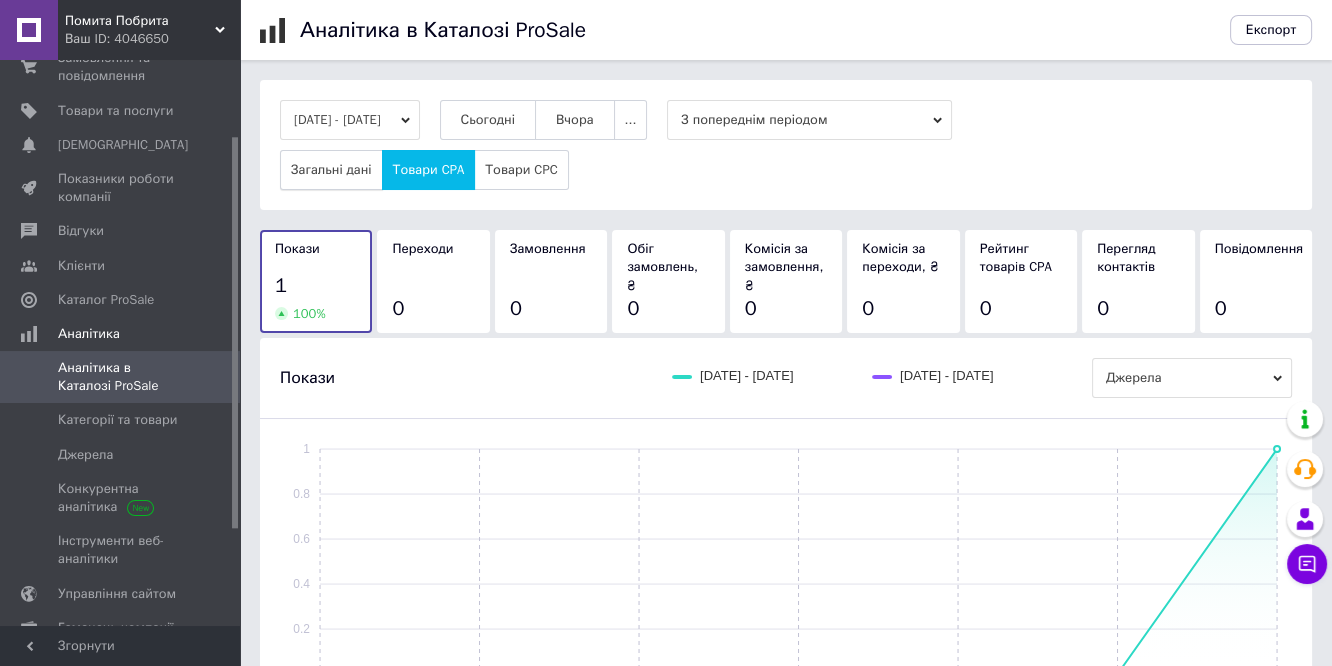 click on "Загальні дані" at bounding box center (331, 170) 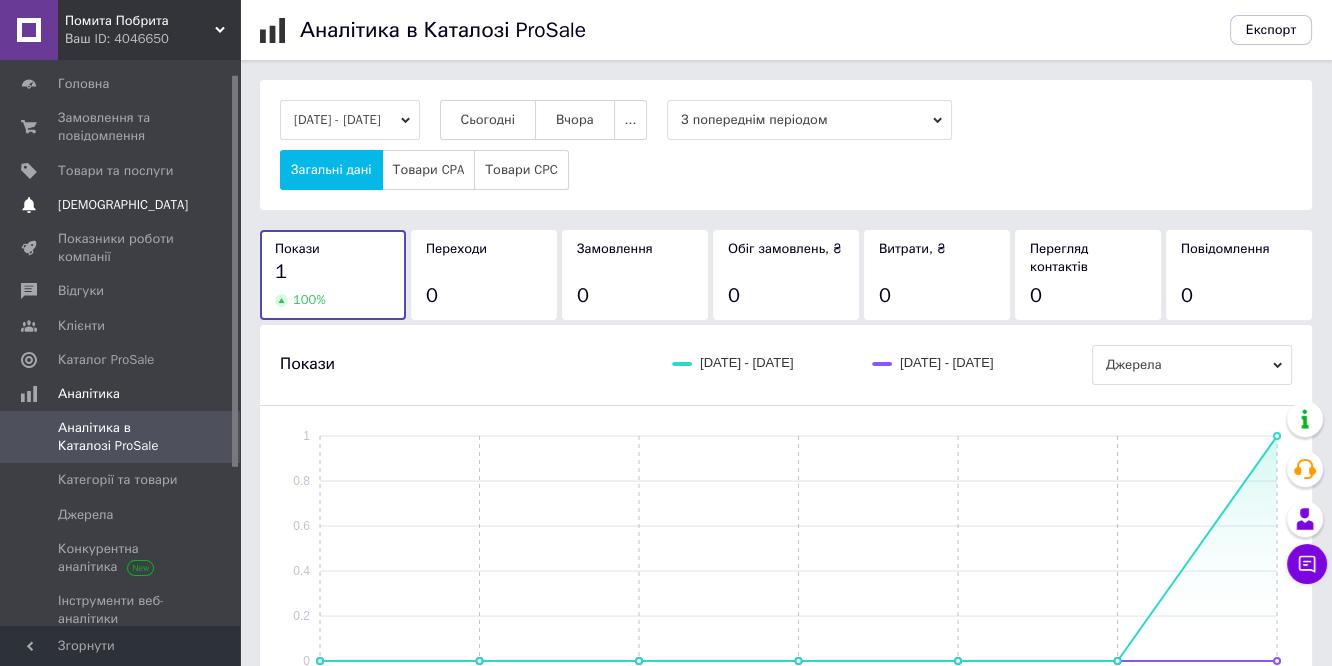 scroll, scrollTop: 0, scrollLeft: 0, axis: both 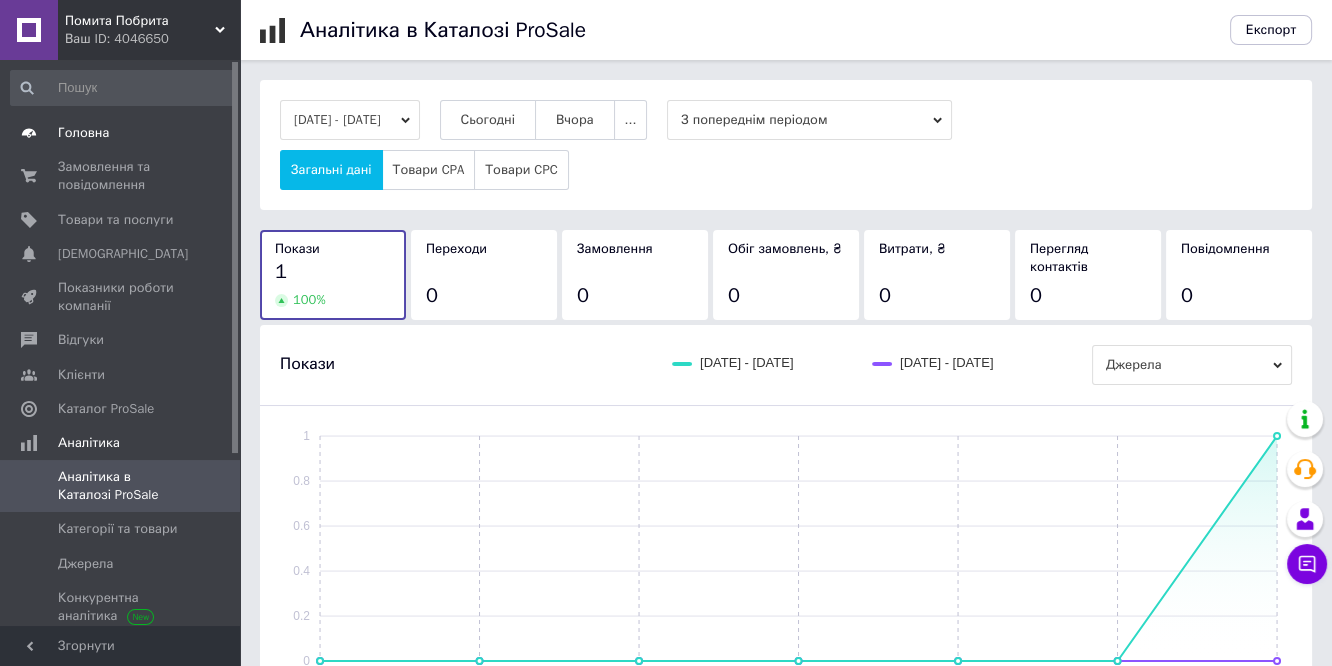 click on "Головна" at bounding box center [83, 133] 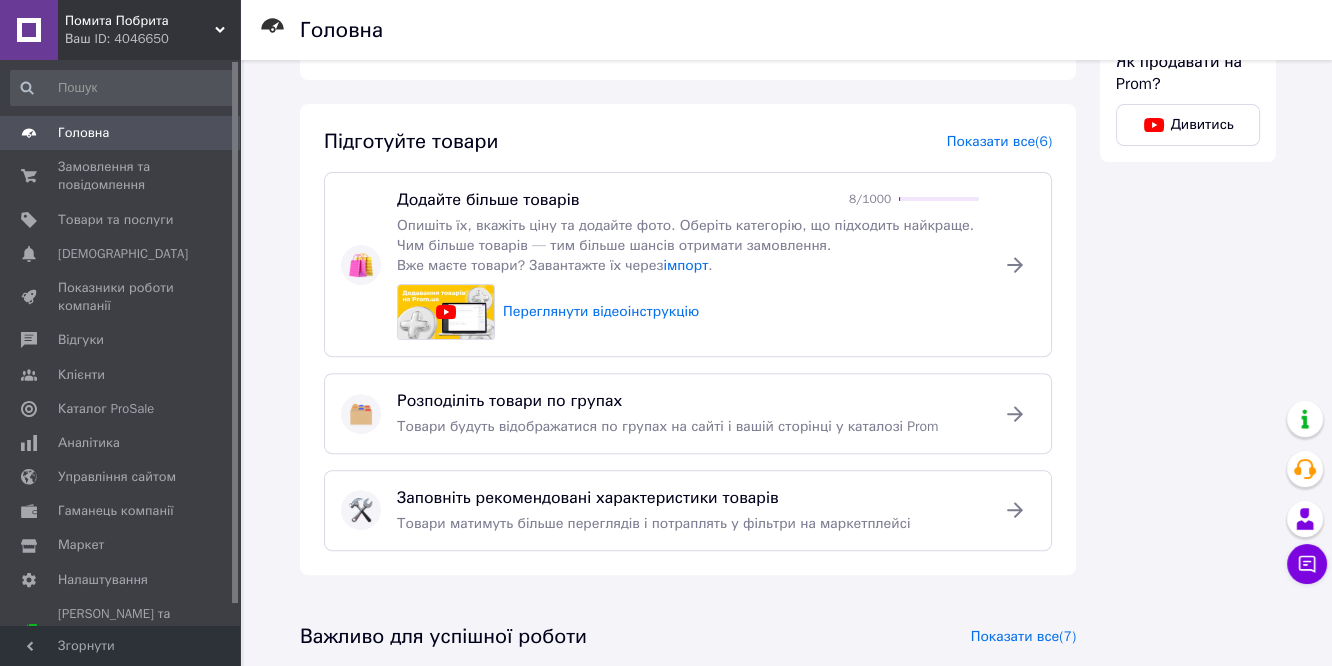 scroll, scrollTop: 1054, scrollLeft: 0, axis: vertical 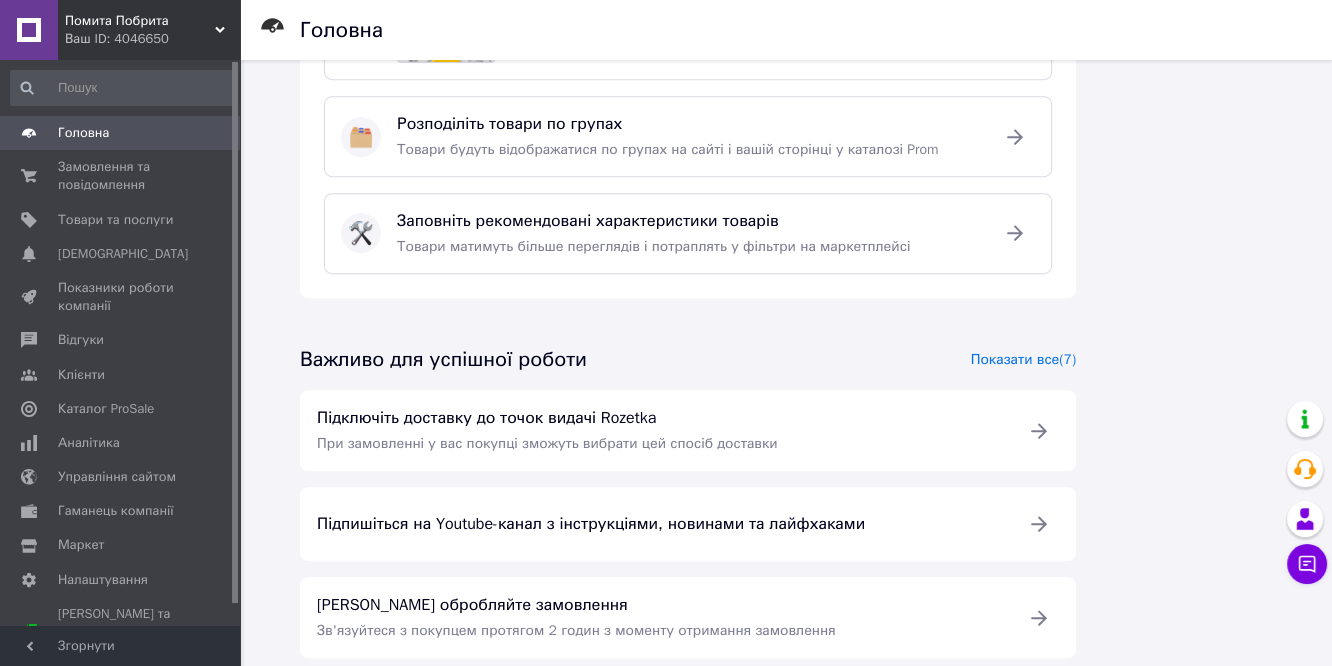 click 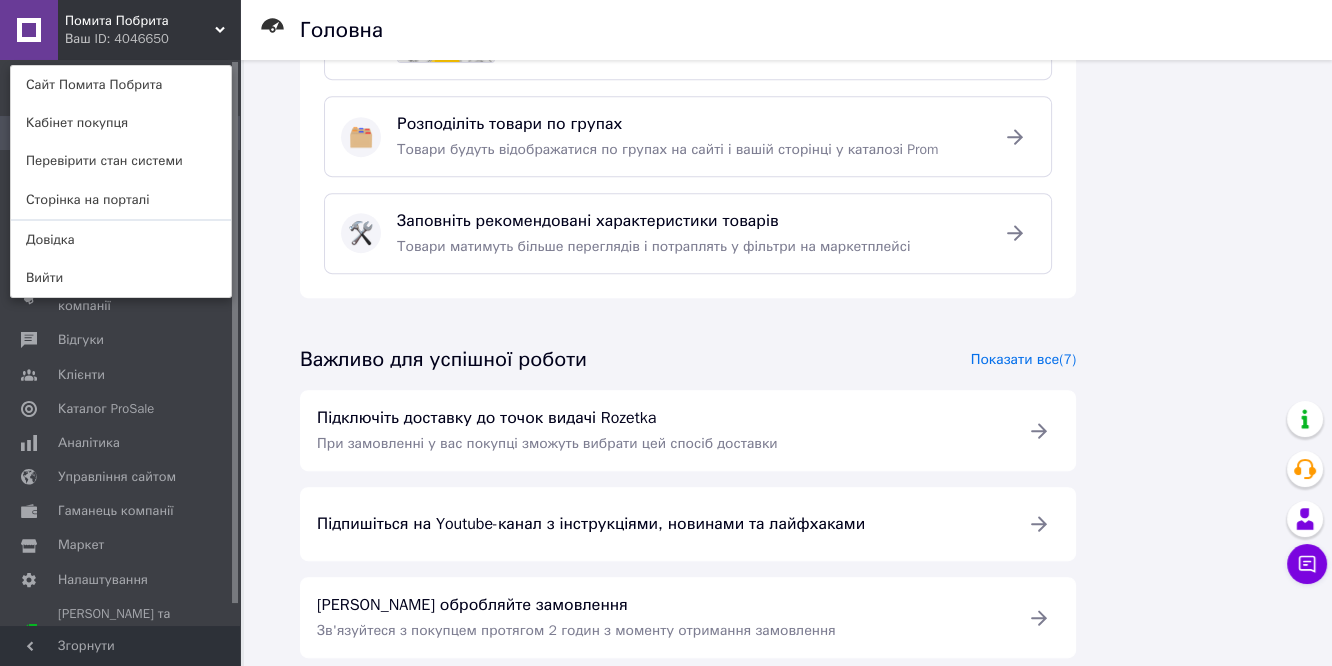click on "Помита Побрита Ваш ID: 4046650 Сайт Помита Побрита Кабінет покупця Перевірити стан системи Сторінка на порталі Довідка Вийти" at bounding box center (120, 30) 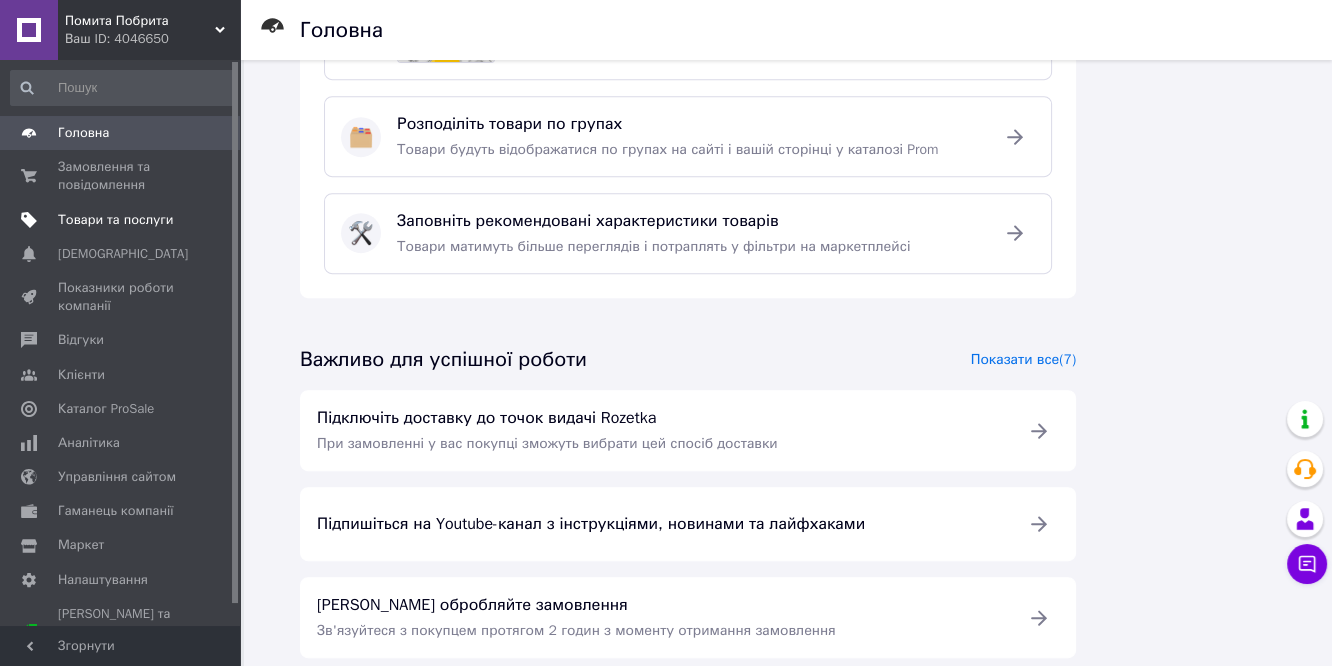 click on "Товари та послуги" at bounding box center [115, 220] 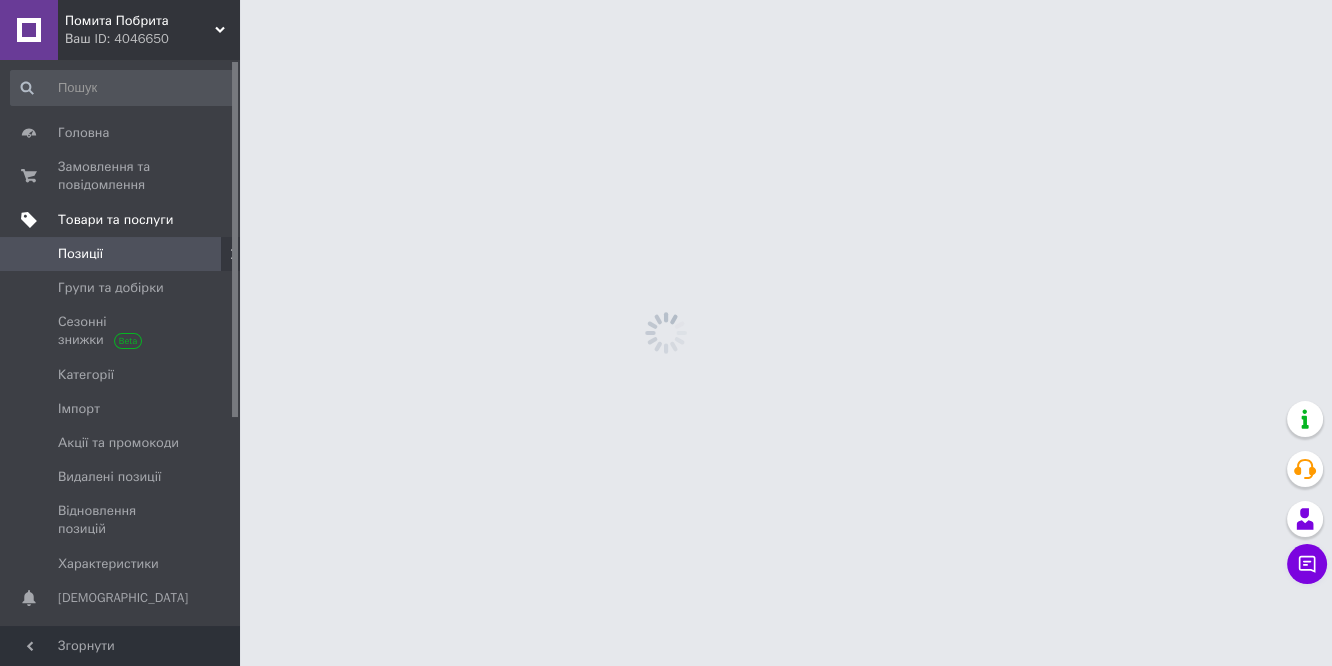 scroll, scrollTop: 0, scrollLeft: 0, axis: both 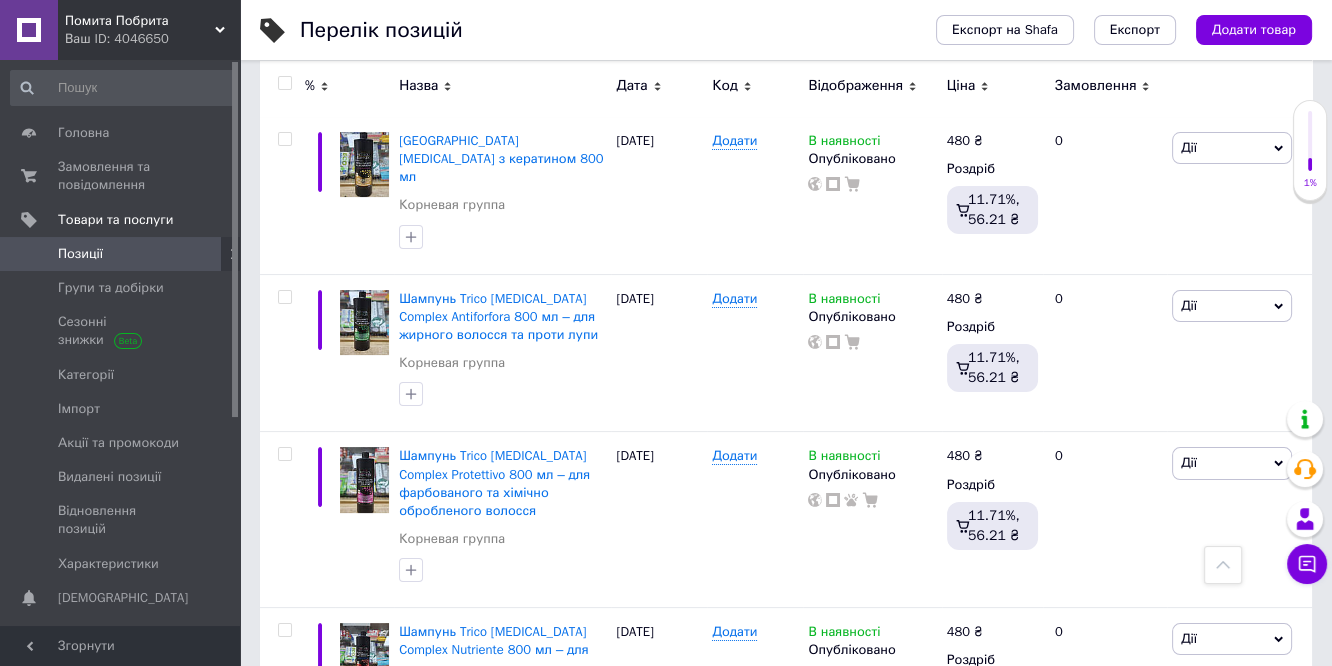 click on "Позиції" at bounding box center [80, 254] 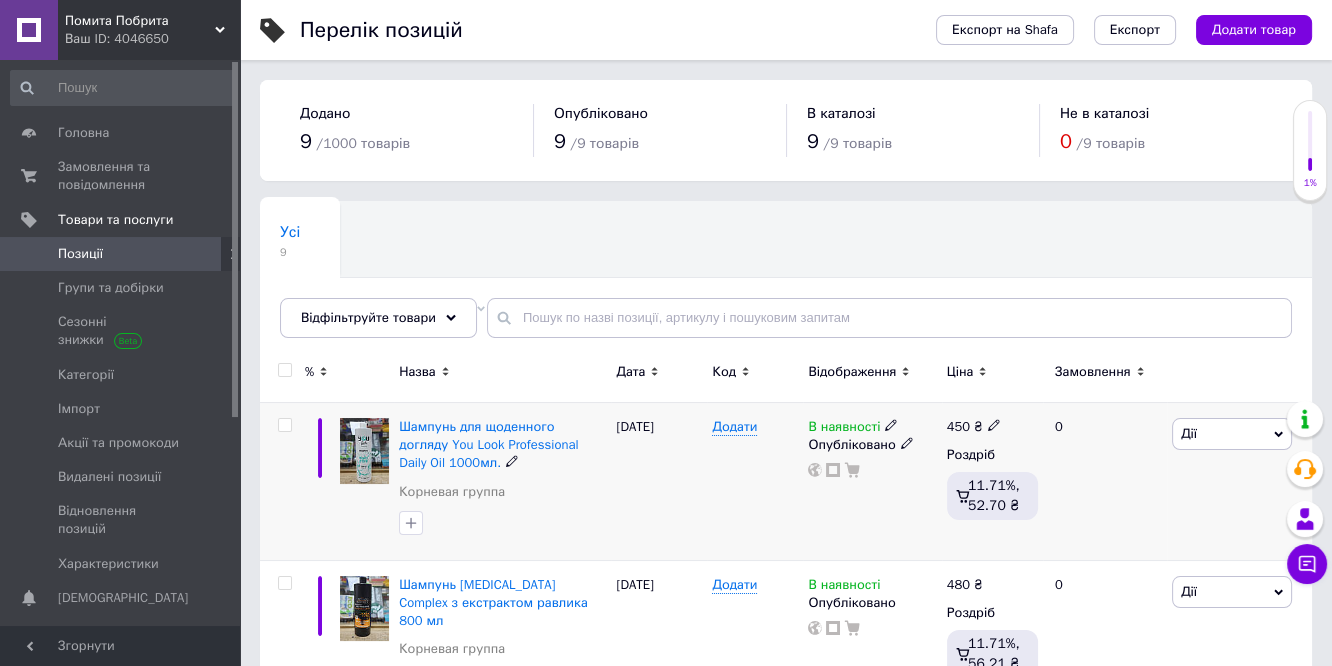 click on "10.07.2025" at bounding box center [659, 482] 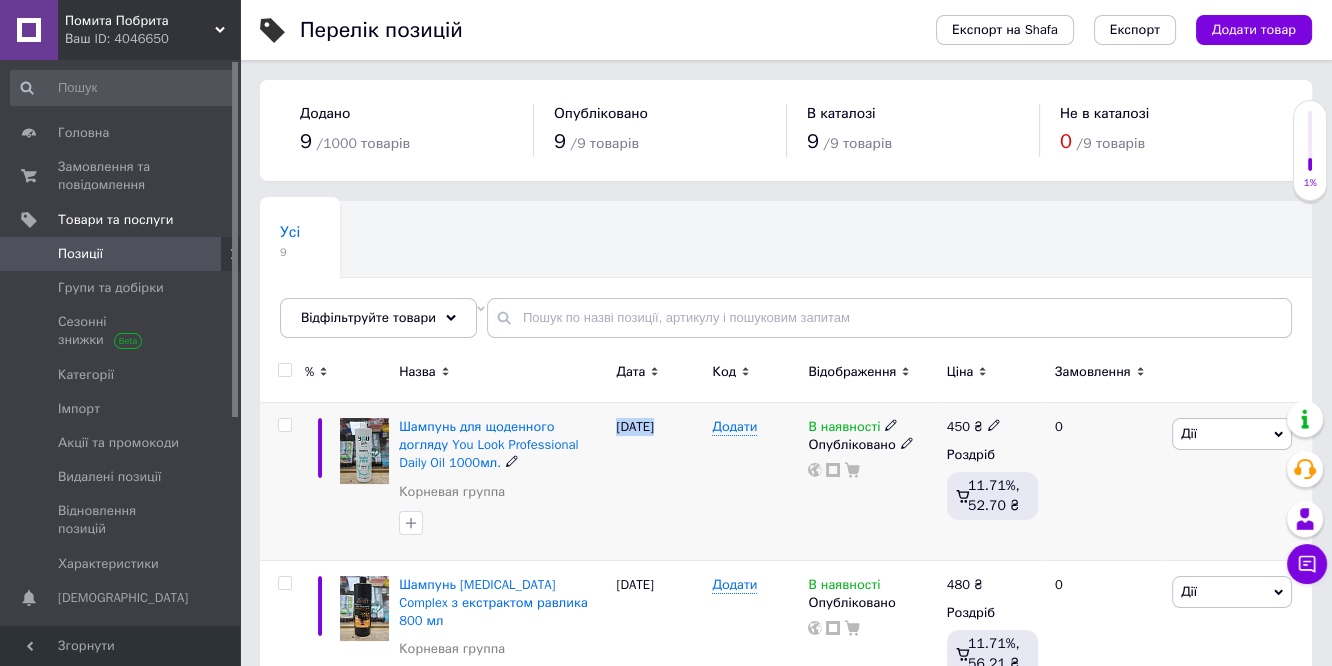 click on "10.07.2025" at bounding box center (659, 482) 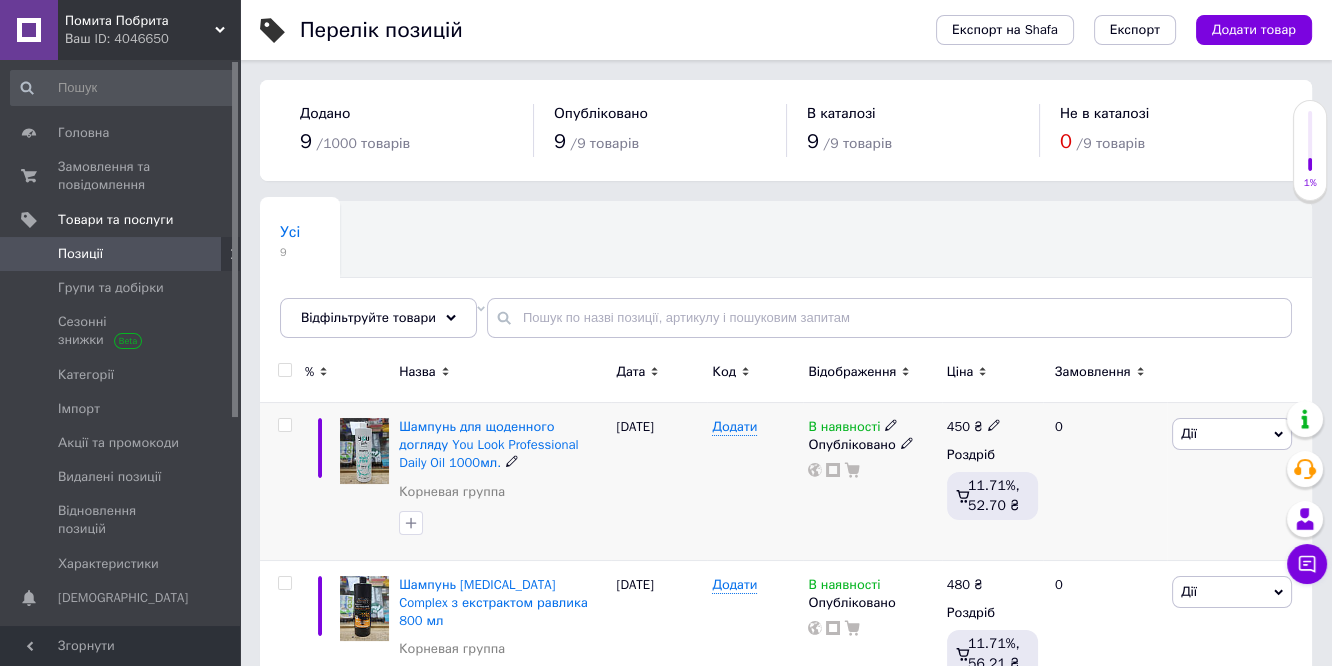 click on "10.07.2025" at bounding box center [659, 482] 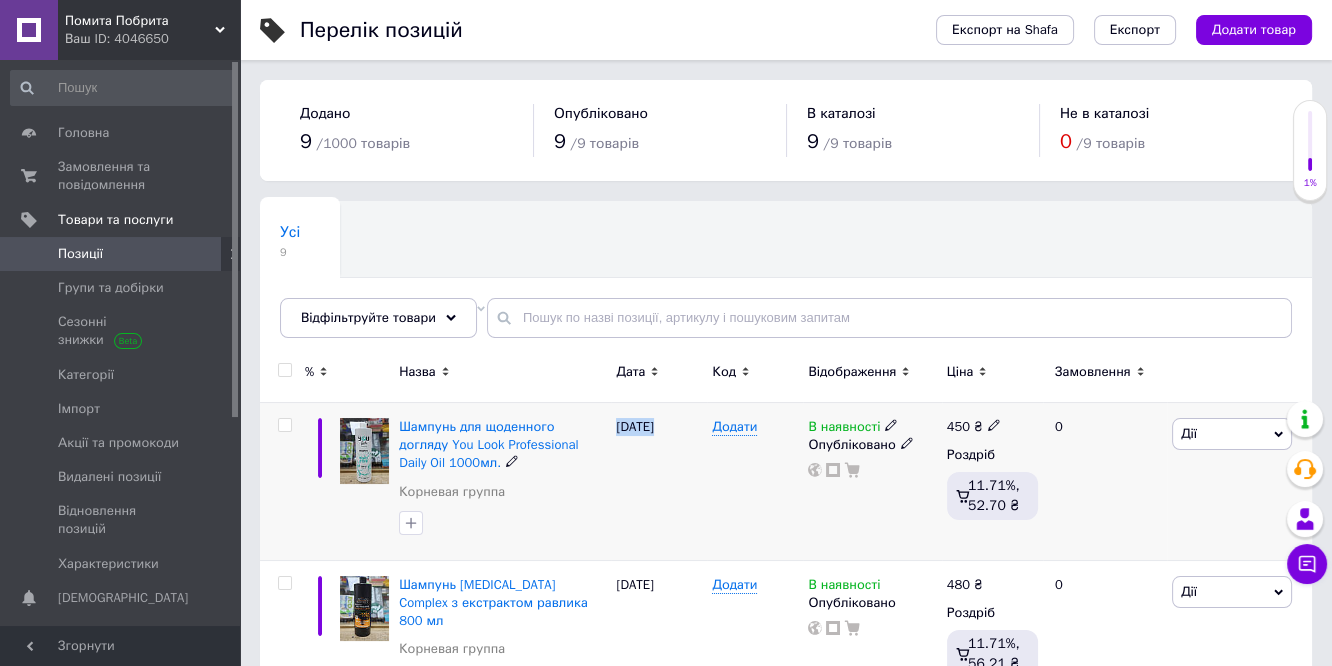 click on "10.07.2025" at bounding box center [659, 482] 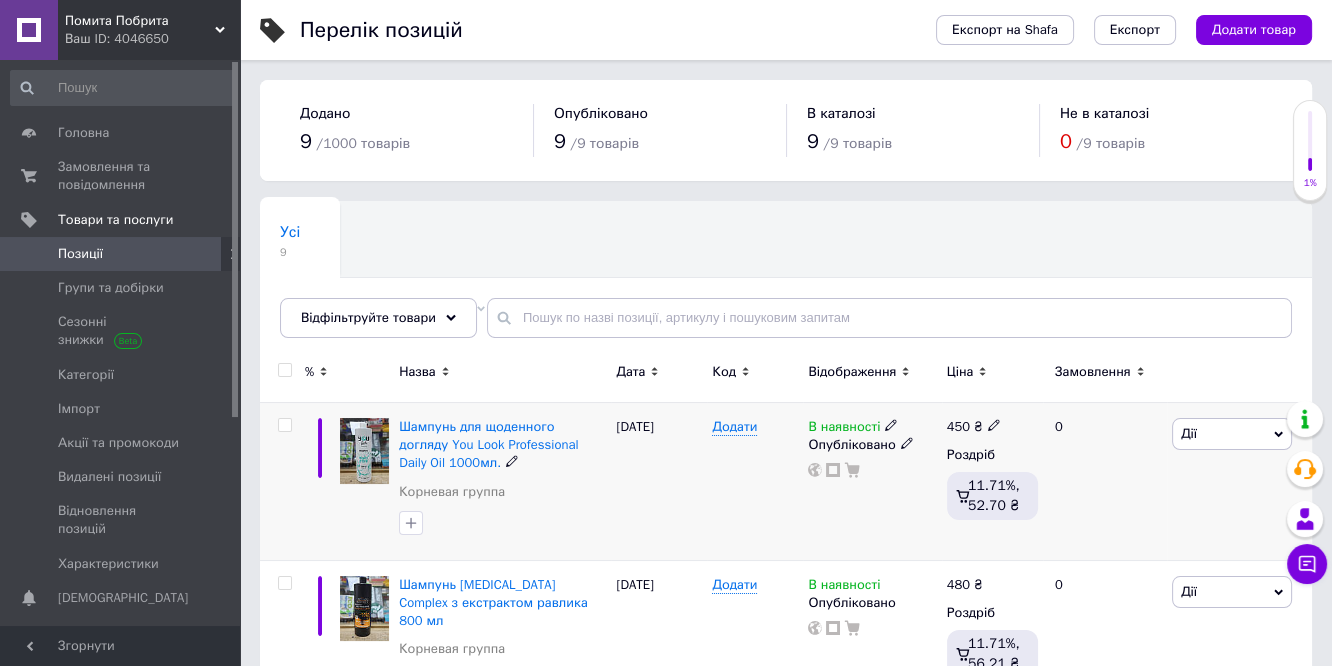 click on "10.07.2025" at bounding box center [659, 482] 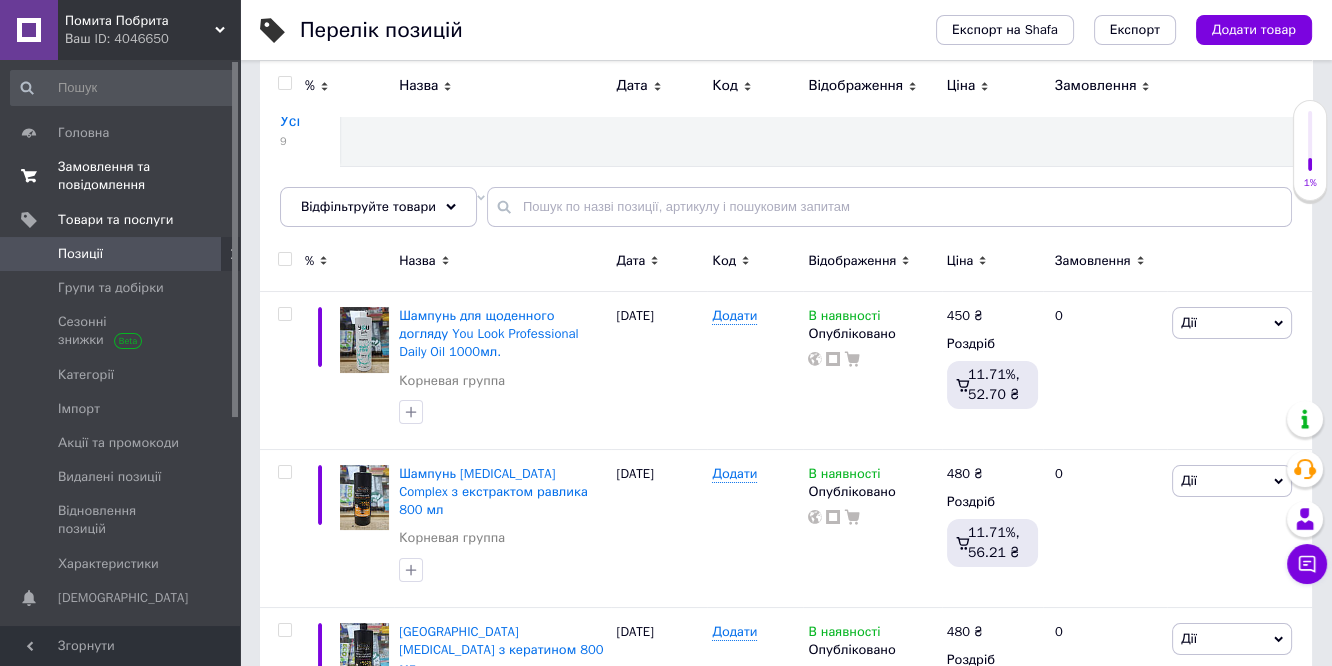 scroll, scrollTop: 111, scrollLeft: 0, axis: vertical 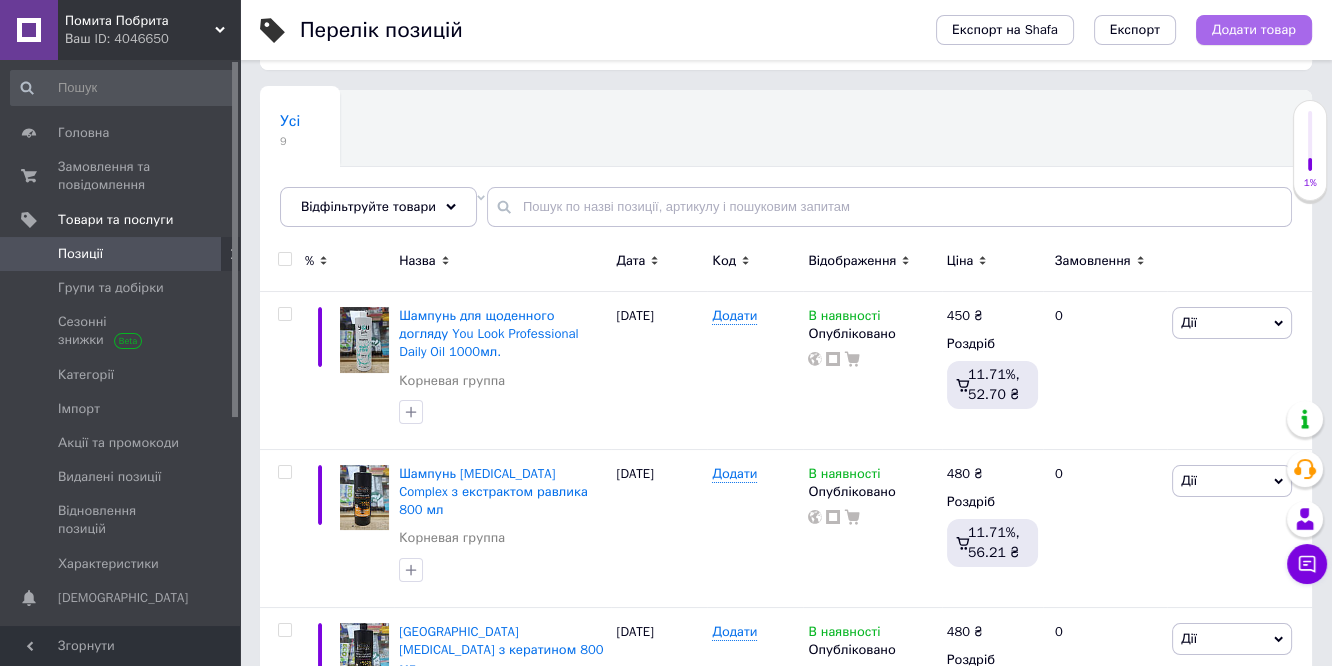 click on "Додати товар" at bounding box center (1254, 30) 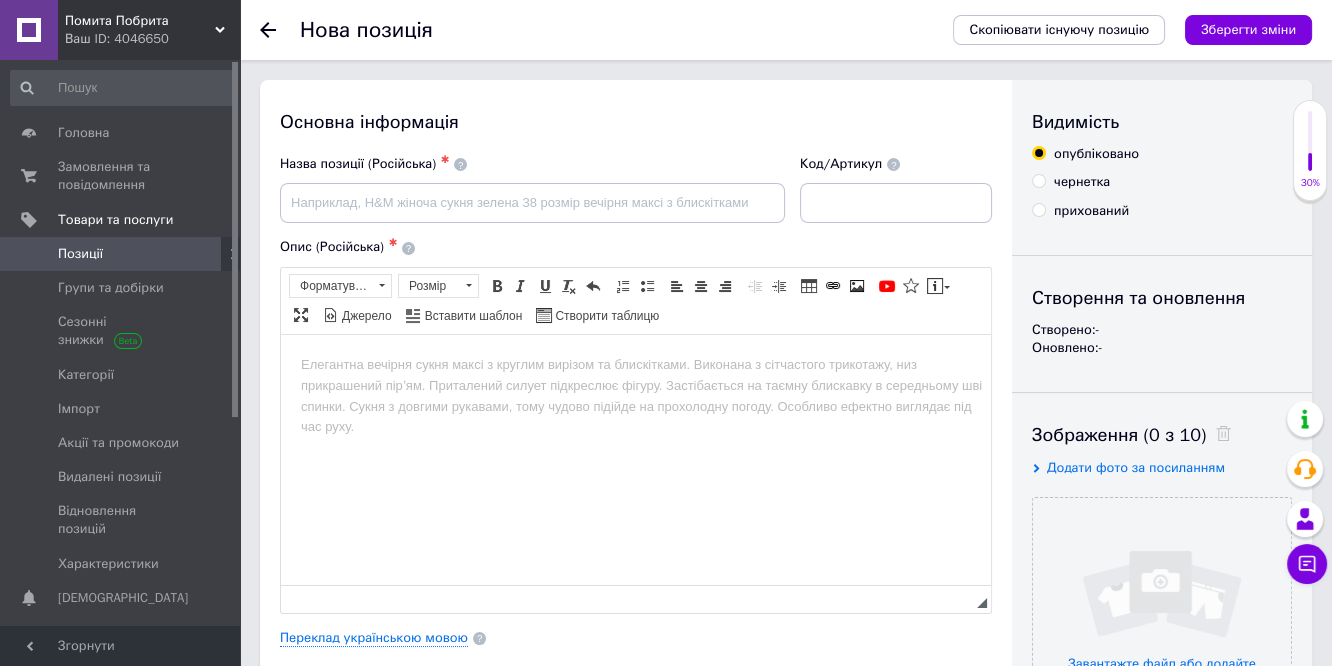 scroll, scrollTop: 0, scrollLeft: 0, axis: both 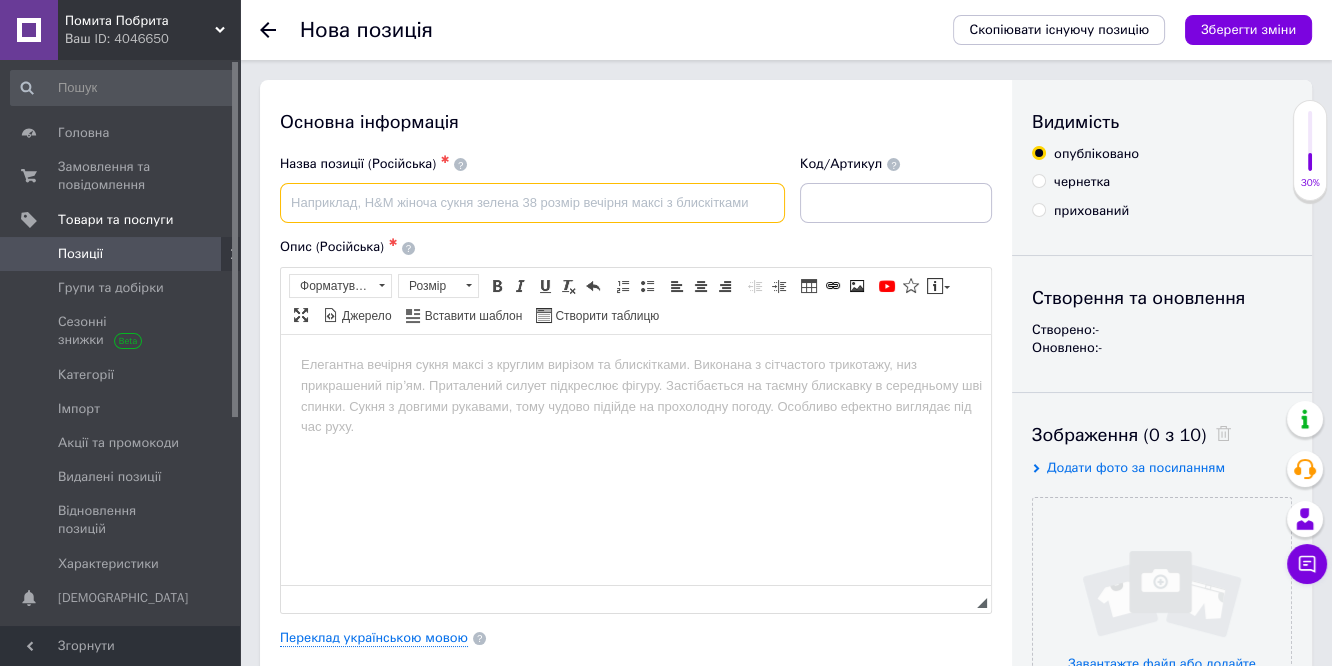 click at bounding box center [532, 203] 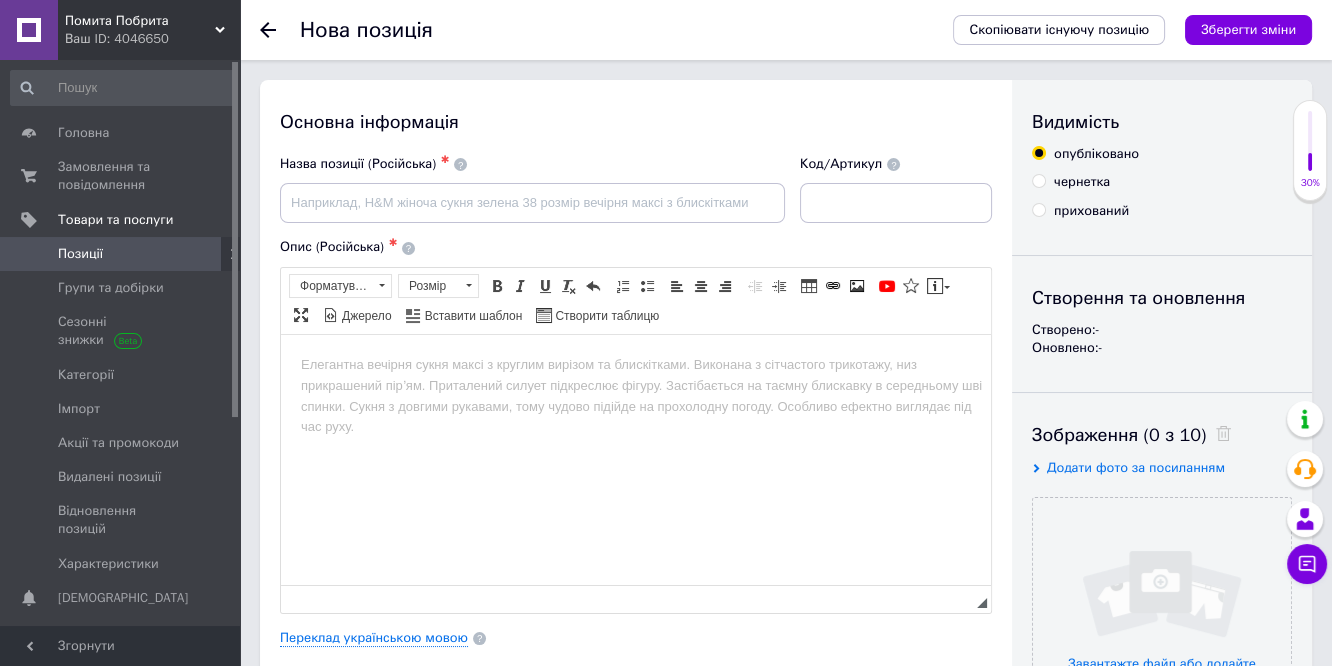 click on "Додати фото за посиланням" at bounding box center [1136, 467] 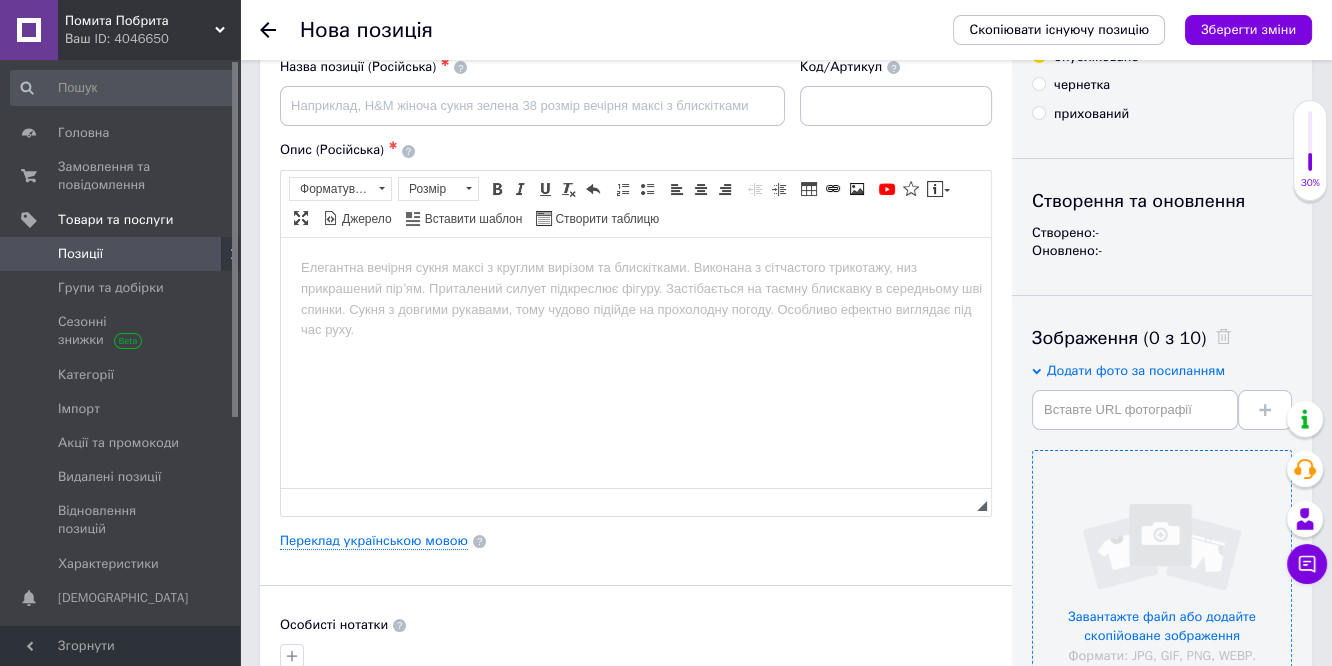 scroll, scrollTop: 333, scrollLeft: 0, axis: vertical 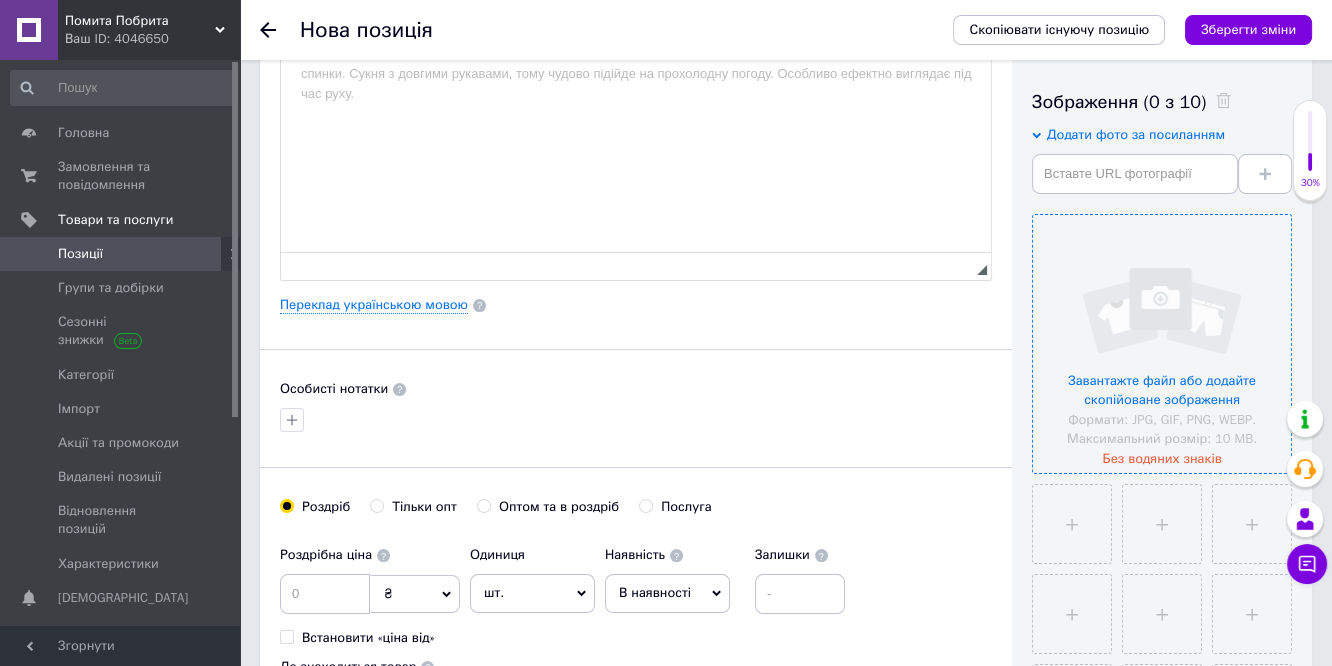 click at bounding box center [1162, 344] 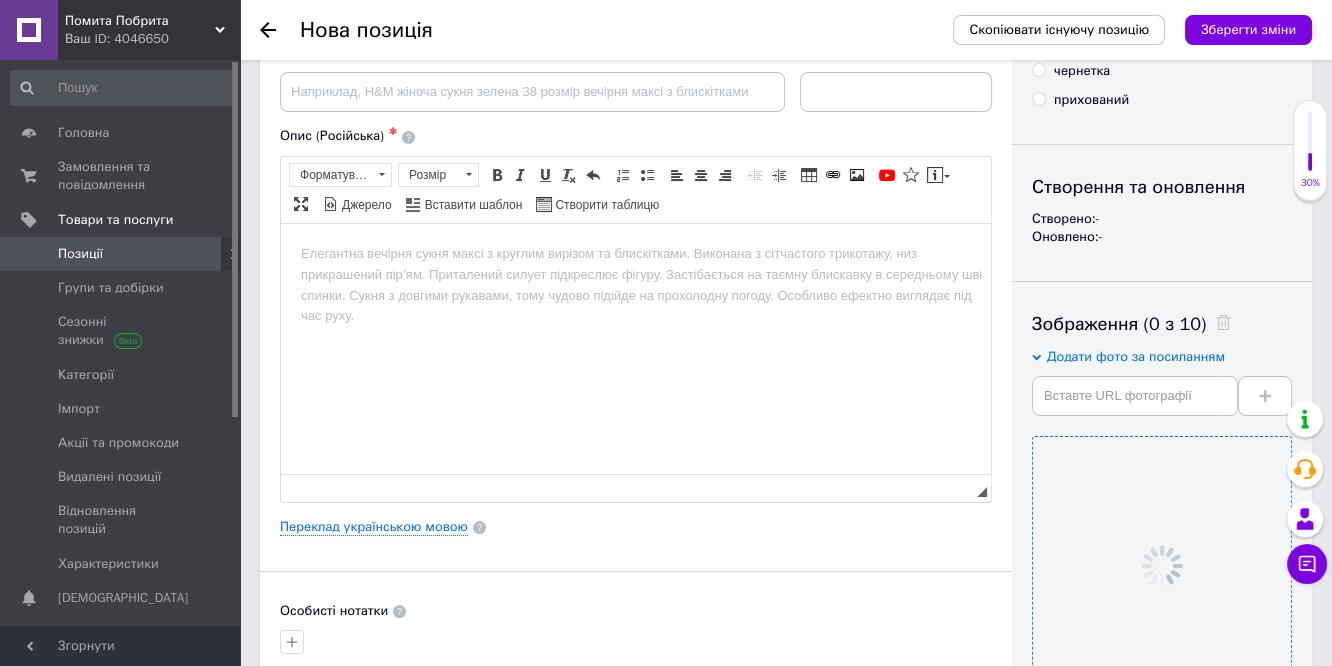 scroll, scrollTop: 0, scrollLeft: 0, axis: both 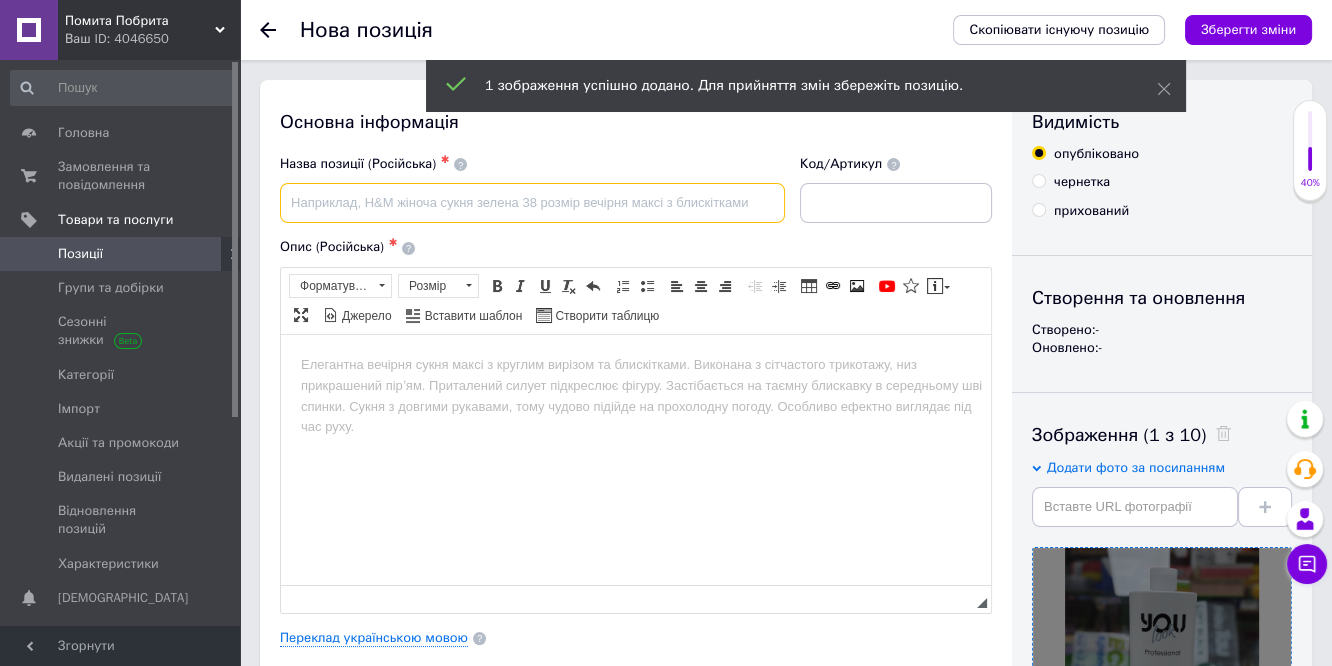 click at bounding box center [532, 203] 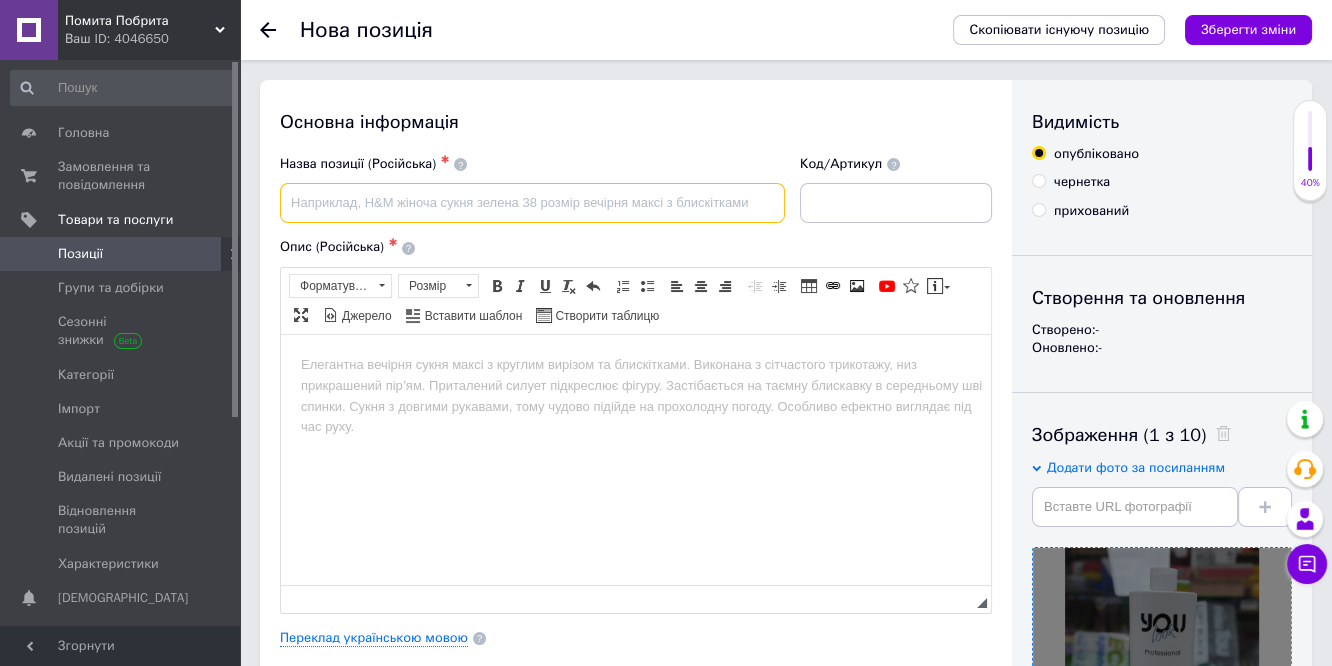 click at bounding box center (532, 203) 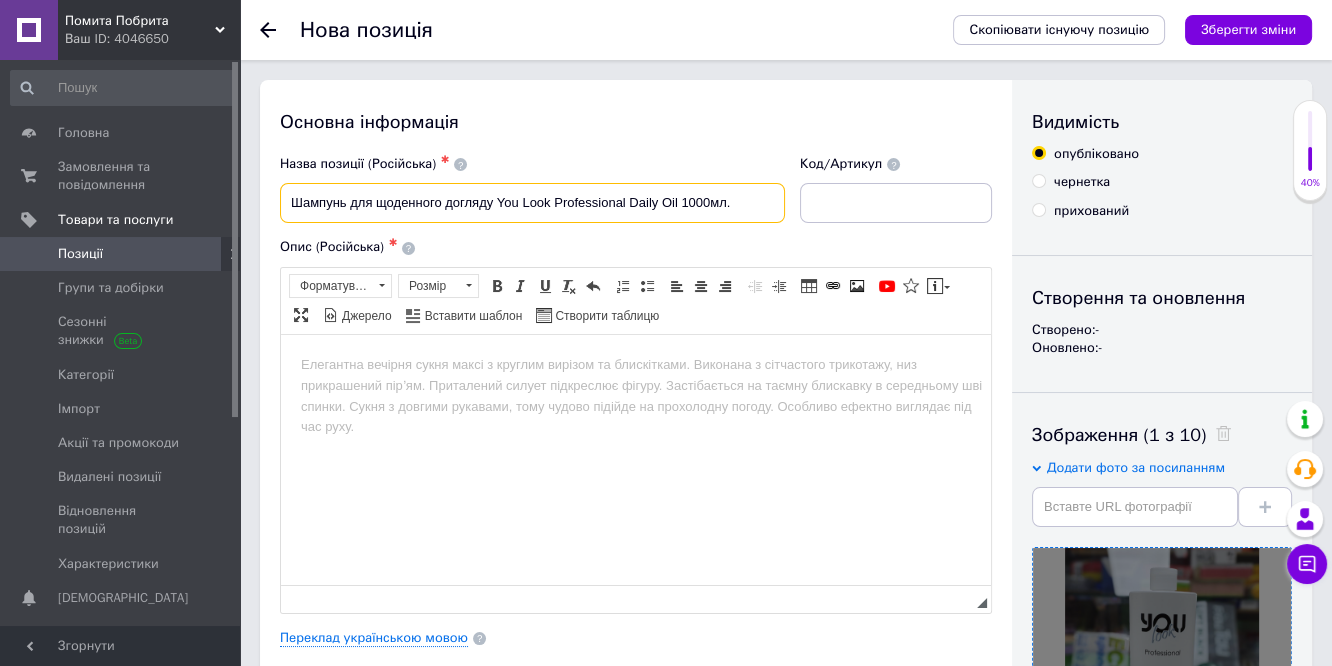drag, startPoint x: 360, startPoint y: 203, endPoint x: 489, endPoint y: 202, distance: 129.00388 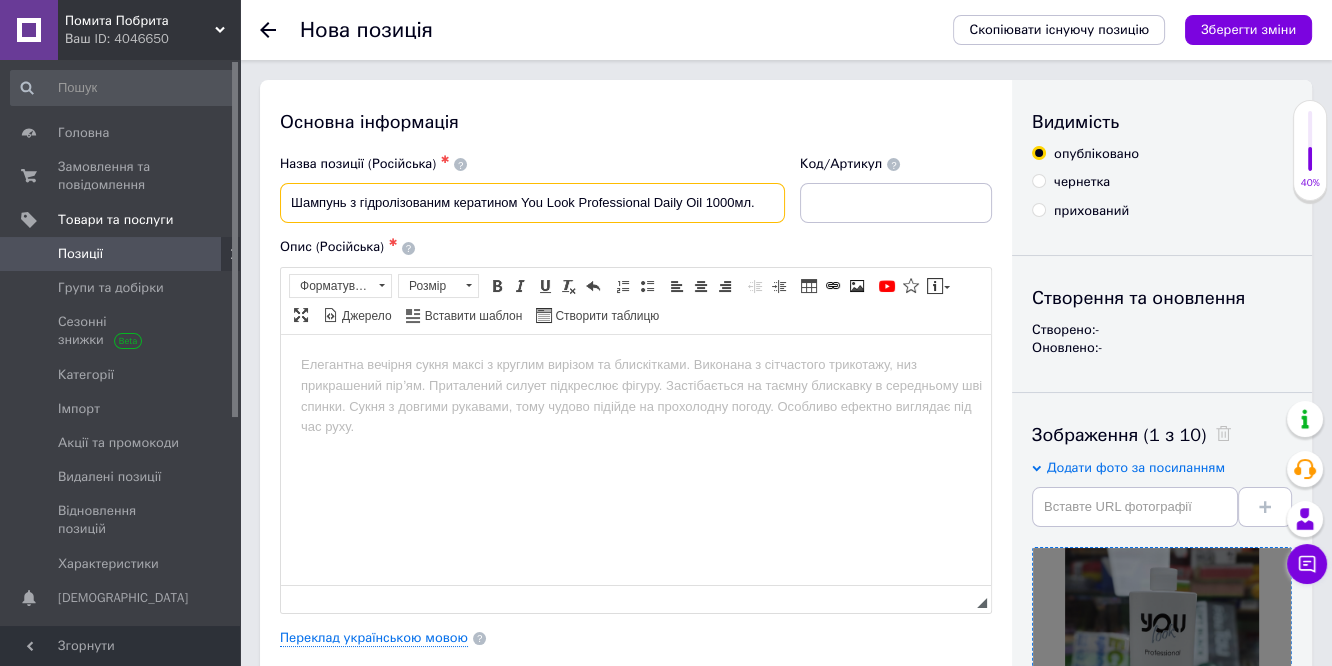 drag, startPoint x: 655, startPoint y: 203, endPoint x: 703, endPoint y: 202, distance: 48.010414 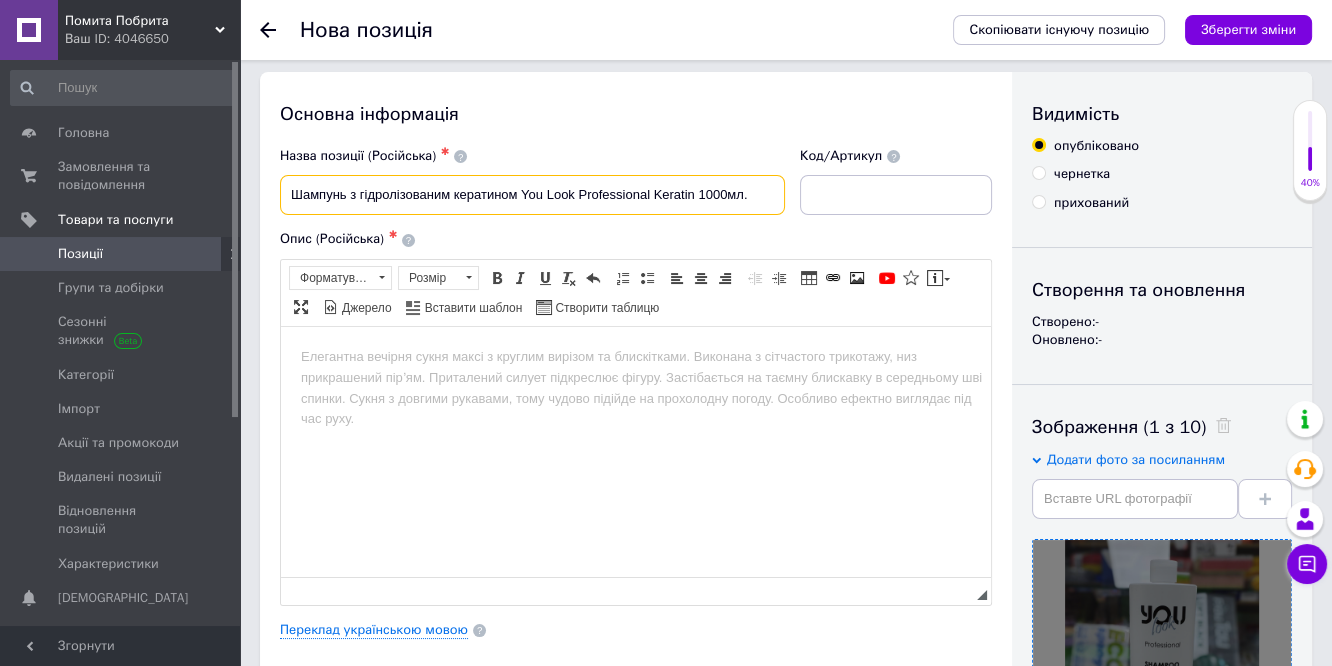 scroll, scrollTop: 0, scrollLeft: 0, axis: both 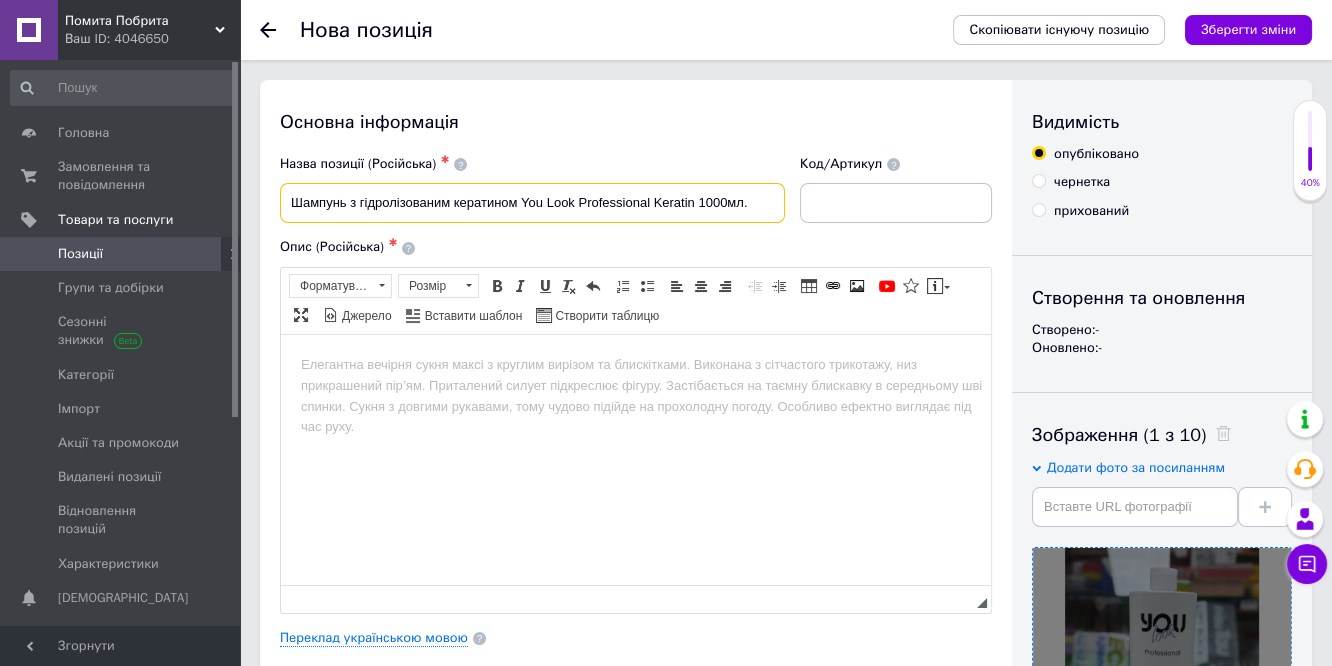 type on "Шампунь з гідролізованим кератином You Look Professional Keratin 1000мл." 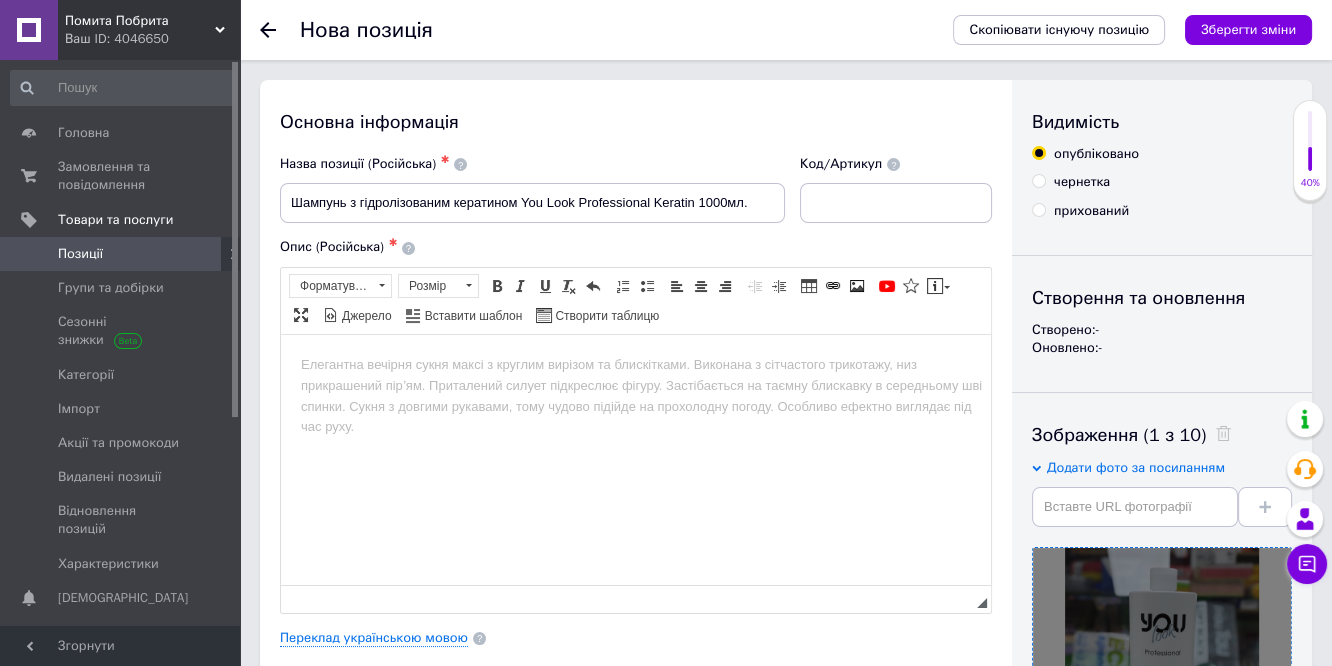 click at bounding box center [636, 364] 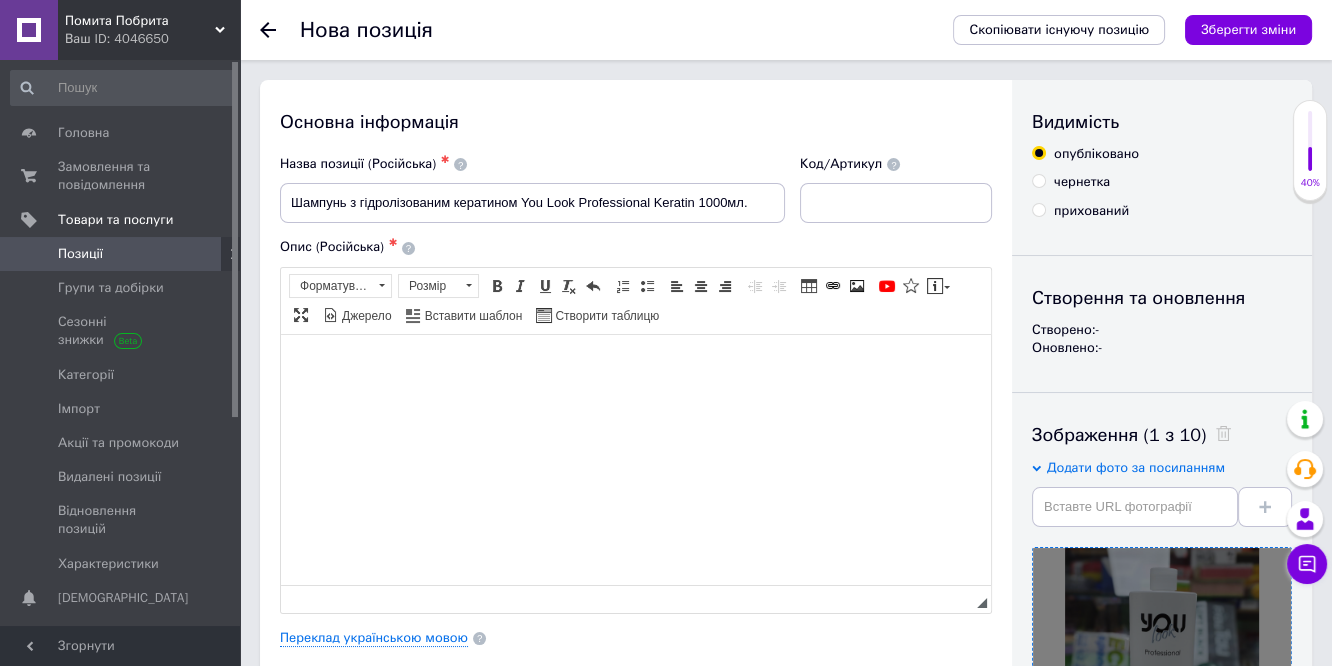 click at bounding box center (636, 364) 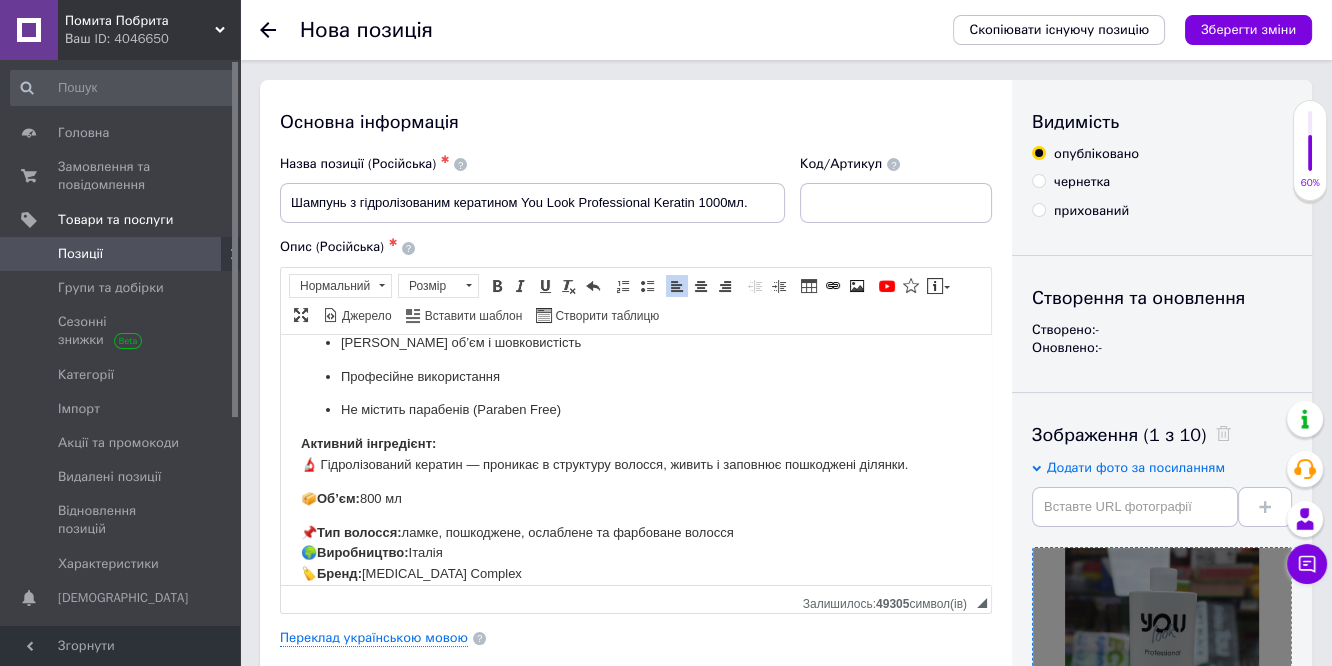 scroll, scrollTop: 219, scrollLeft: 0, axis: vertical 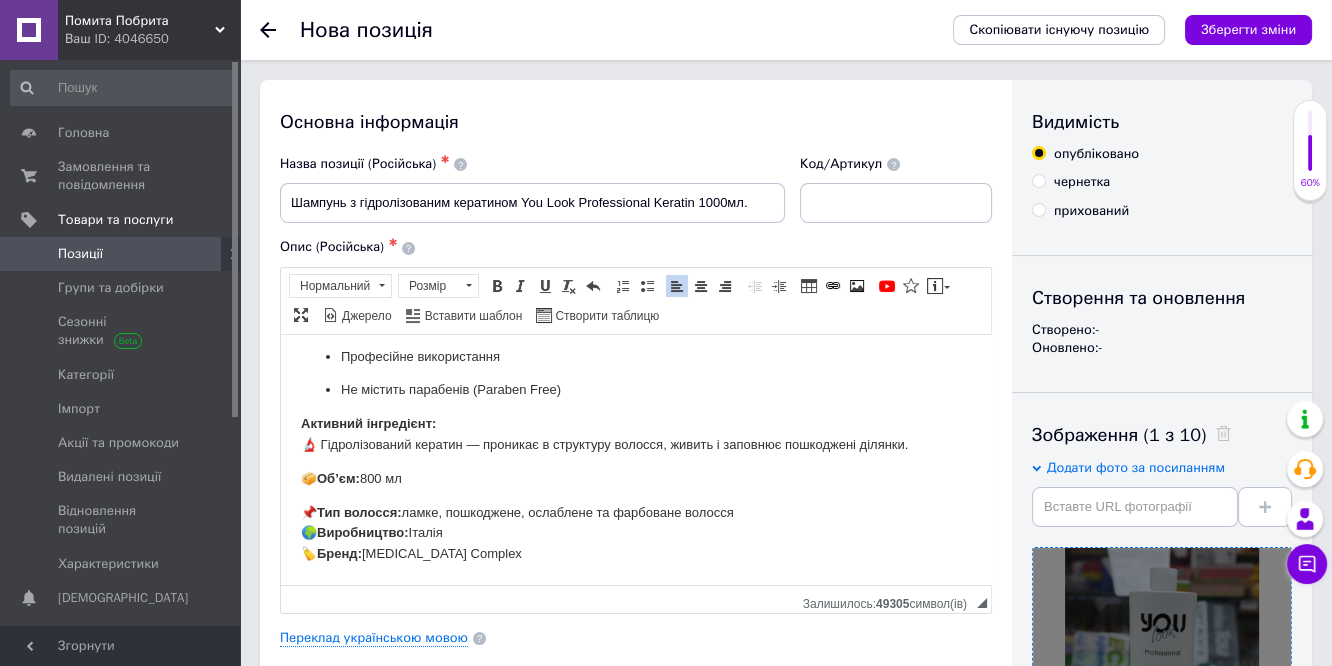 click on "📦  Об’єм:  800 мл" at bounding box center (636, 478) 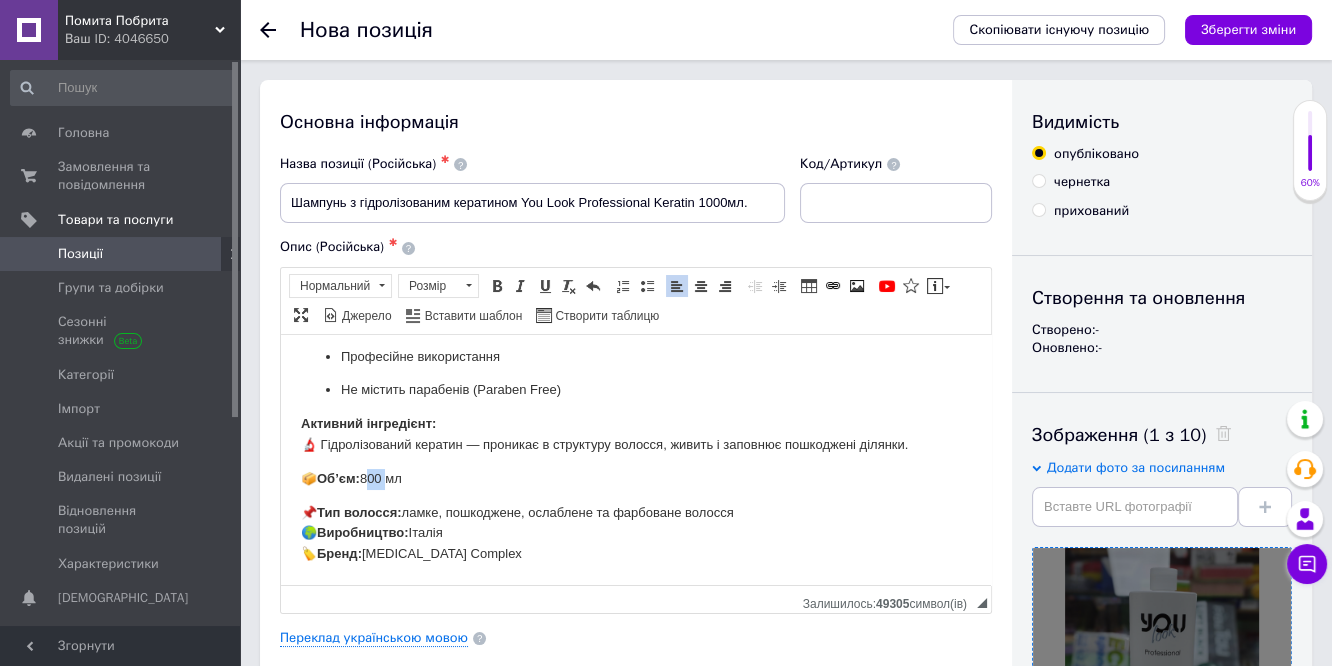 drag, startPoint x: 368, startPoint y: 476, endPoint x: 388, endPoint y: 478, distance: 20.09975 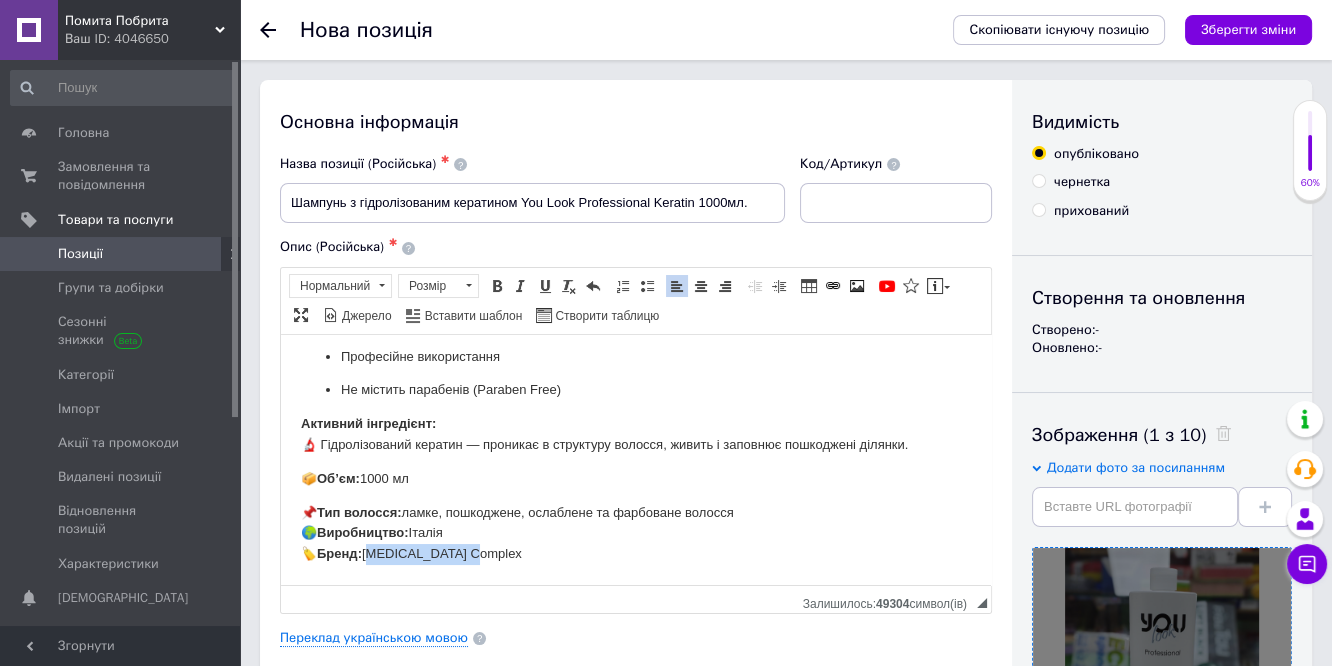 drag, startPoint x: 370, startPoint y: 550, endPoint x: 497, endPoint y: 562, distance: 127.56567 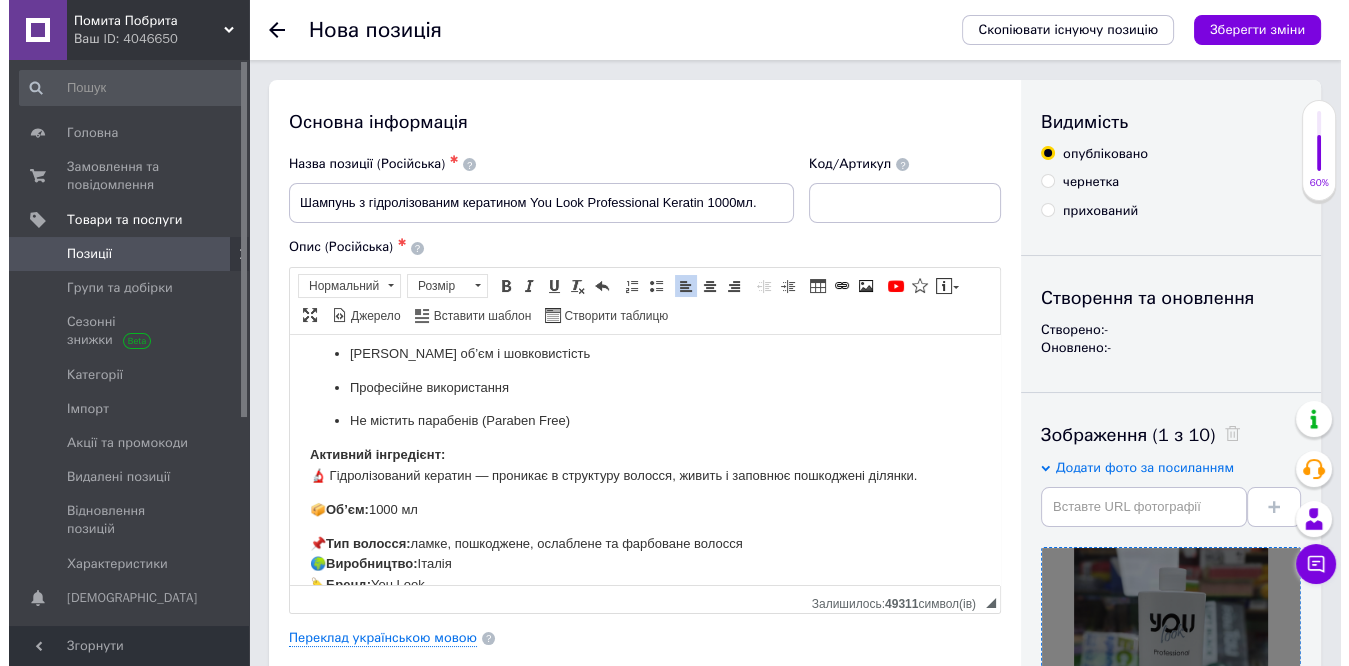 scroll, scrollTop: 219, scrollLeft: 0, axis: vertical 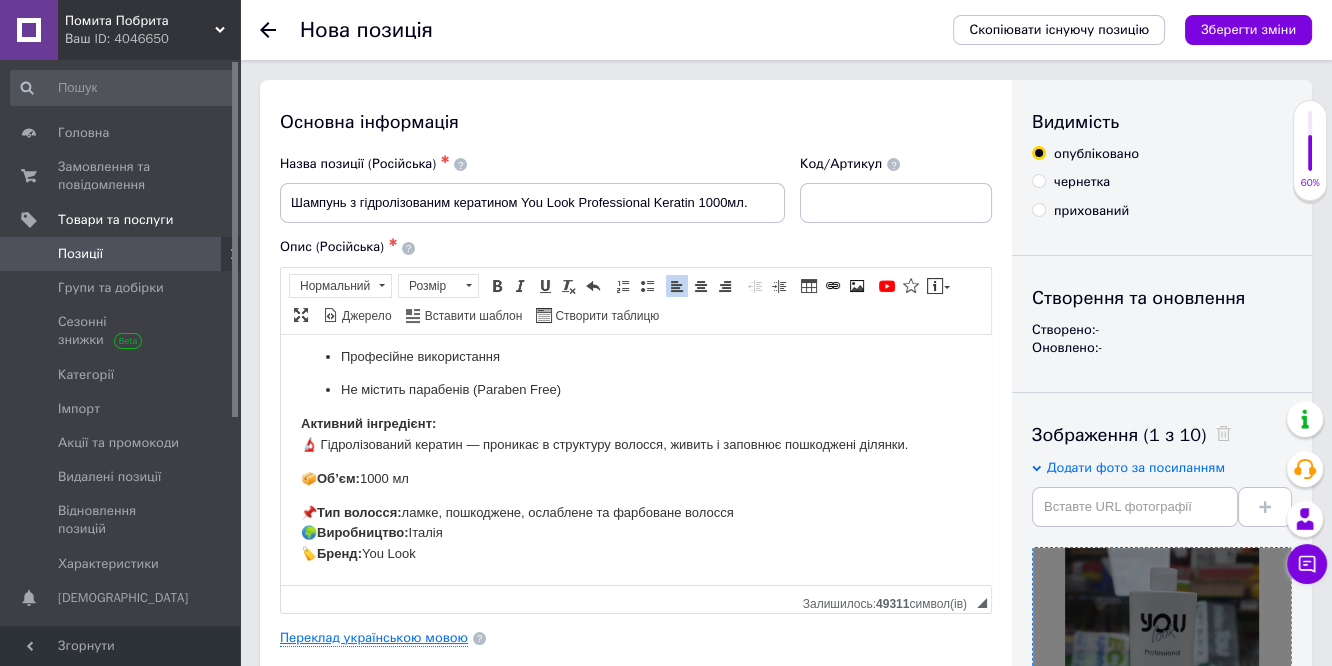 click on "Переклад українською мовою" at bounding box center [374, 638] 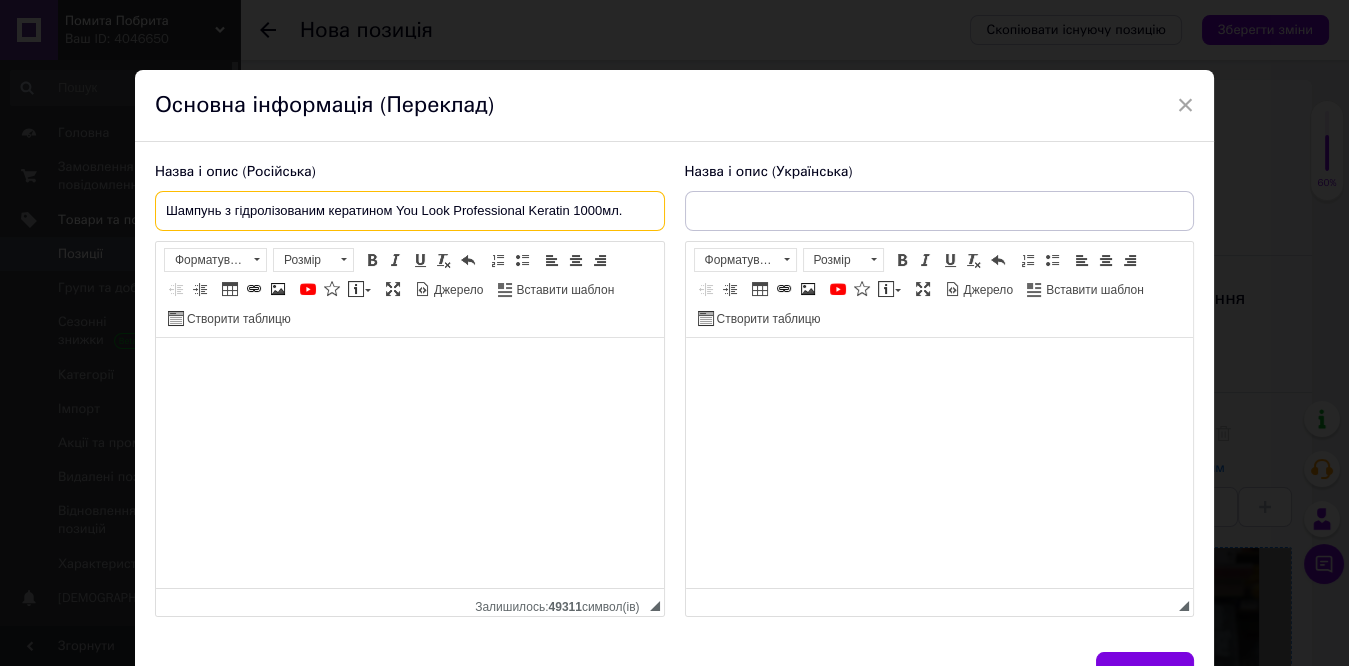 click on "Шампунь з гідролізованим кератином You Look Professional Keratin 1000мл." at bounding box center (410, 211) 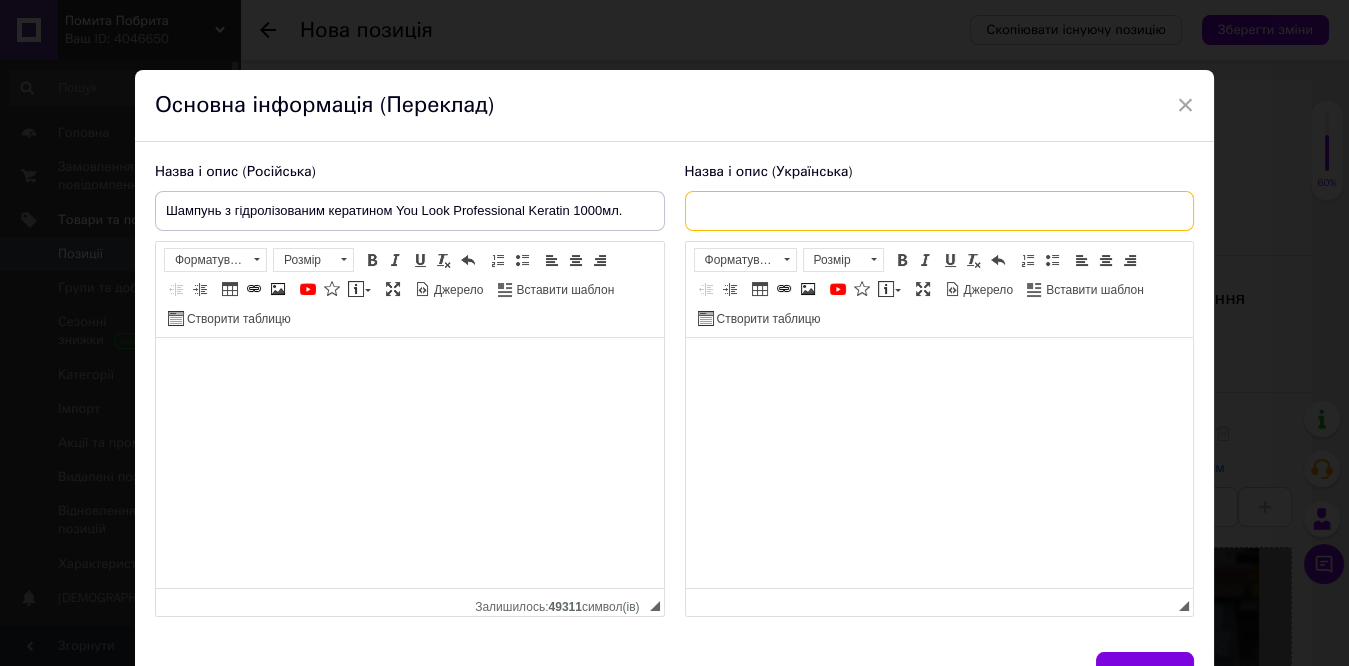 click at bounding box center [940, 211] 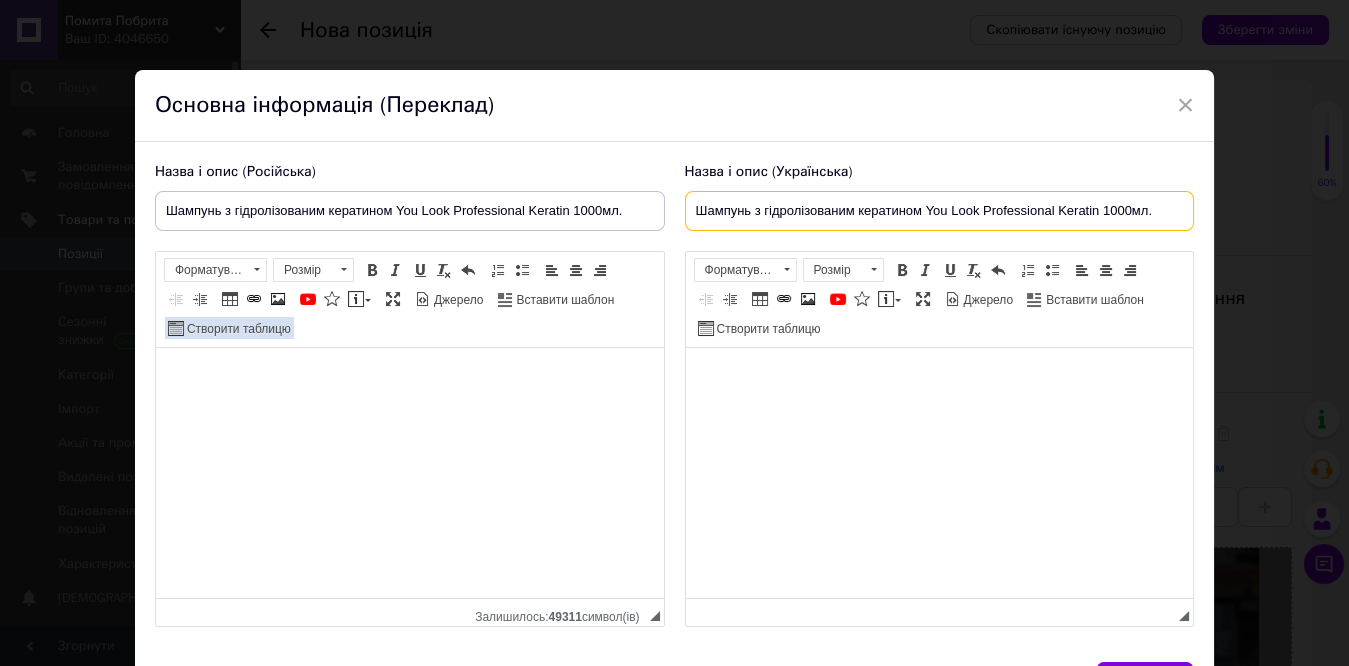 type on "Шампунь з гідролізованим кератином You Look Professional Keratin 1000мл." 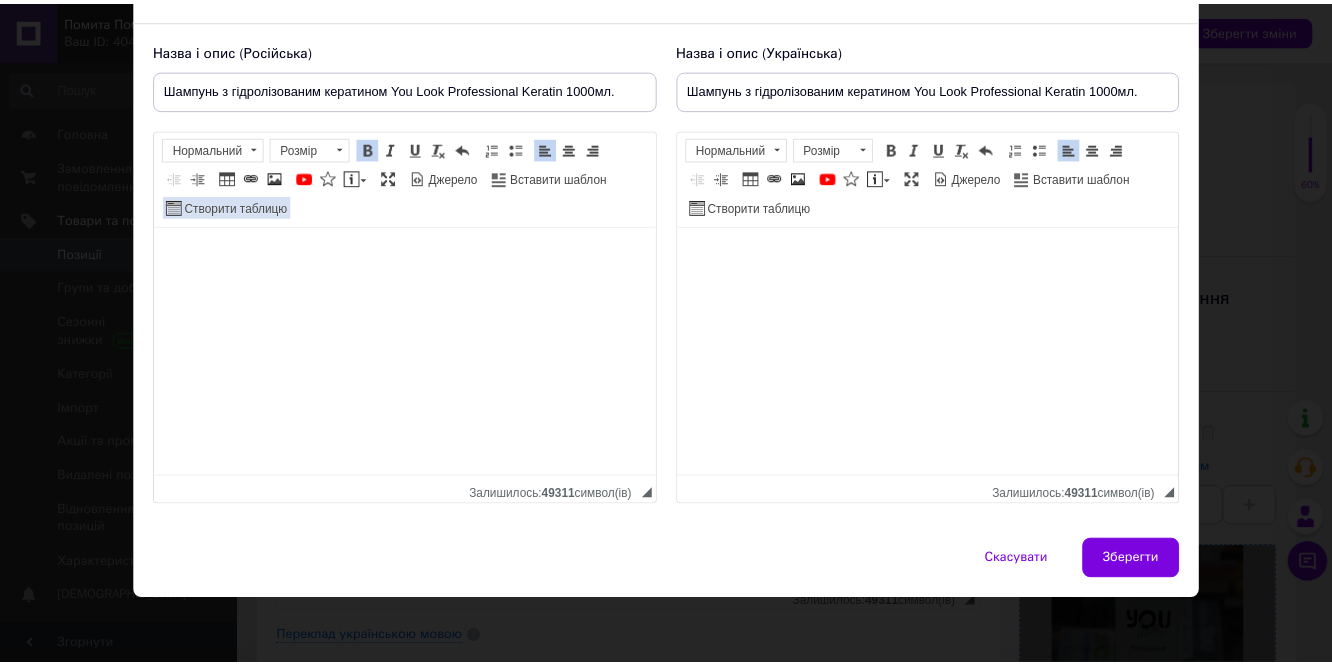 scroll, scrollTop: 122, scrollLeft: 0, axis: vertical 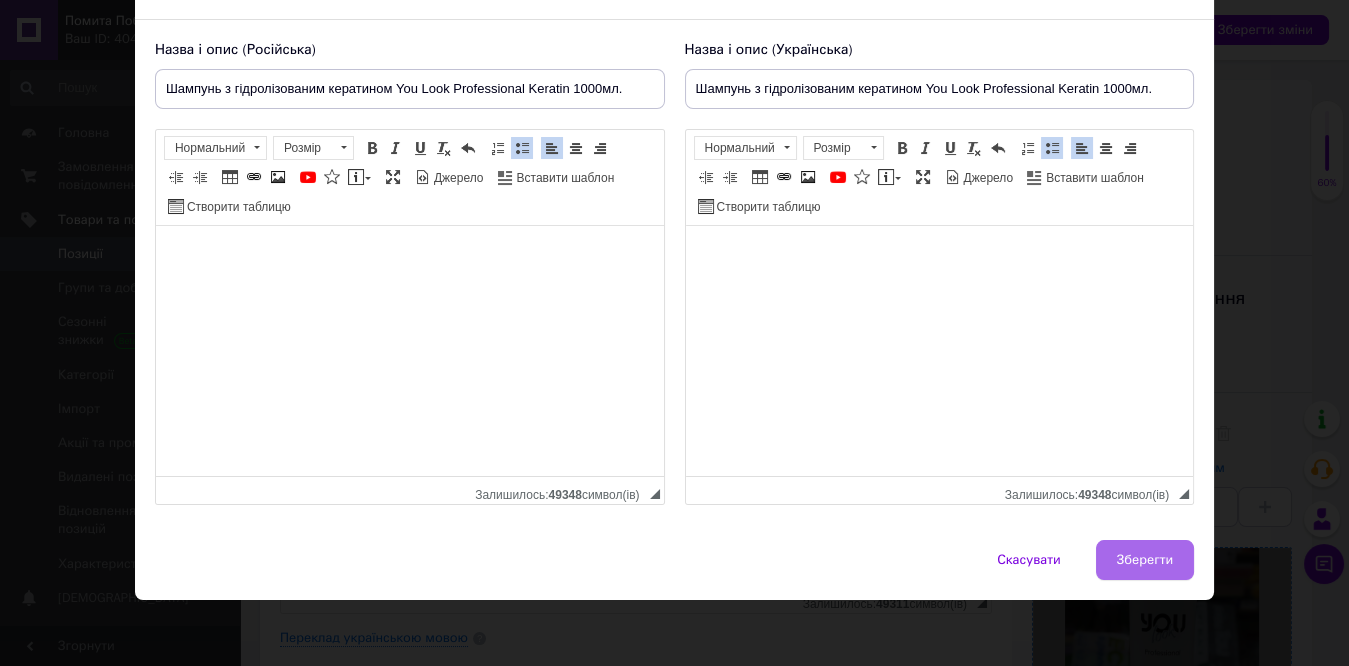 click on "Зберегти" at bounding box center (1145, 560) 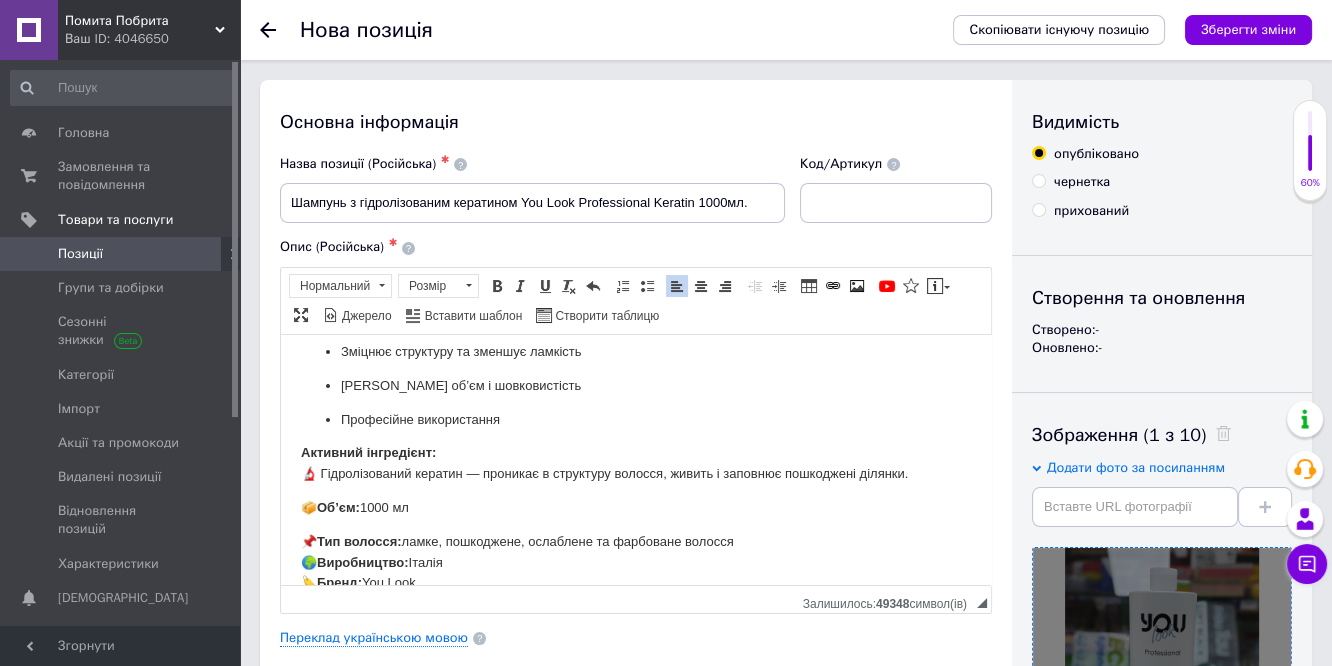 scroll, scrollTop: 185, scrollLeft: 0, axis: vertical 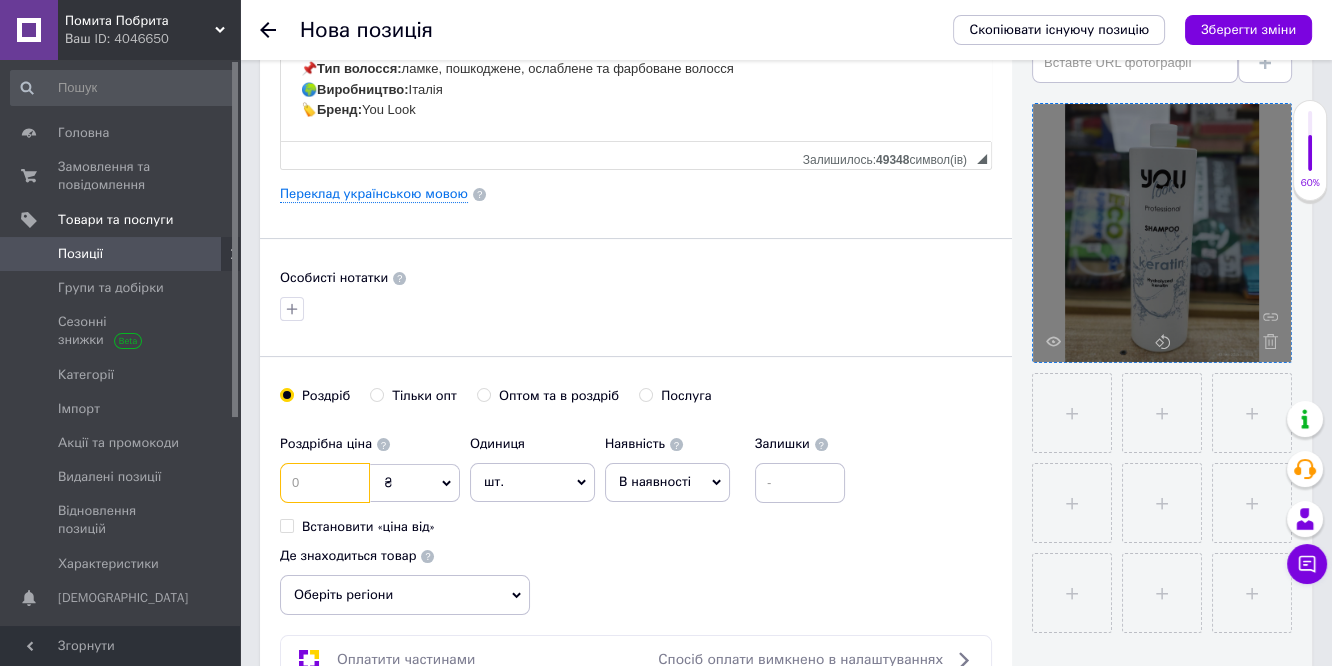 click at bounding box center [325, 483] 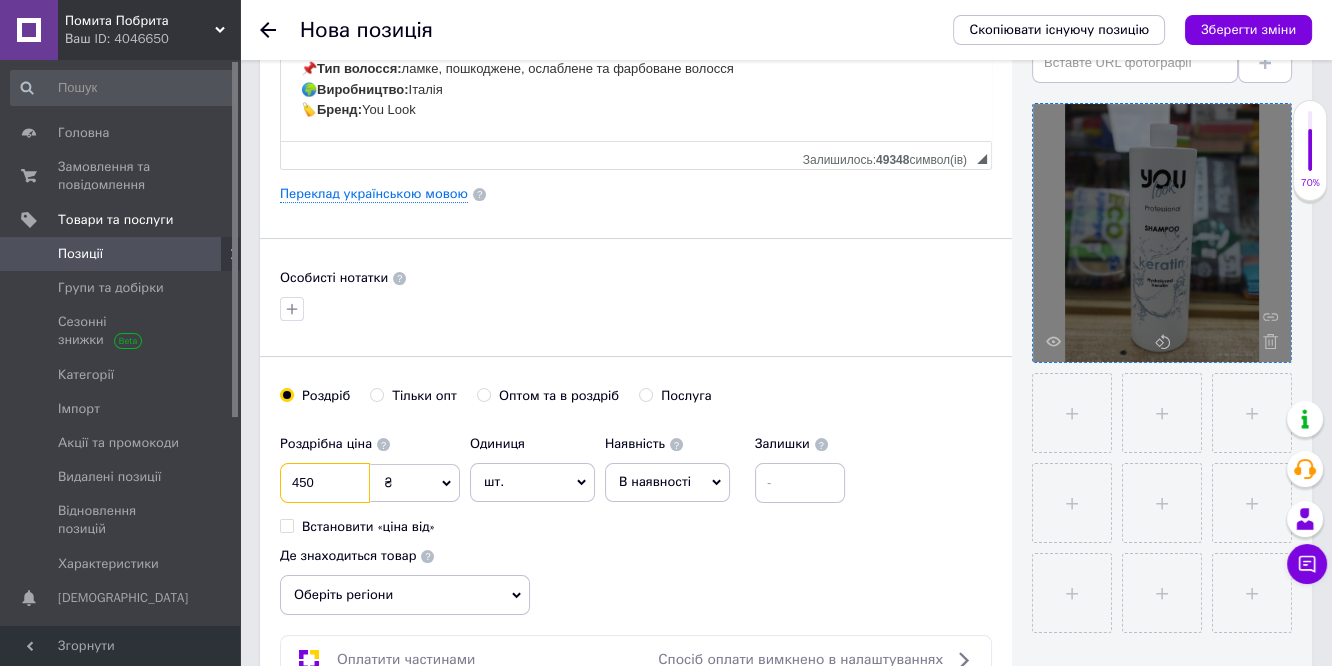 type on "450" 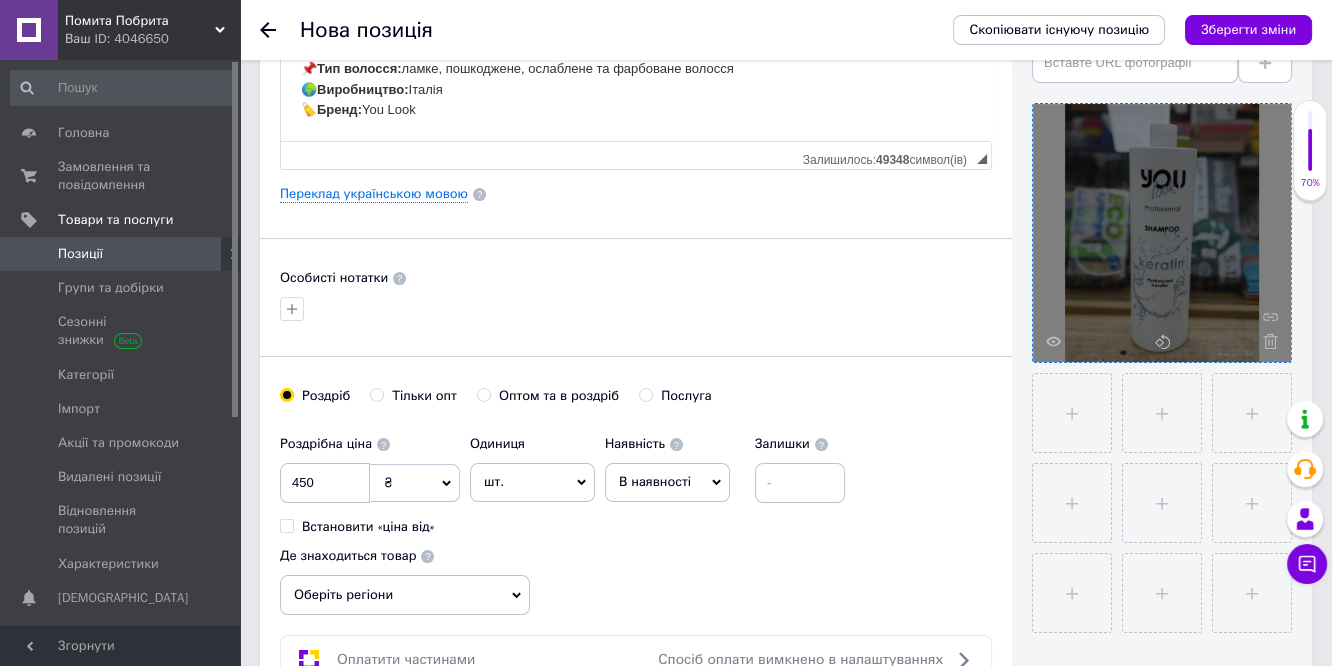 click on "₴" at bounding box center (415, 483) 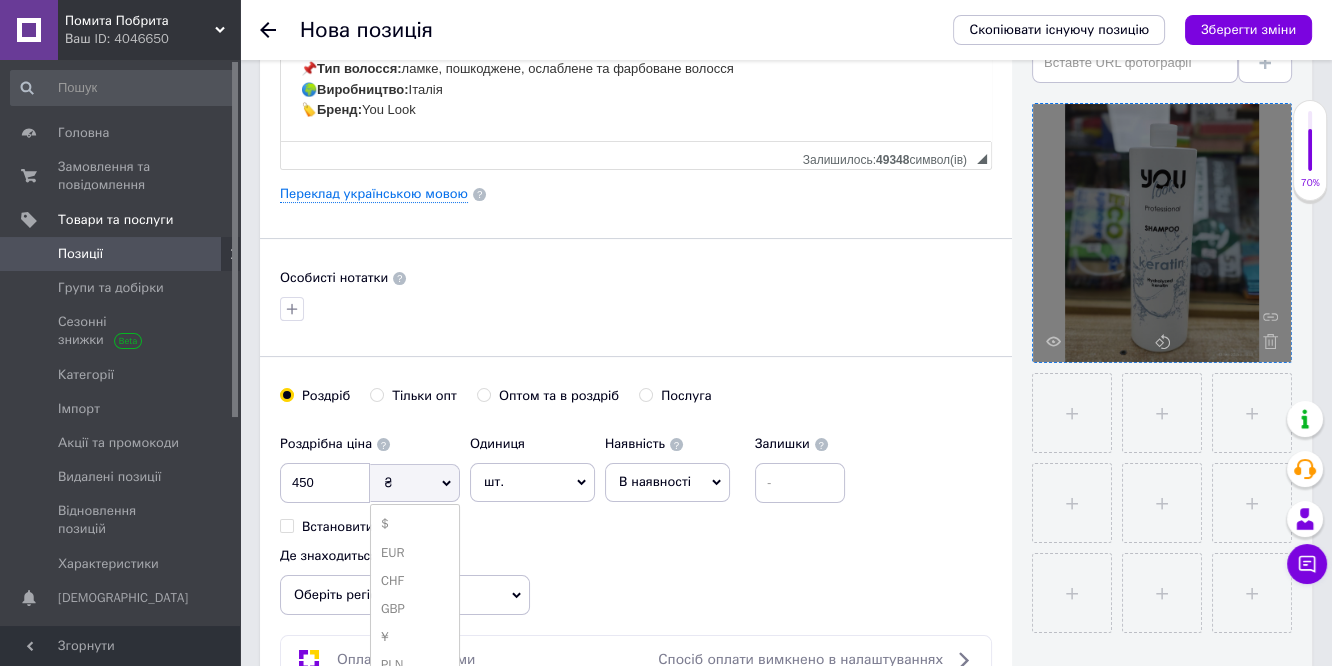 click on "₴" at bounding box center (415, 483) 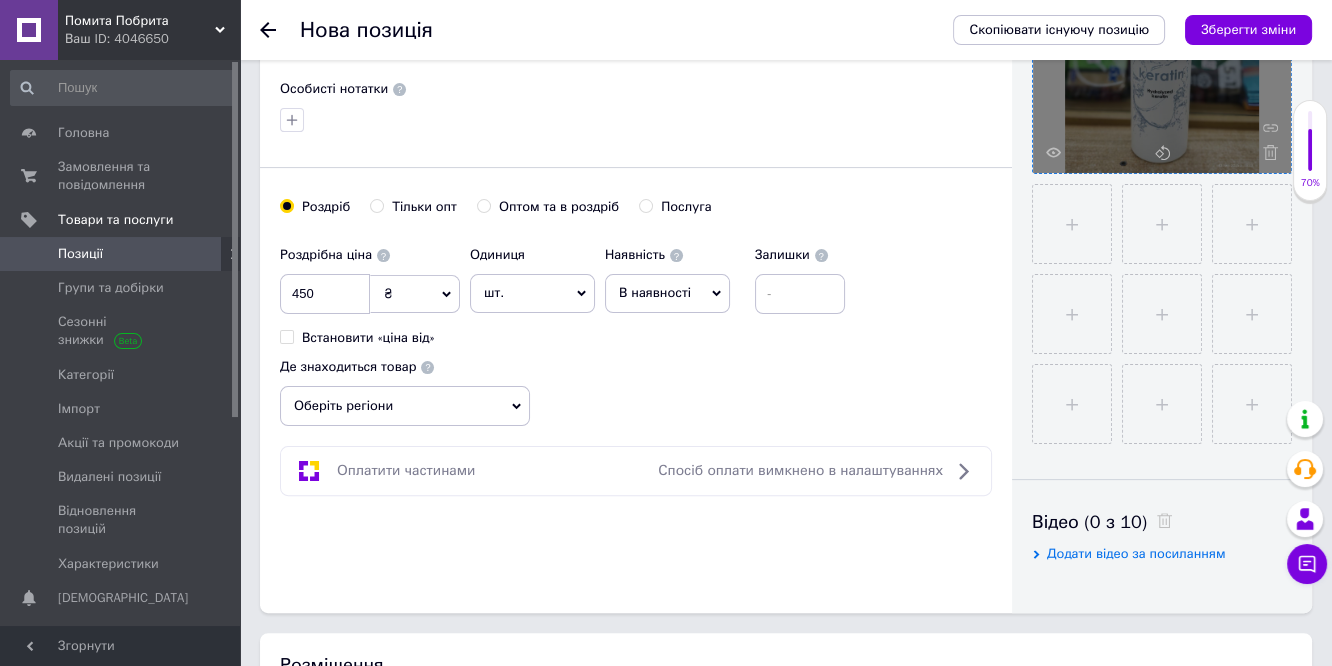 scroll, scrollTop: 666, scrollLeft: 0, axis: vertical 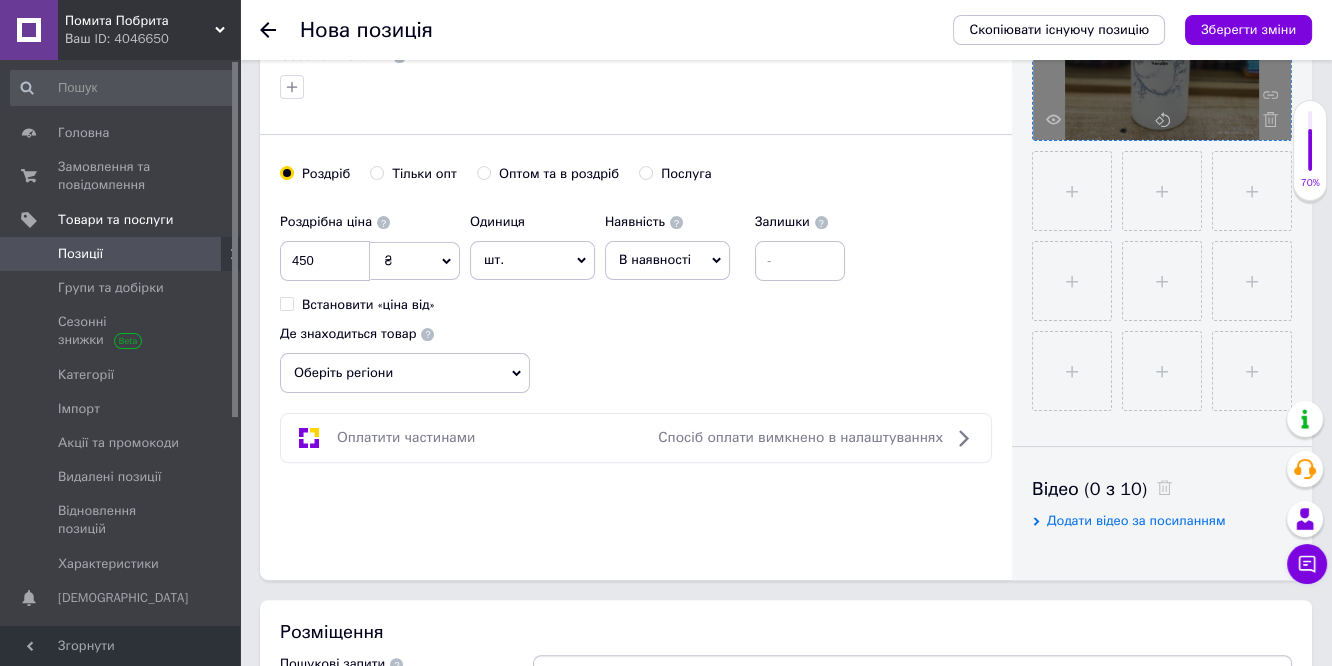 click 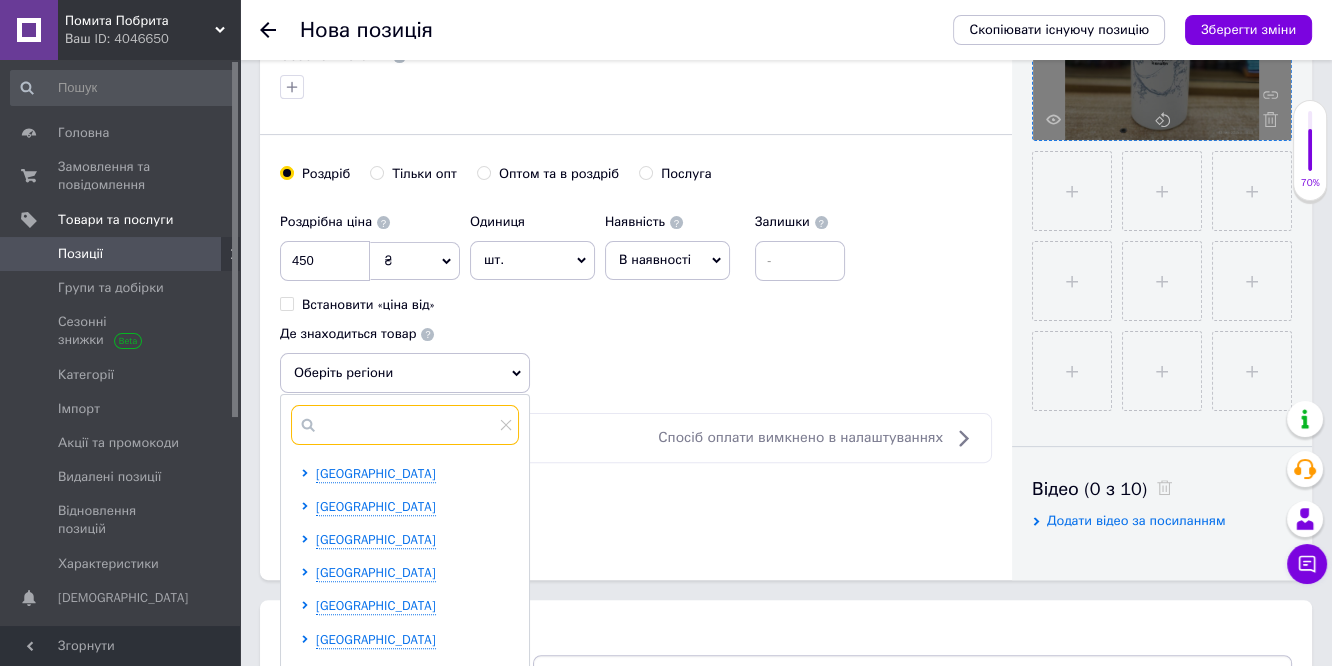click at bounding box center (405, 425) 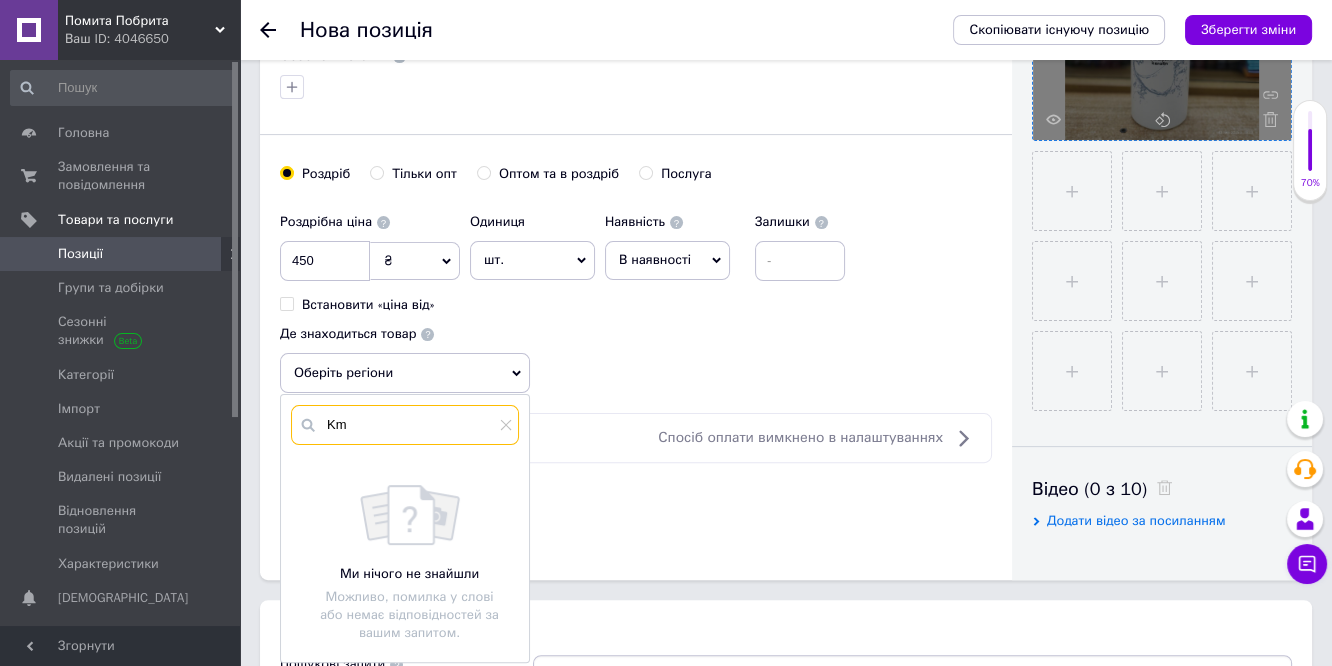 type on "K" 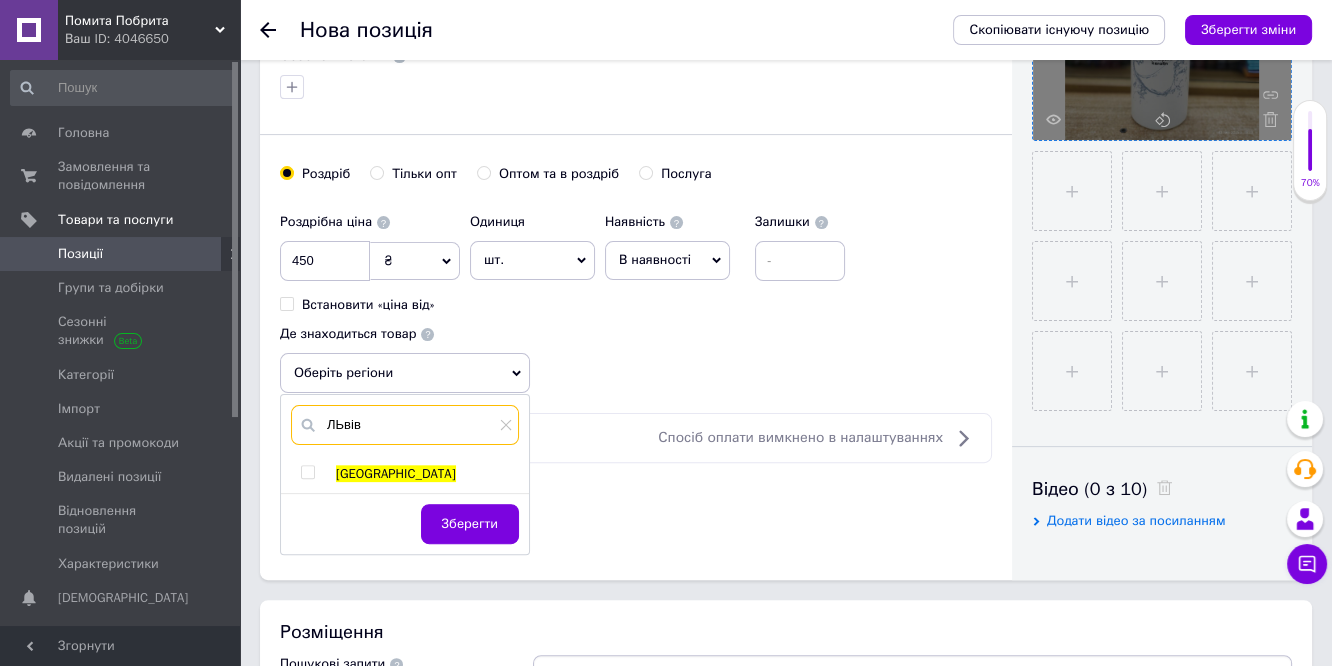 type on "ЛЬвів" 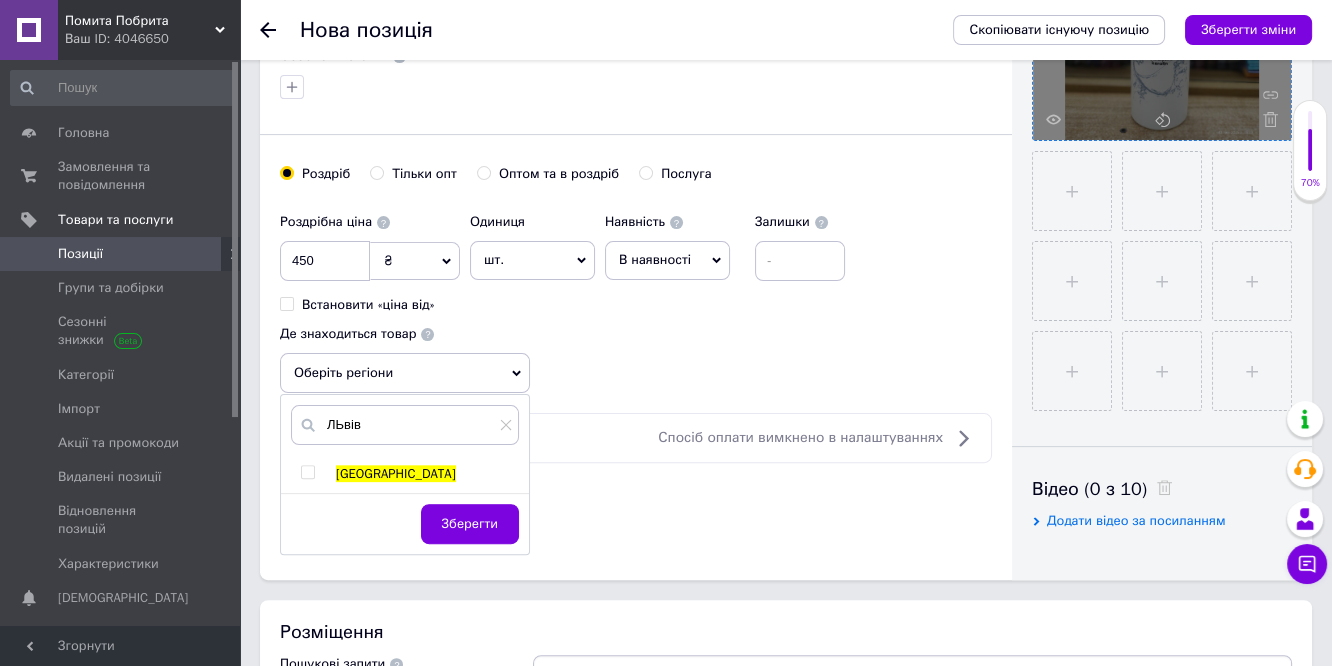 click at bounding box center (307, 472) 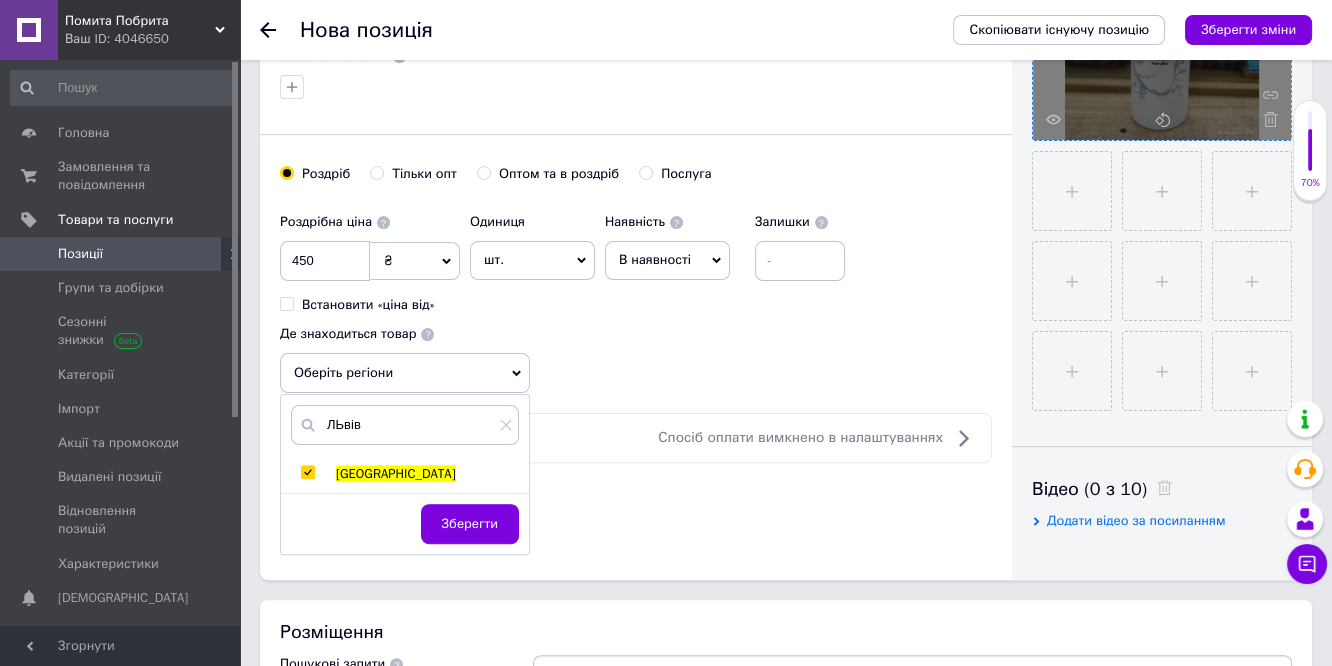 checkbox on "true" 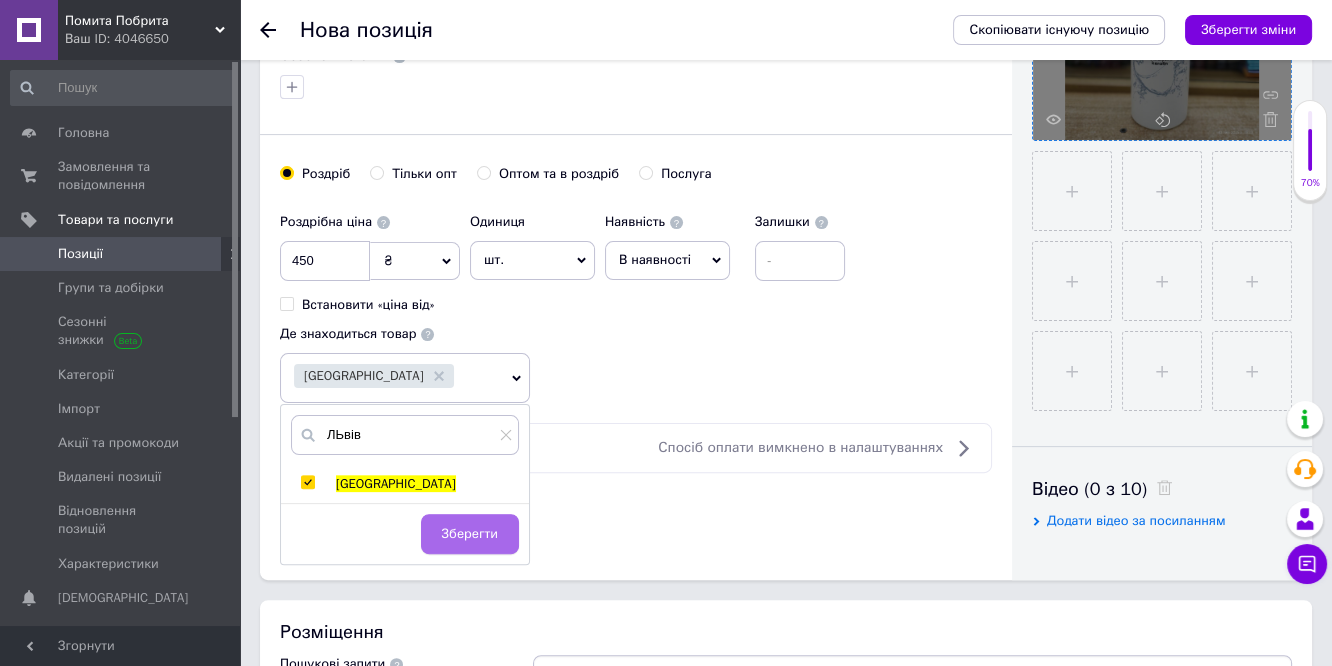 click on "Зберегти" at bounding box center [470, 534] 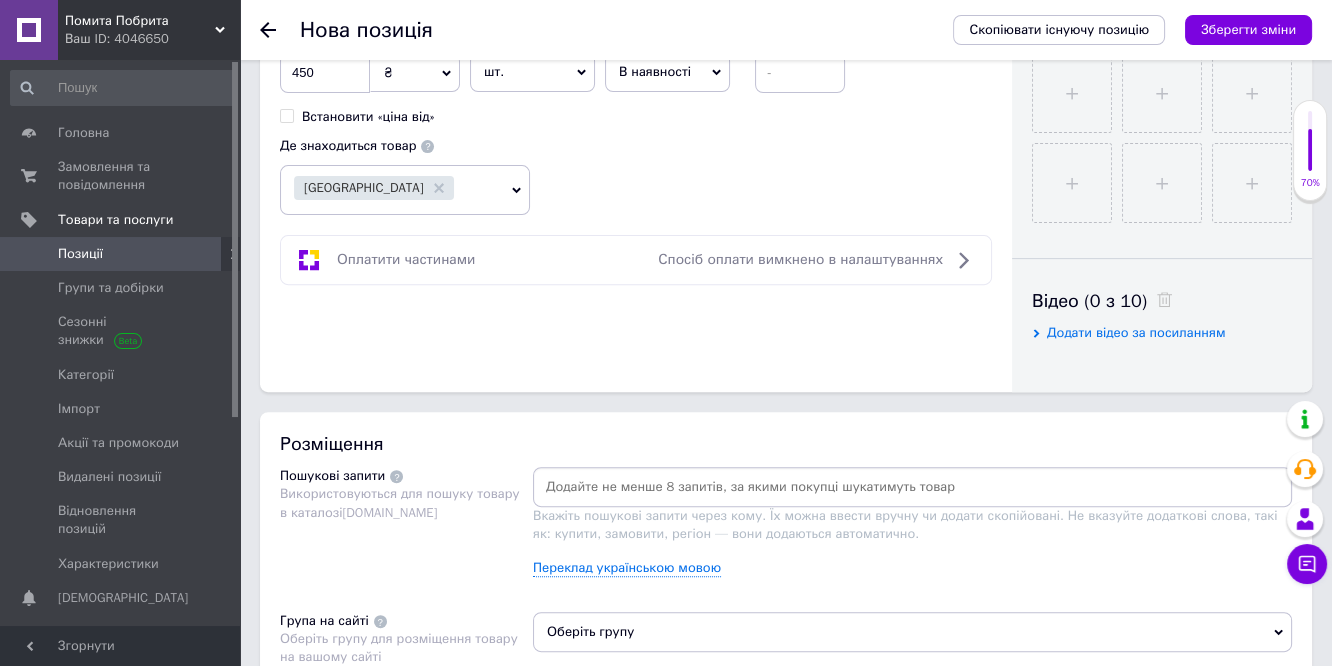 scroll, scrollTop: 888, scrollLeft: 0, axis: vertical 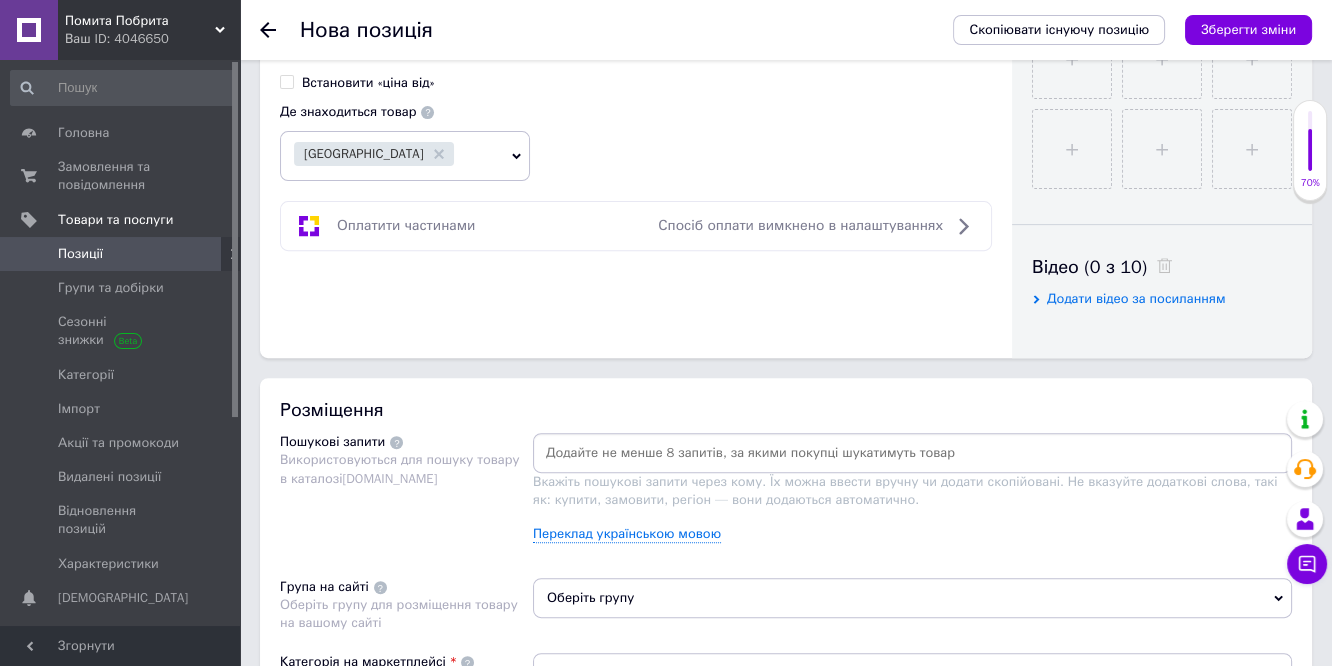 click at bounding box center (912, 453) 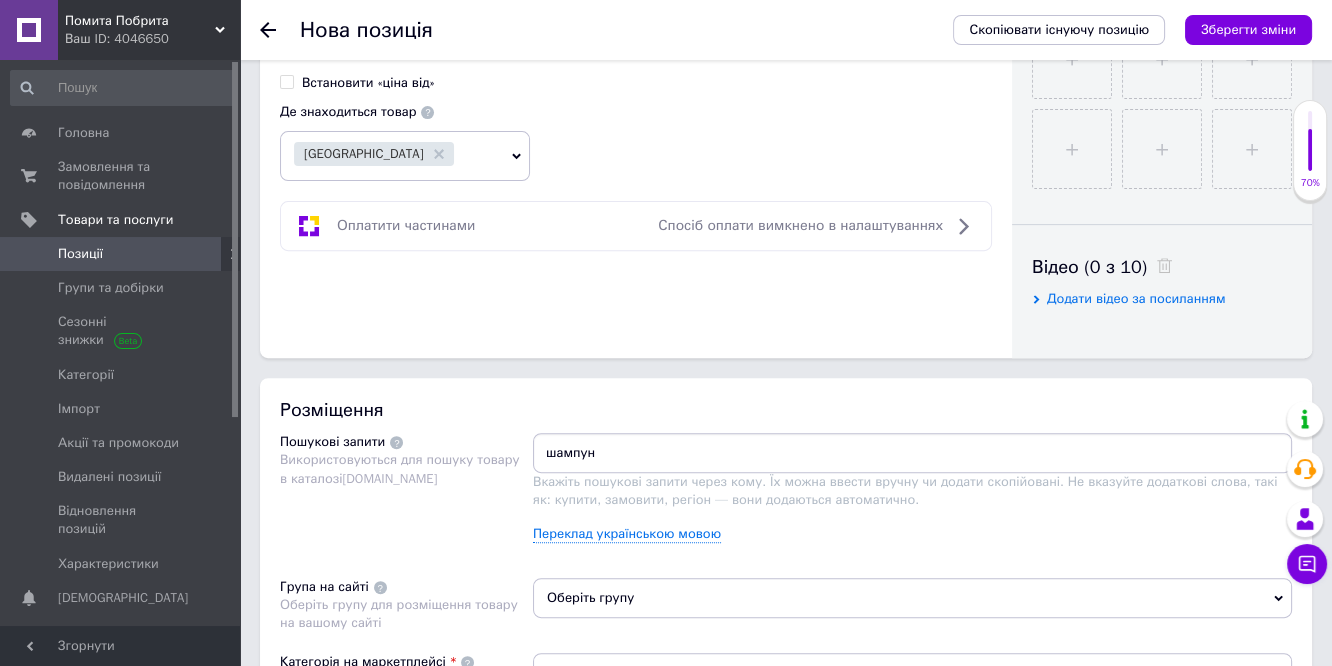 type on "шампунь" 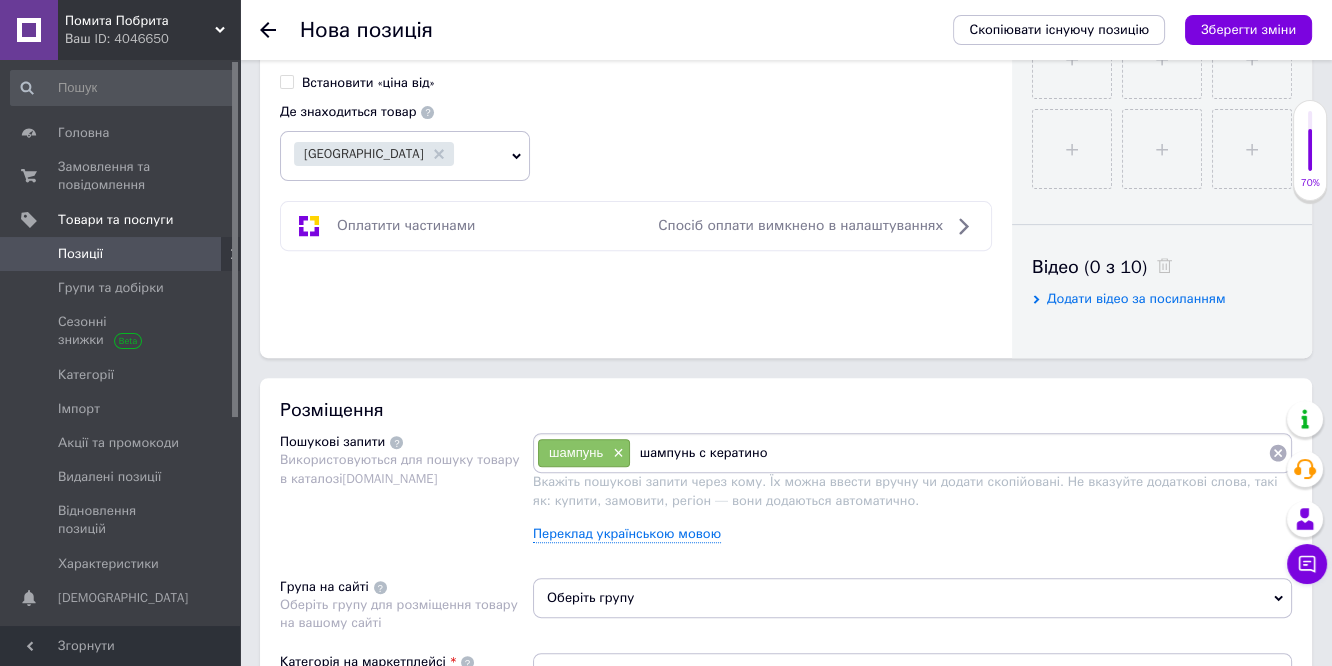 type on "шампунь с кератином" 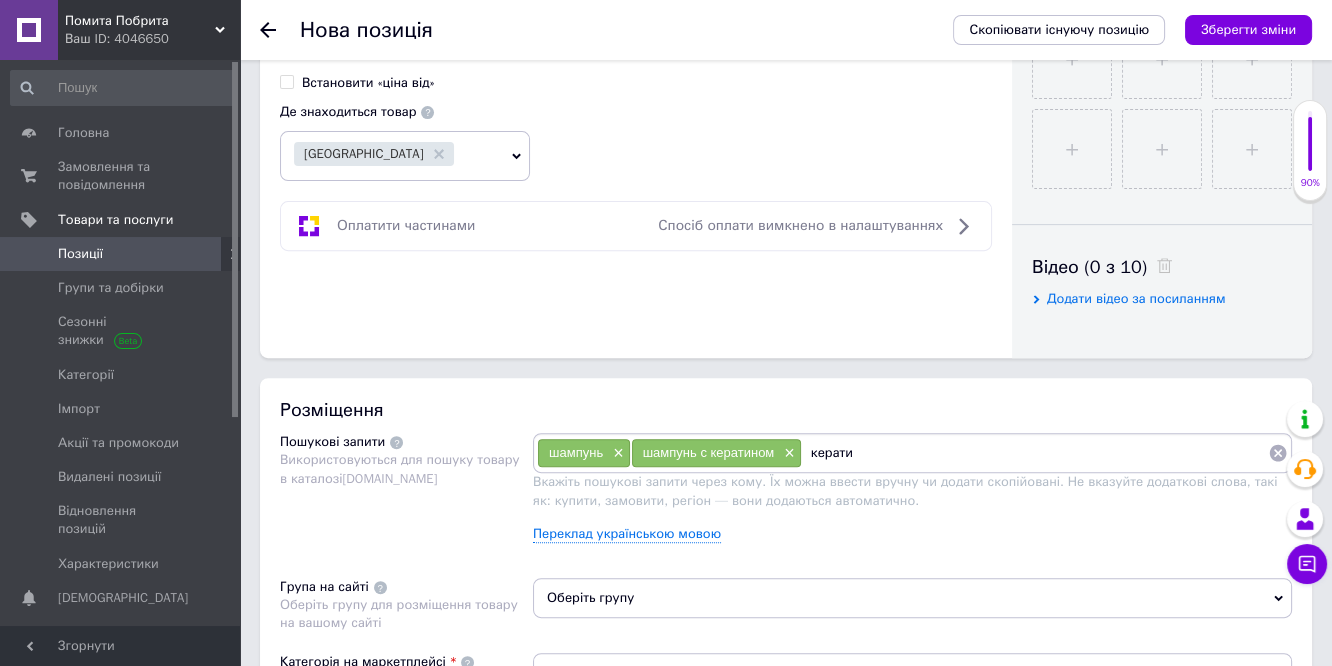 type on "кератин" 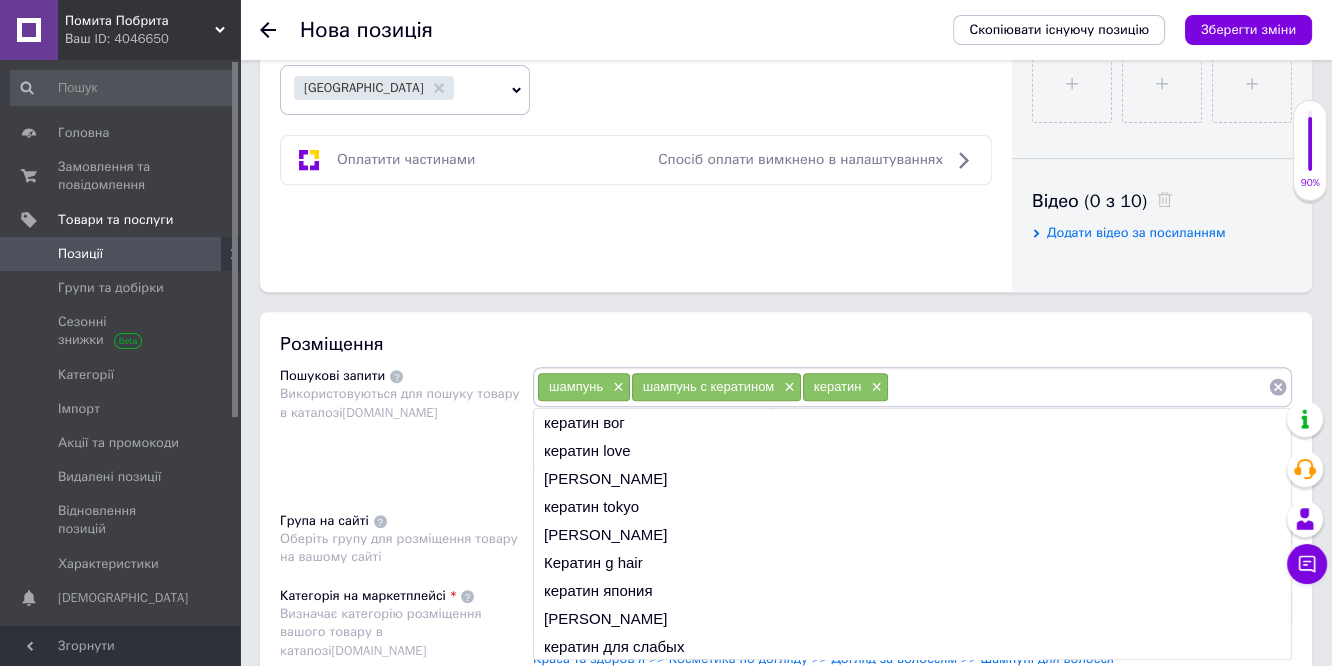 scroll, scrollTop: 1000, scrollLeft: 0, axis: vertical 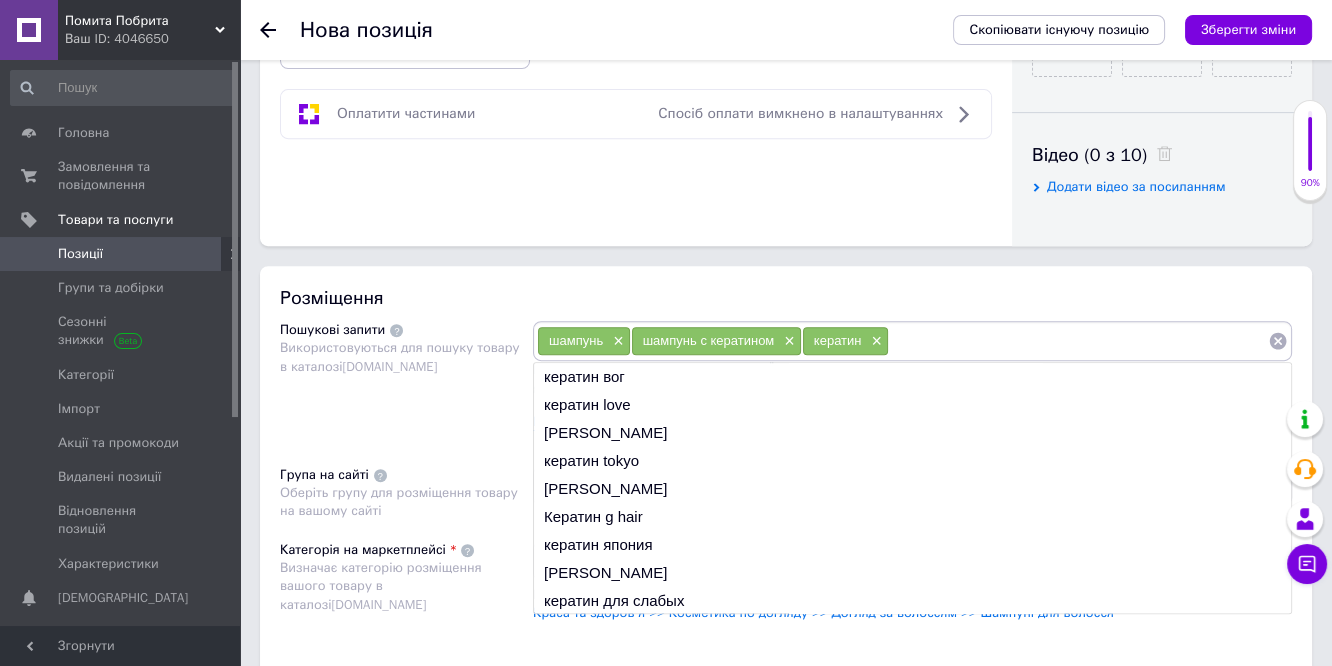 click at bounding box center [1078, 341] 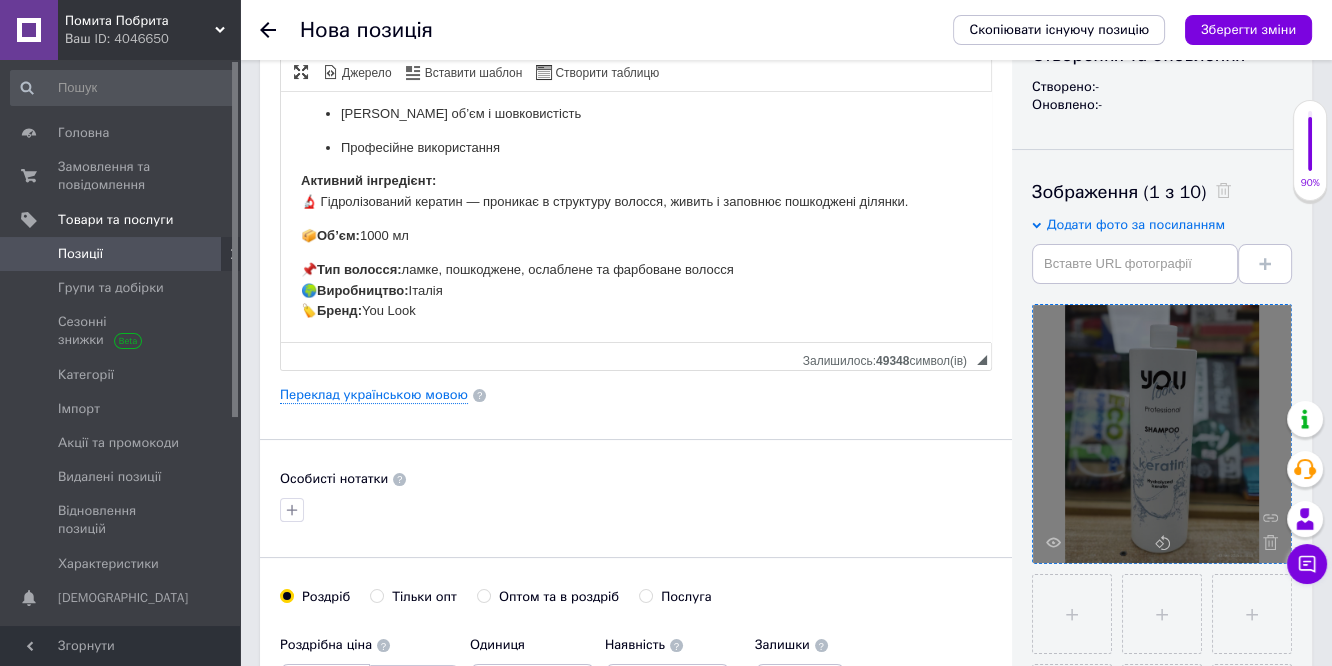 scroll, scrollTop: 111, scrollLeft: 0, axis: vertical 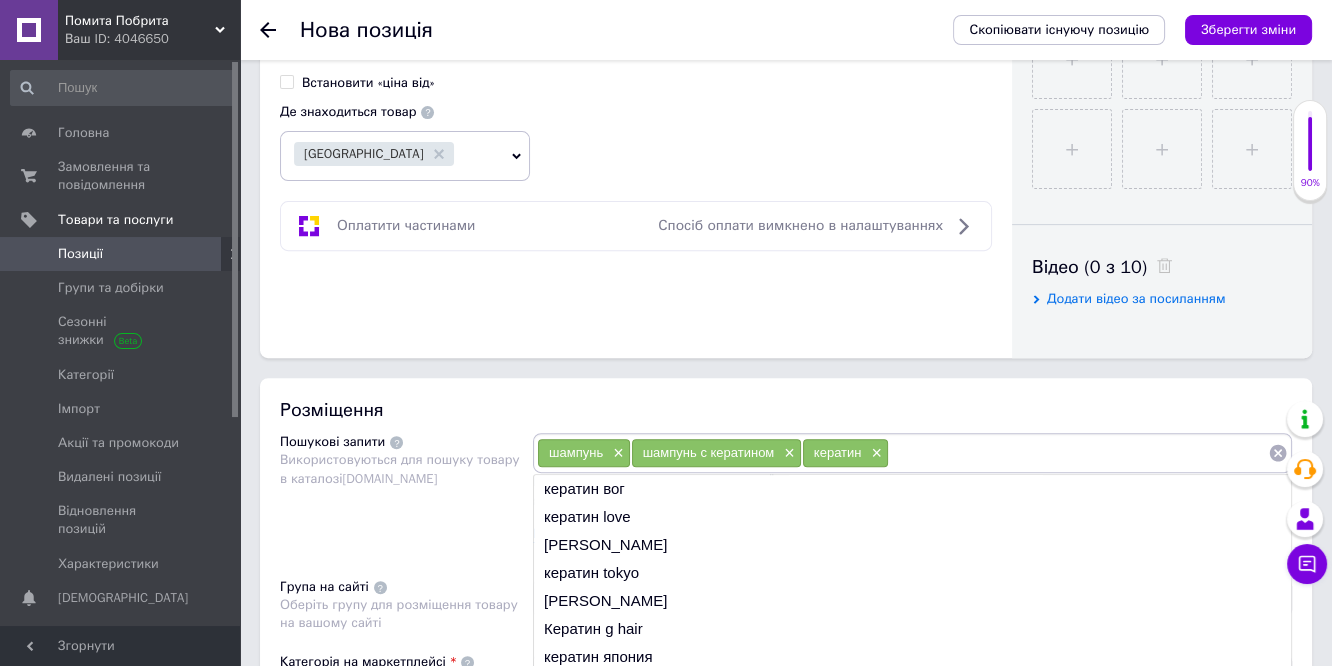click at bounding box center [1078, 453] 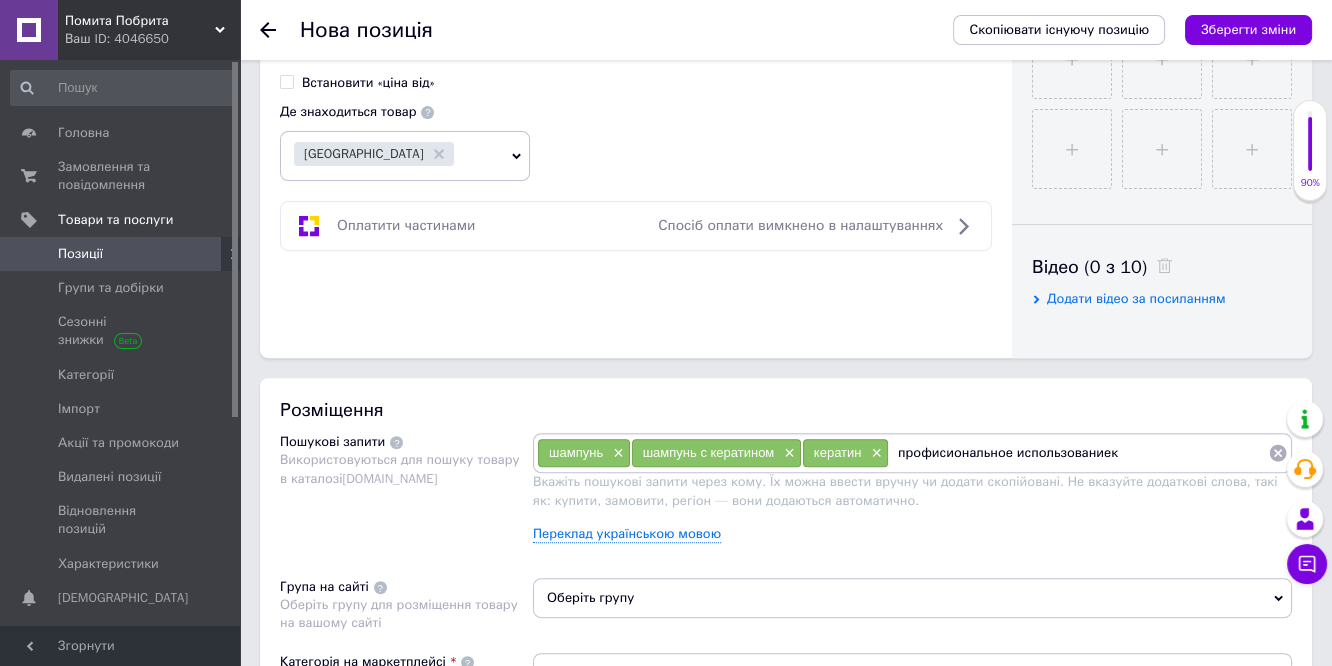 type on "профисиональное использование" 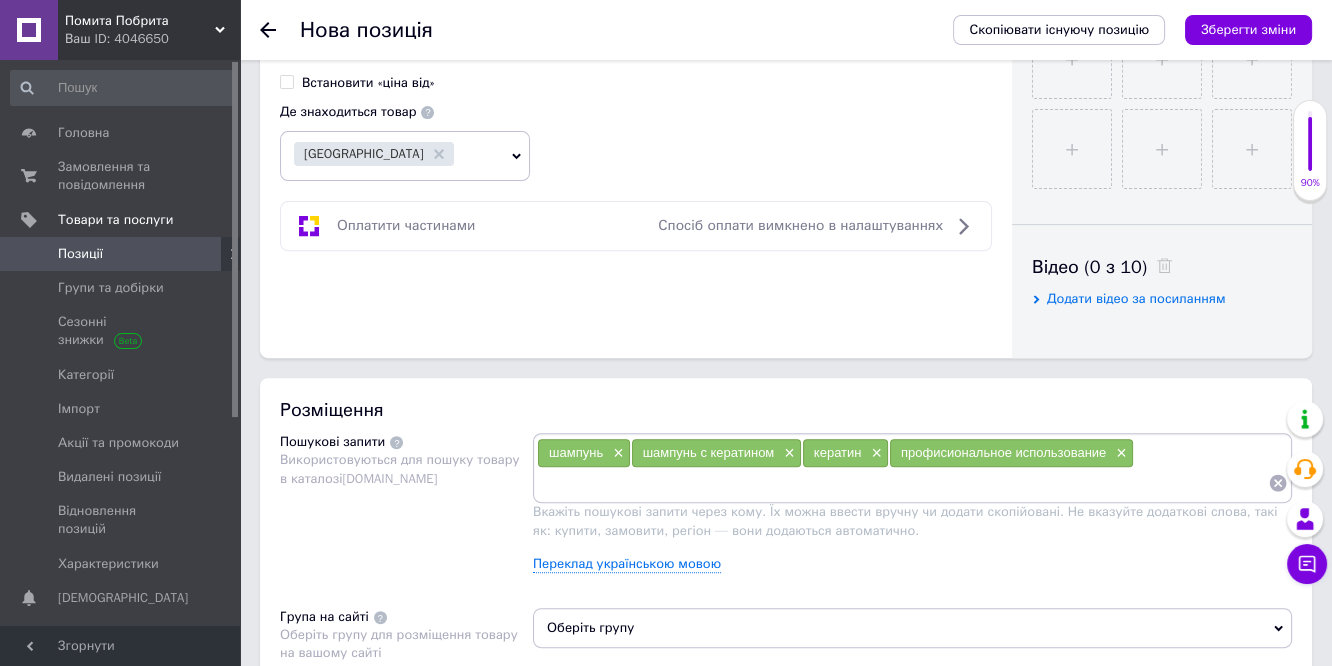 click at bounding box center [902, 483] 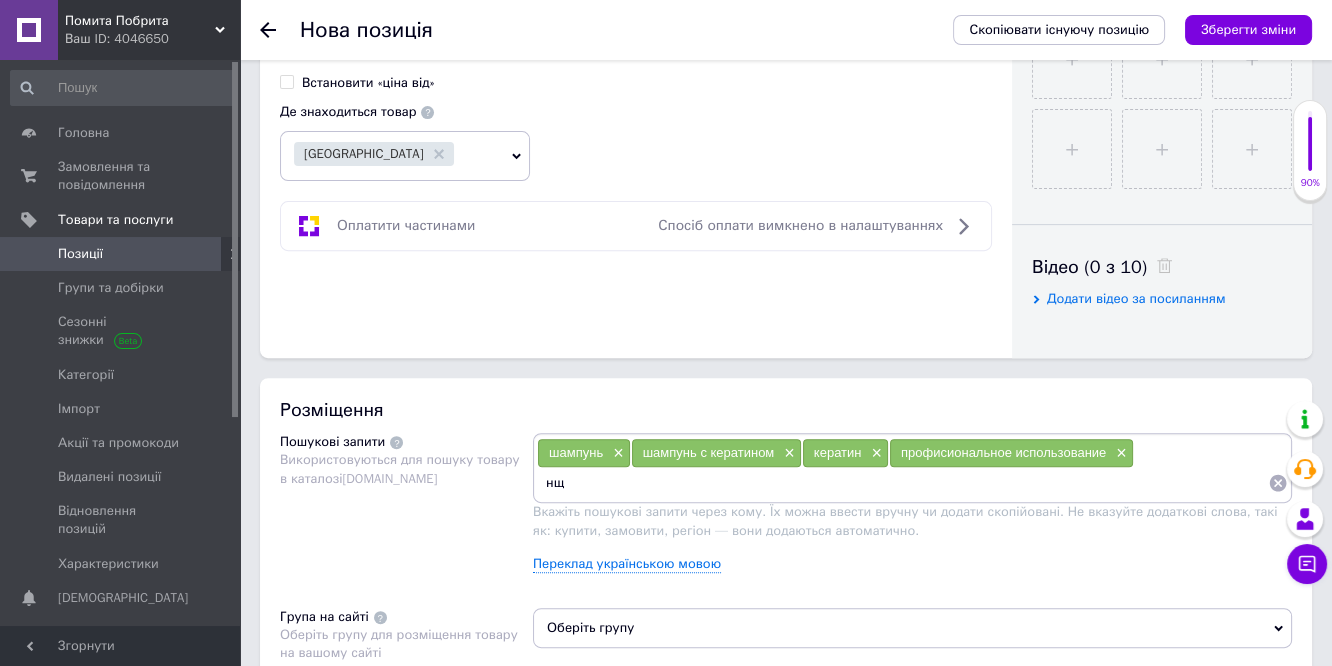 type on "н" 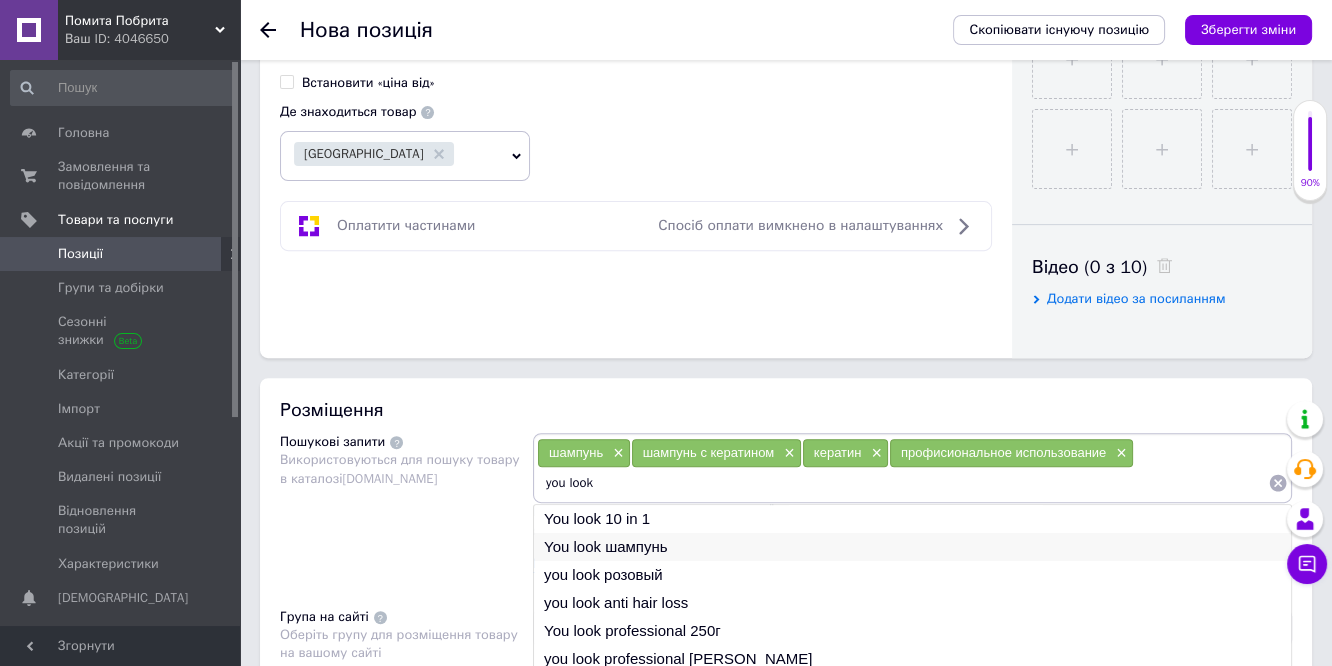 type on "you look" 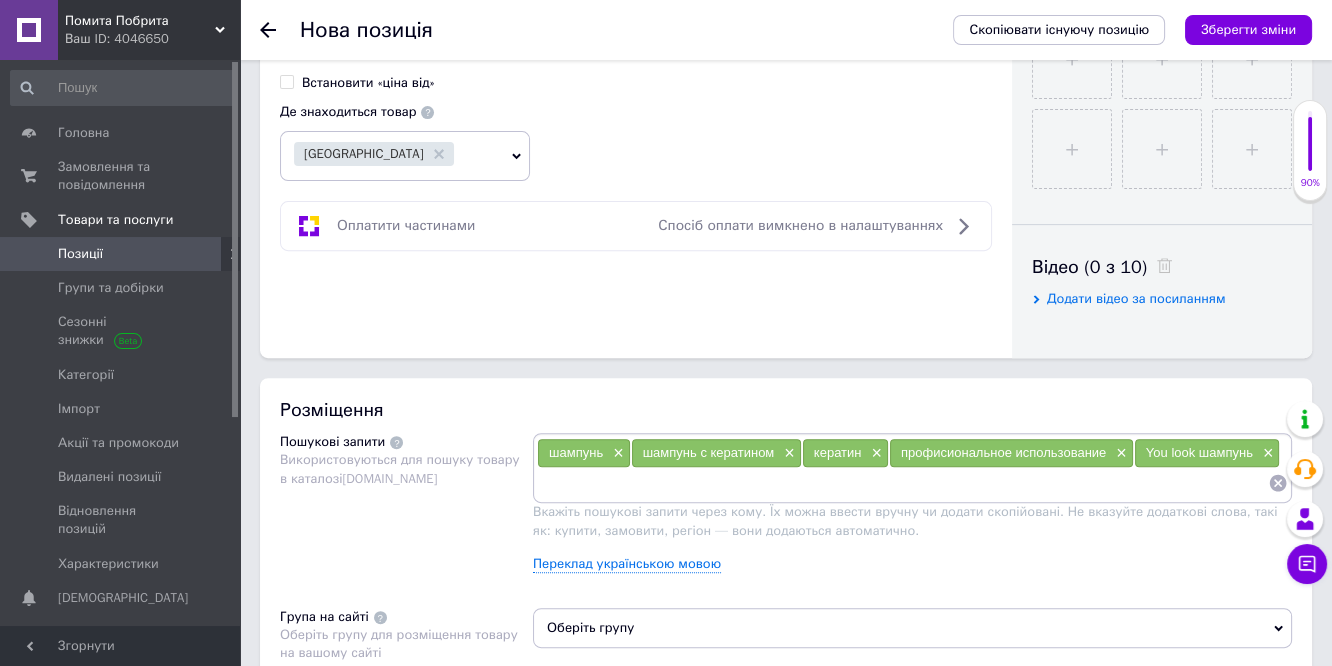 click at bounding box center (902, 483) 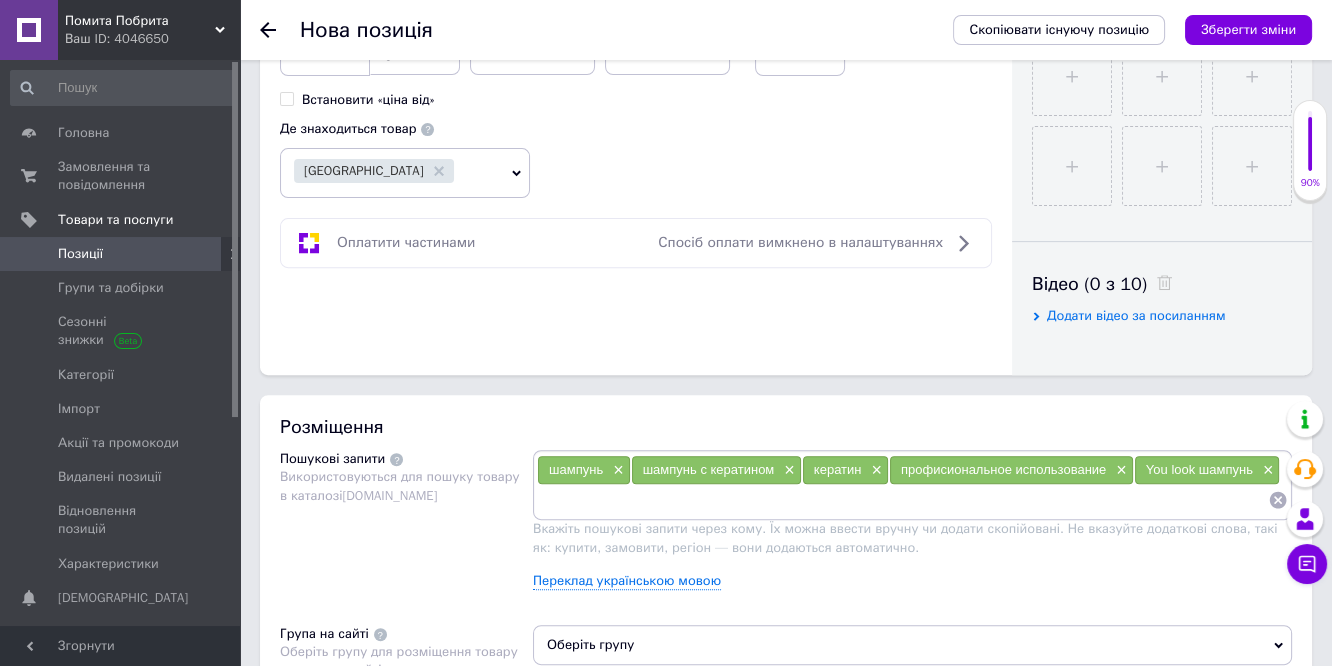 scroll, scrollTop: 888, scrollLeft: 0, axis: vertical 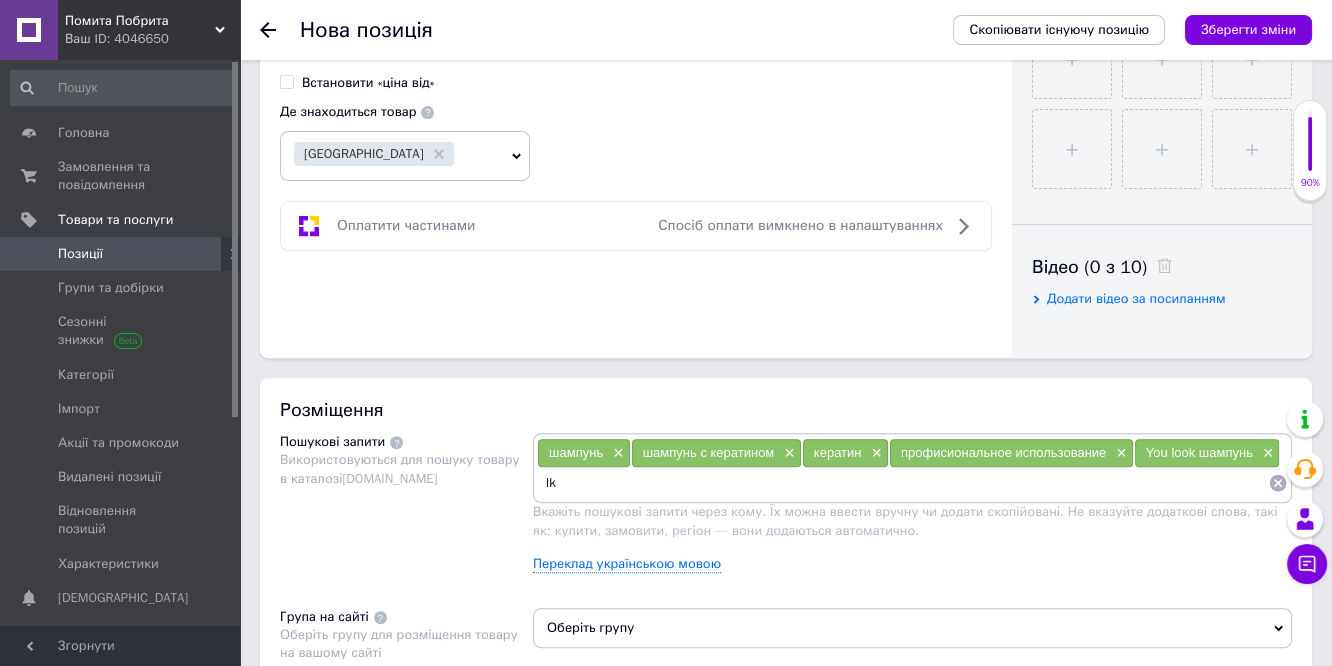 type on "l" 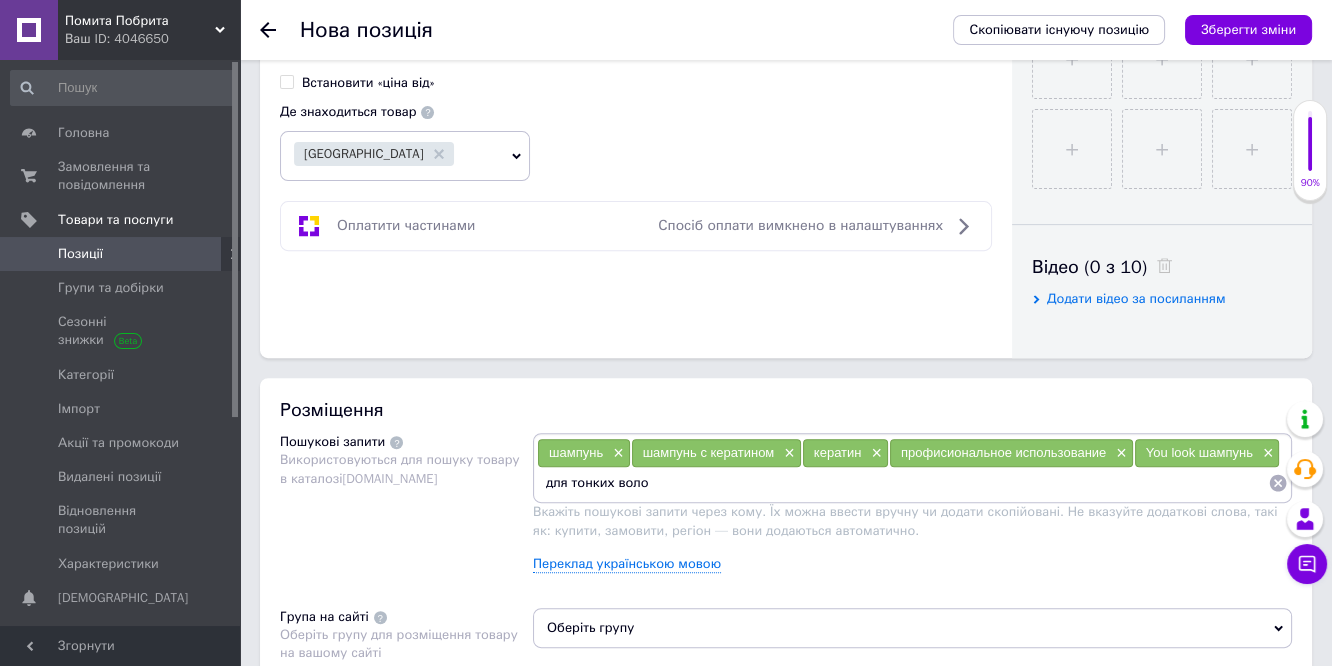 type on "для тонких волос" 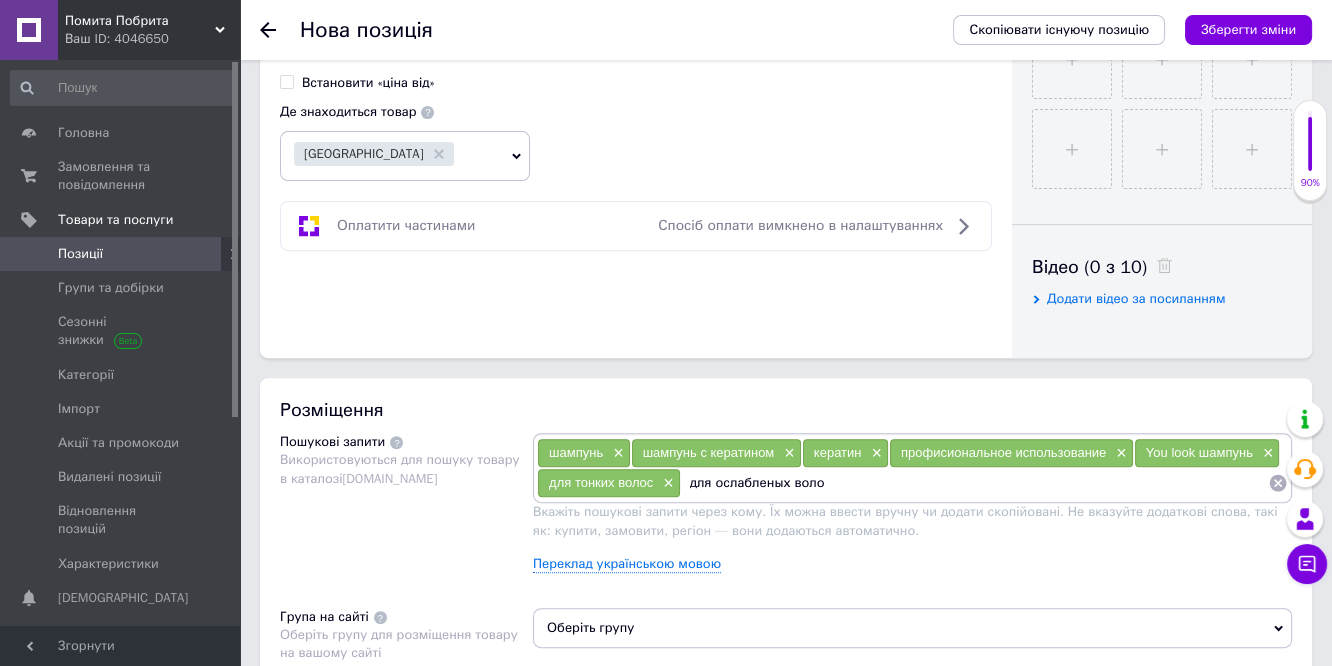 type on "для ослабленых волос" 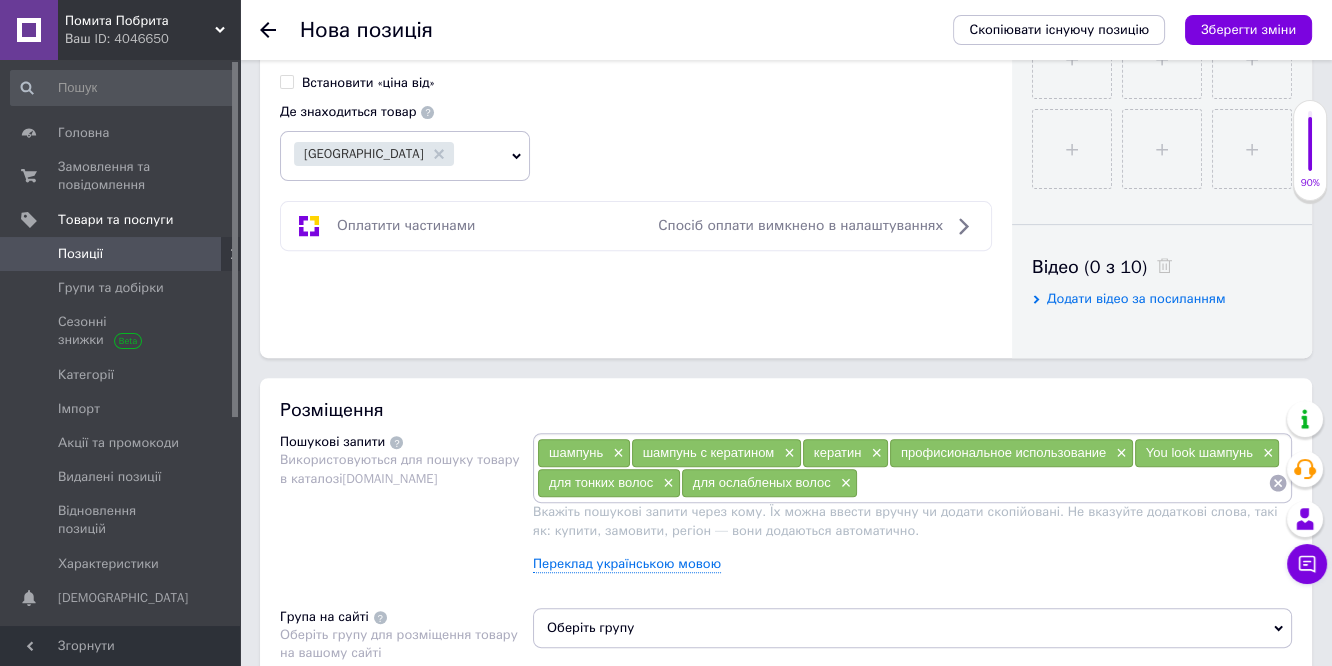 click at bounding box center [1063, 483] 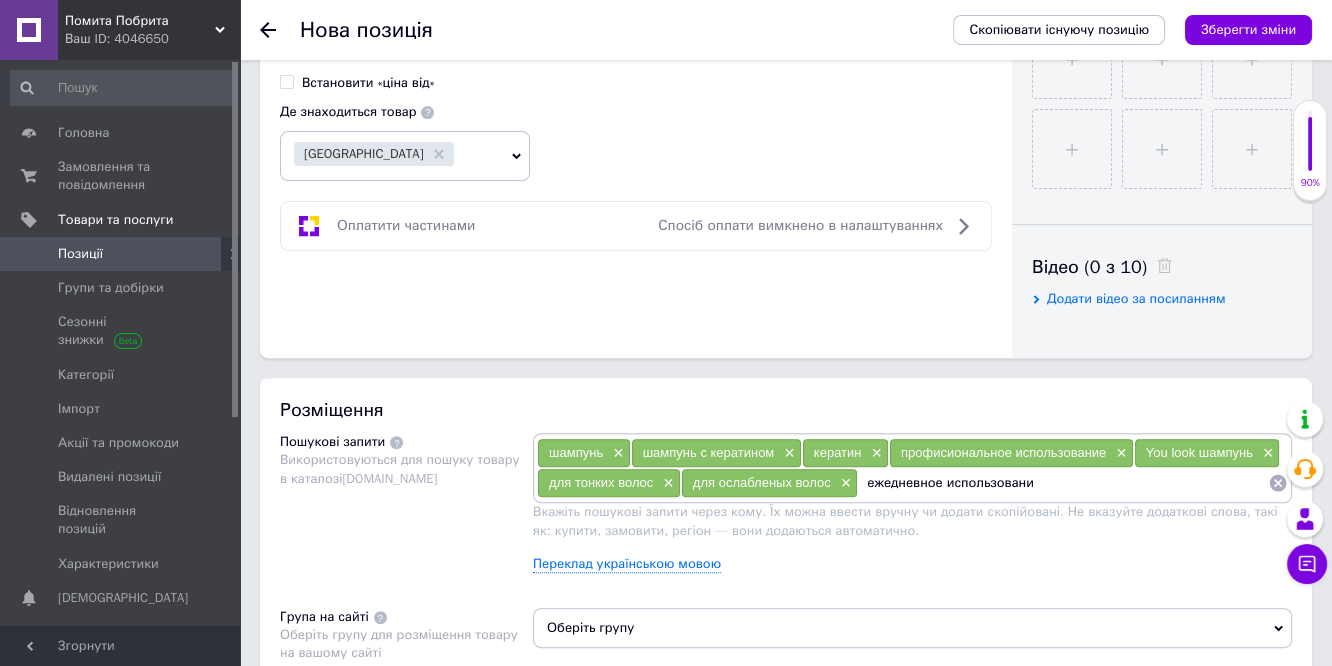 type on "ежедневное использование" 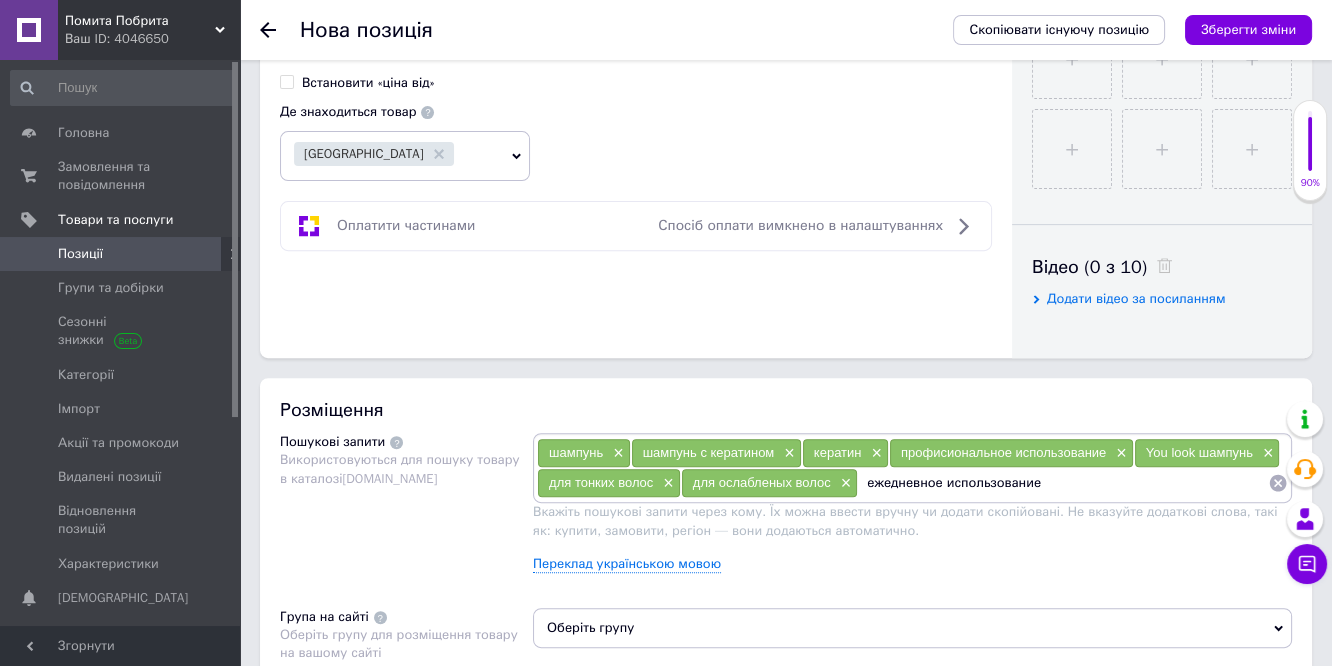 type 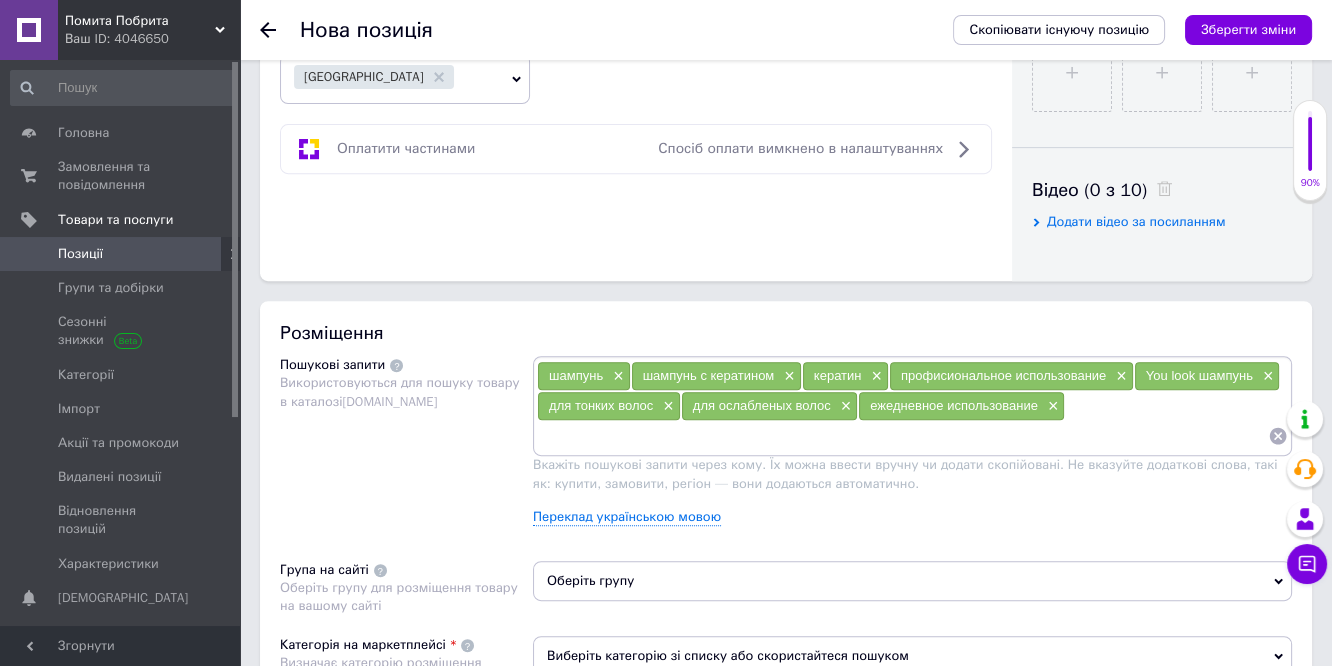 scroll, scrollTop: 1000, scrollLeft: 0, axis: vertical 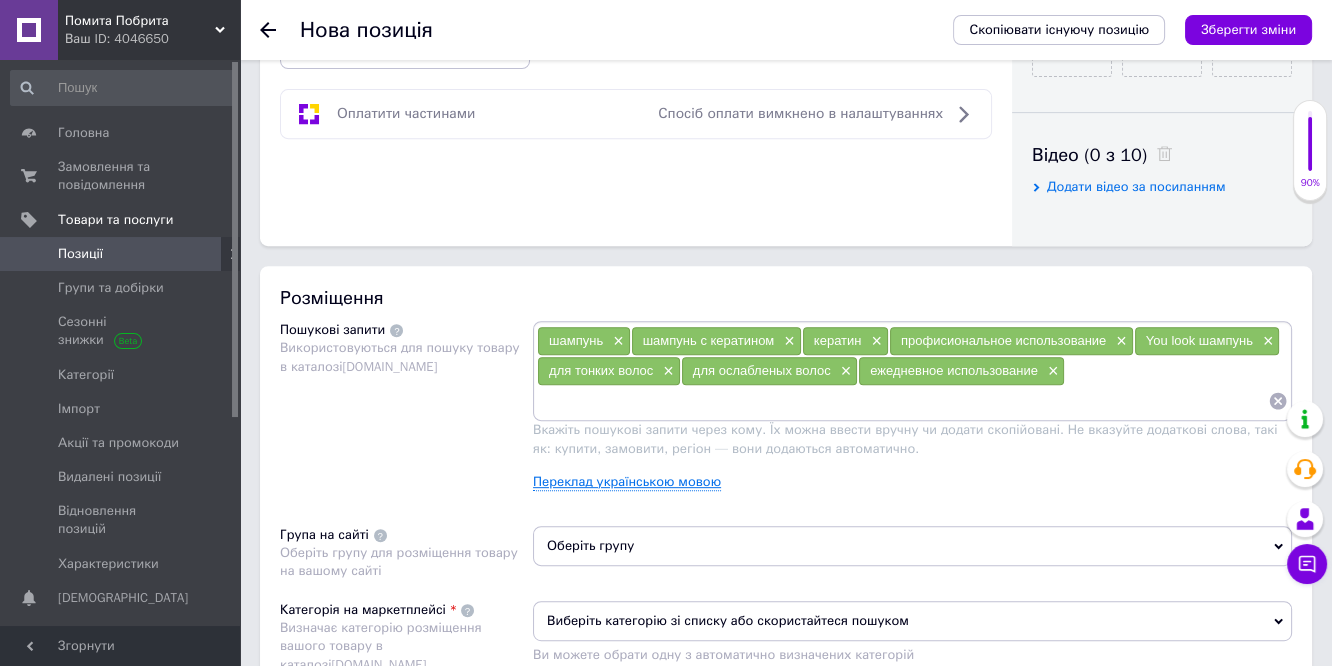 click on "Переклад українською мовою" at bounding box center [627, 482] 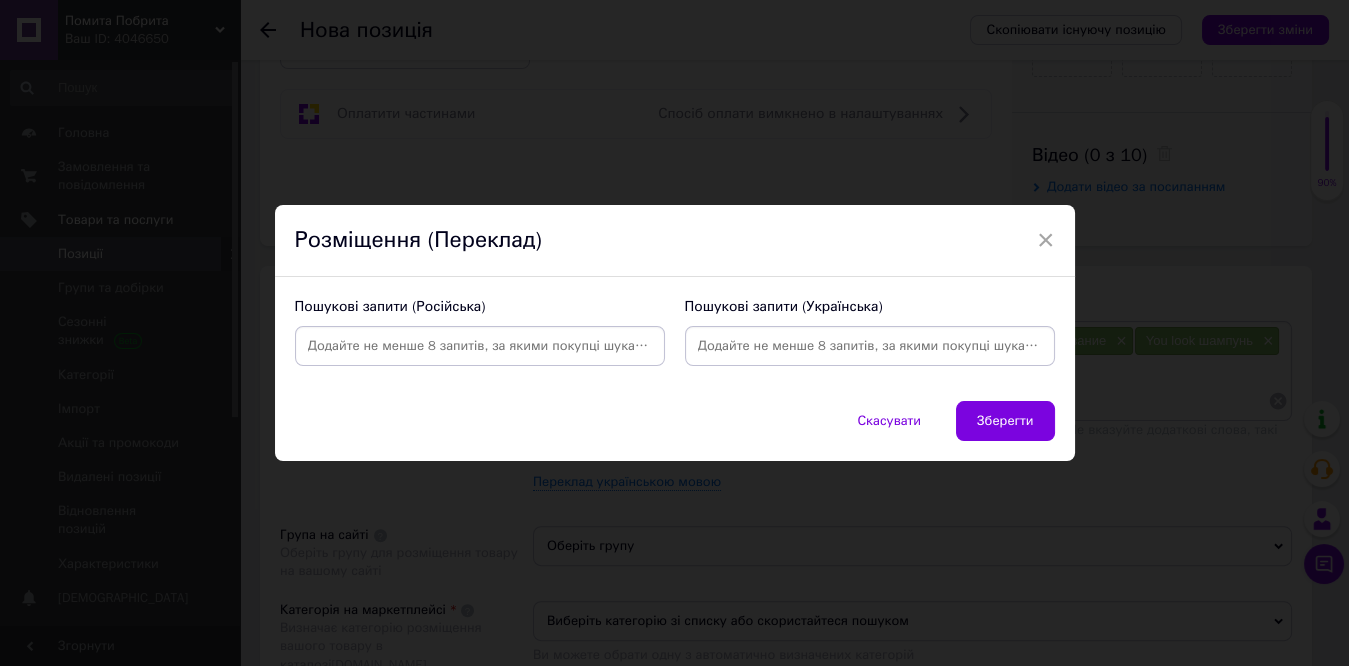 drag, startPoint x: 1037, startPoint y: 244, endPoint x: 1005, endPoint y: 282, distance: 49.67897 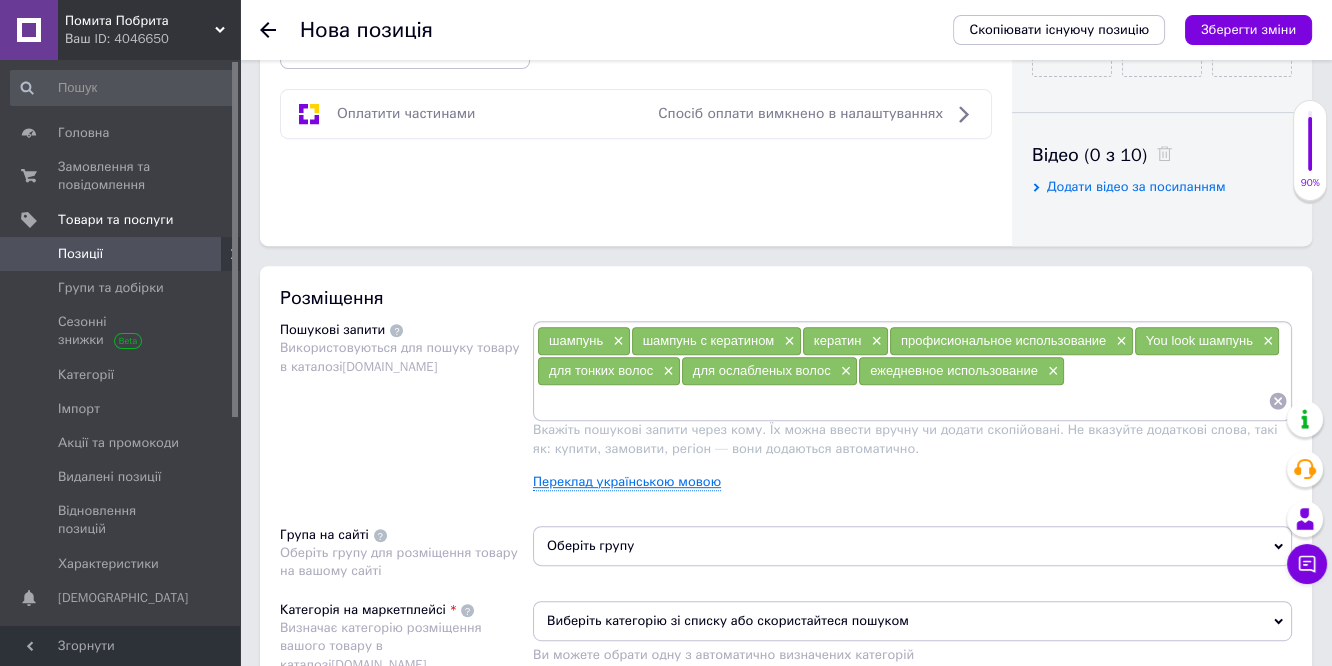 click on "Переклад українською мовою" at bounding box center (627, 482) 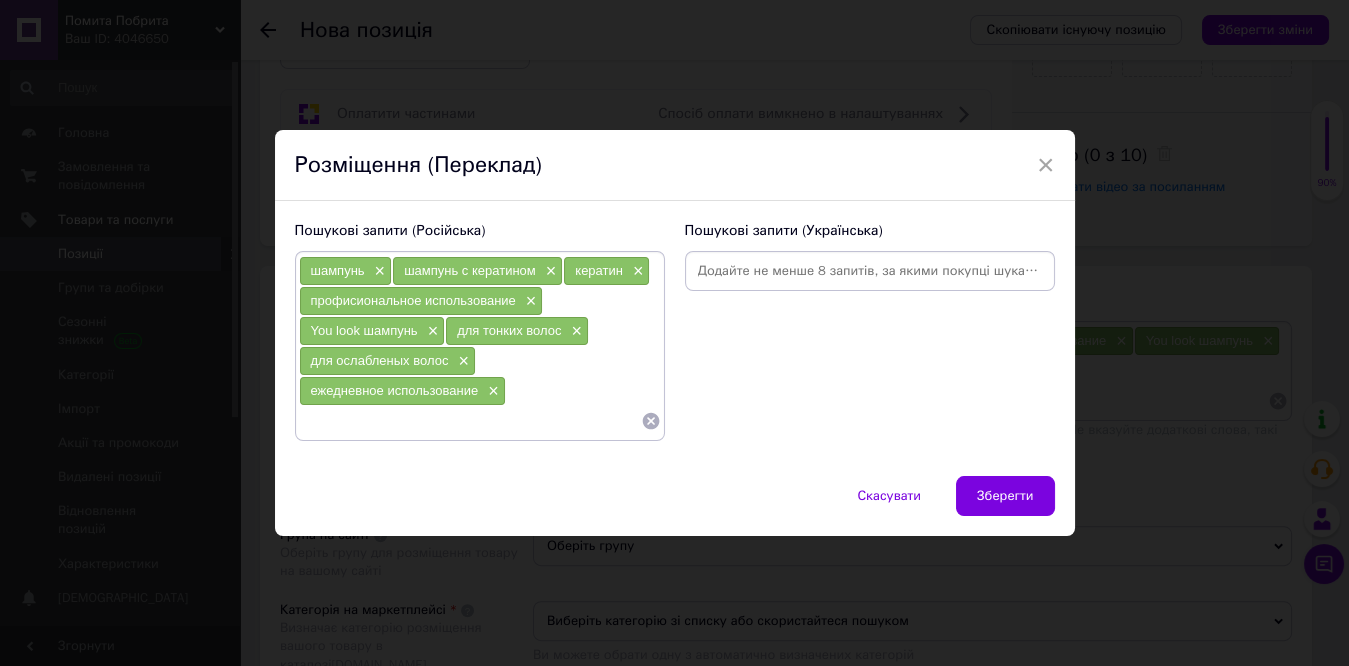click at bounding box center [870, 271] 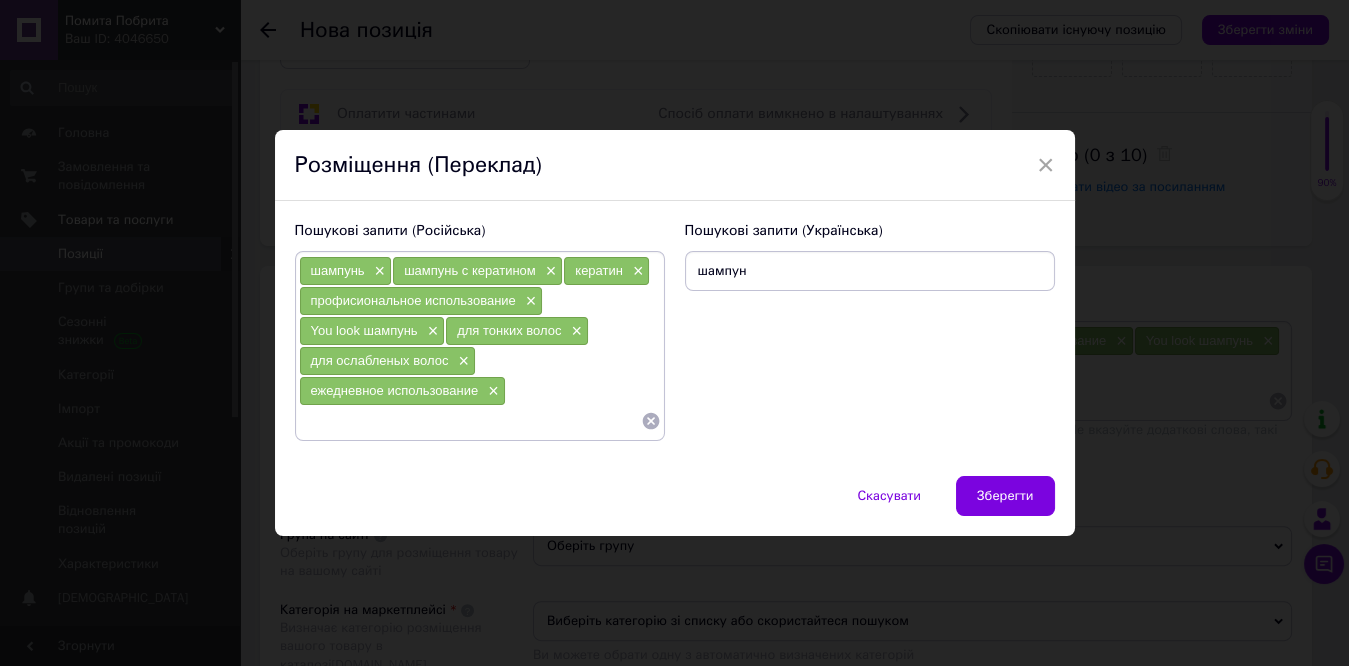 type on "шампунь" 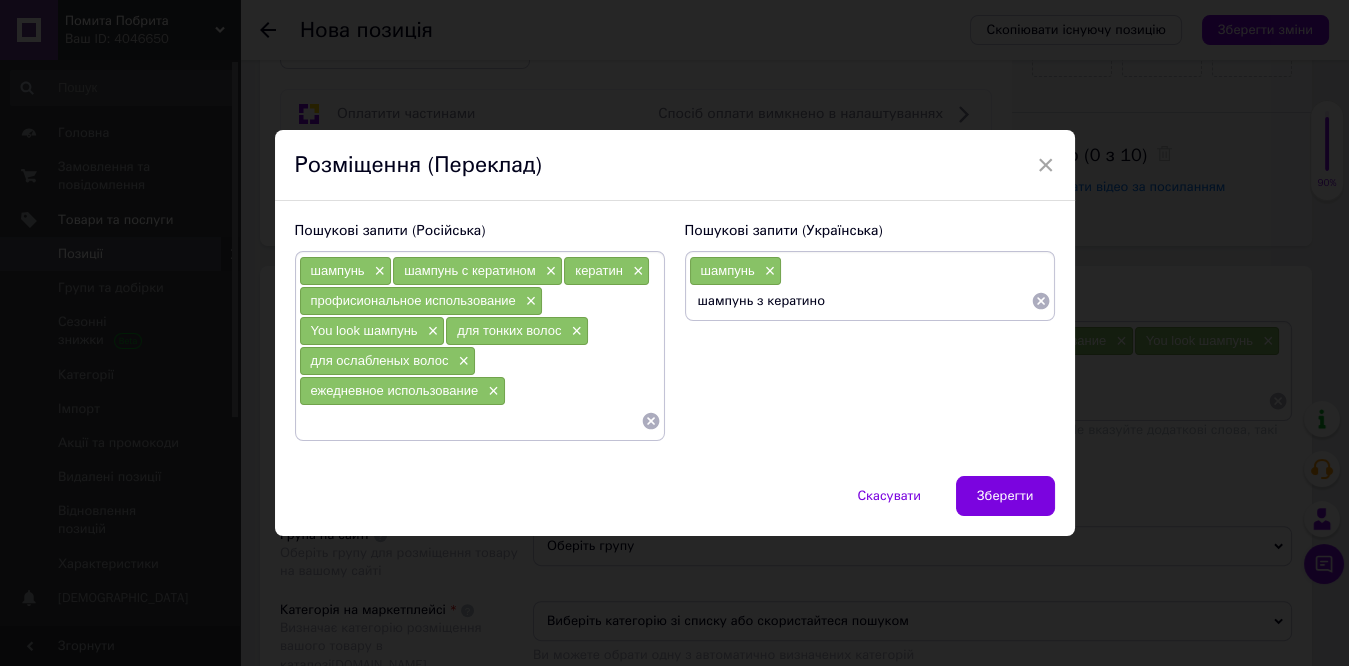 type on "шампунь з кератином" 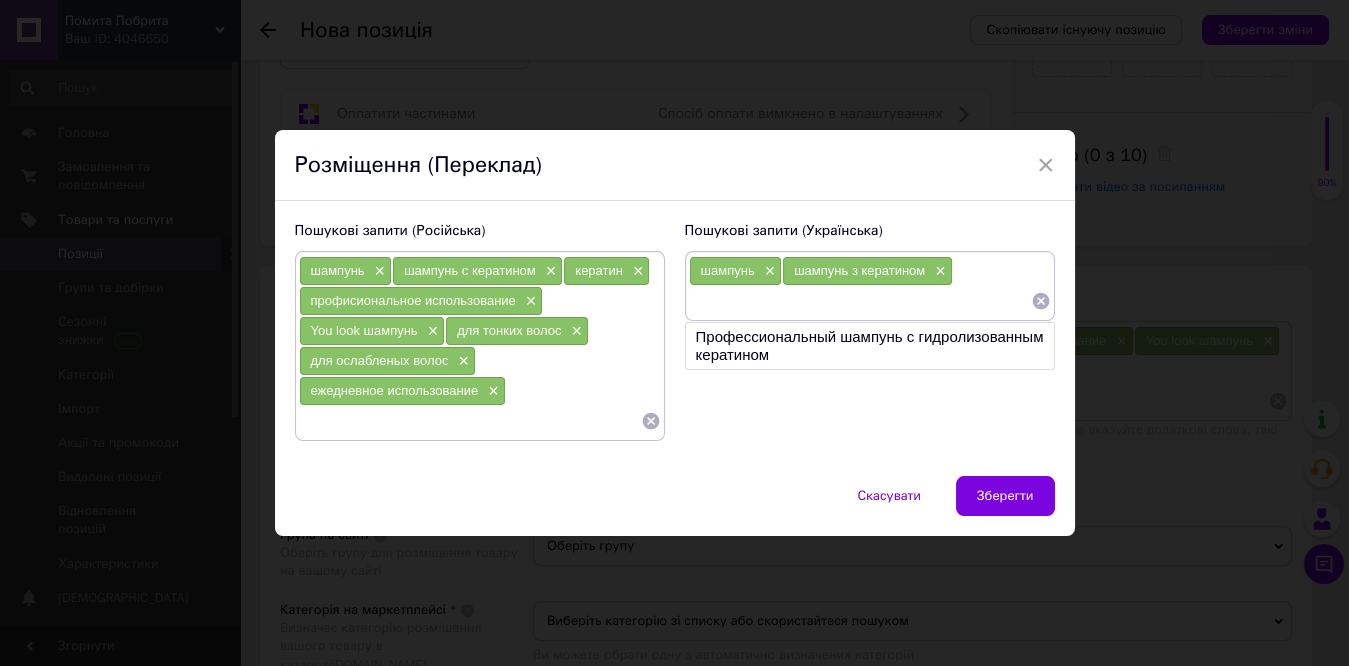 click at bounding box center [860, 301] 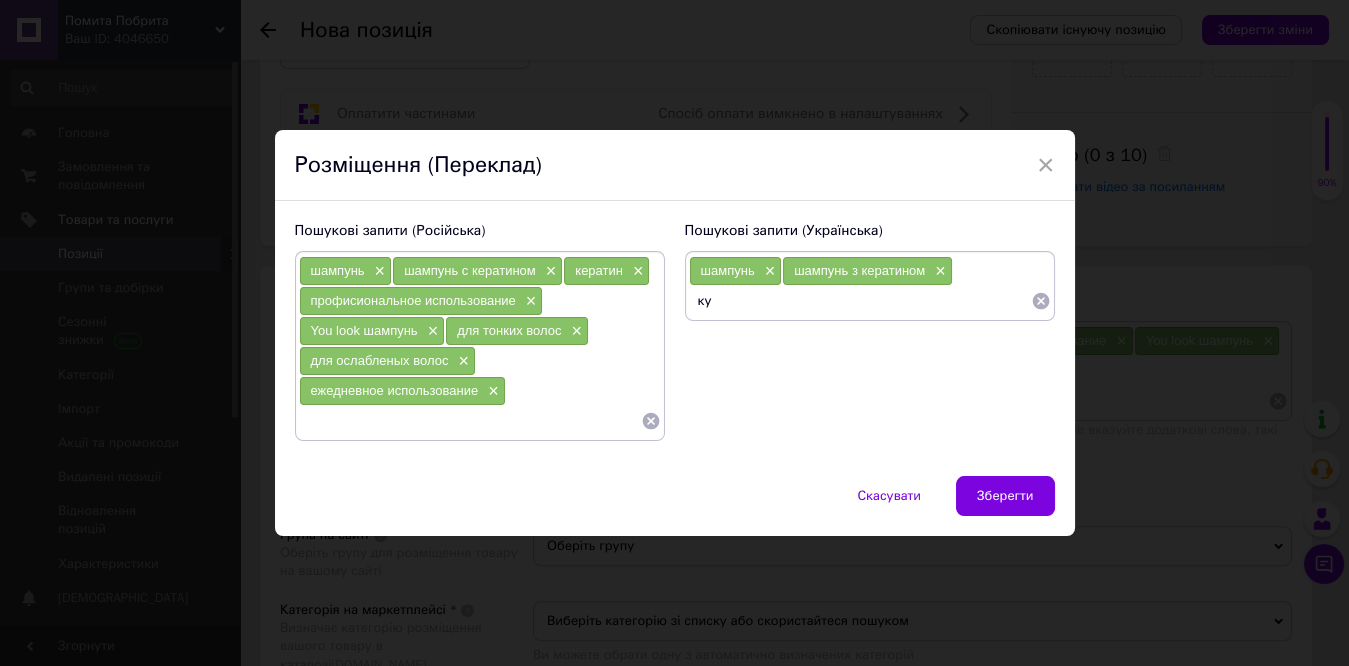 type on "к" 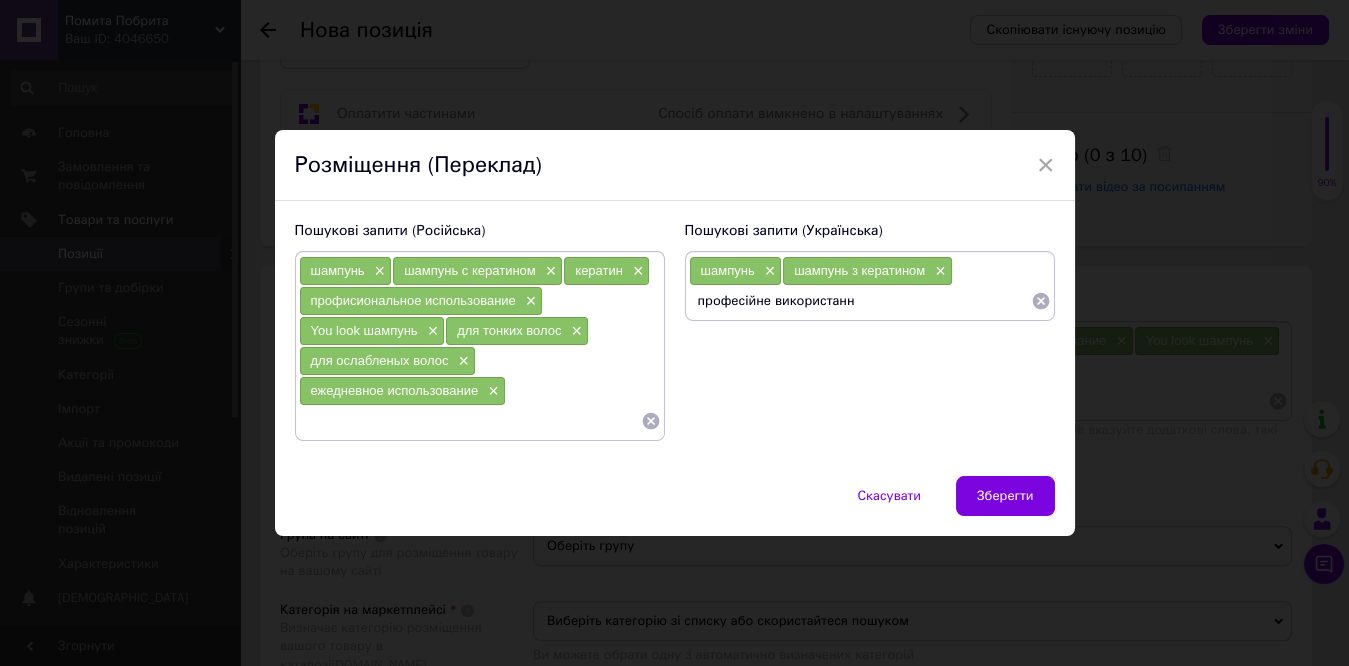 type on "професійне використання" 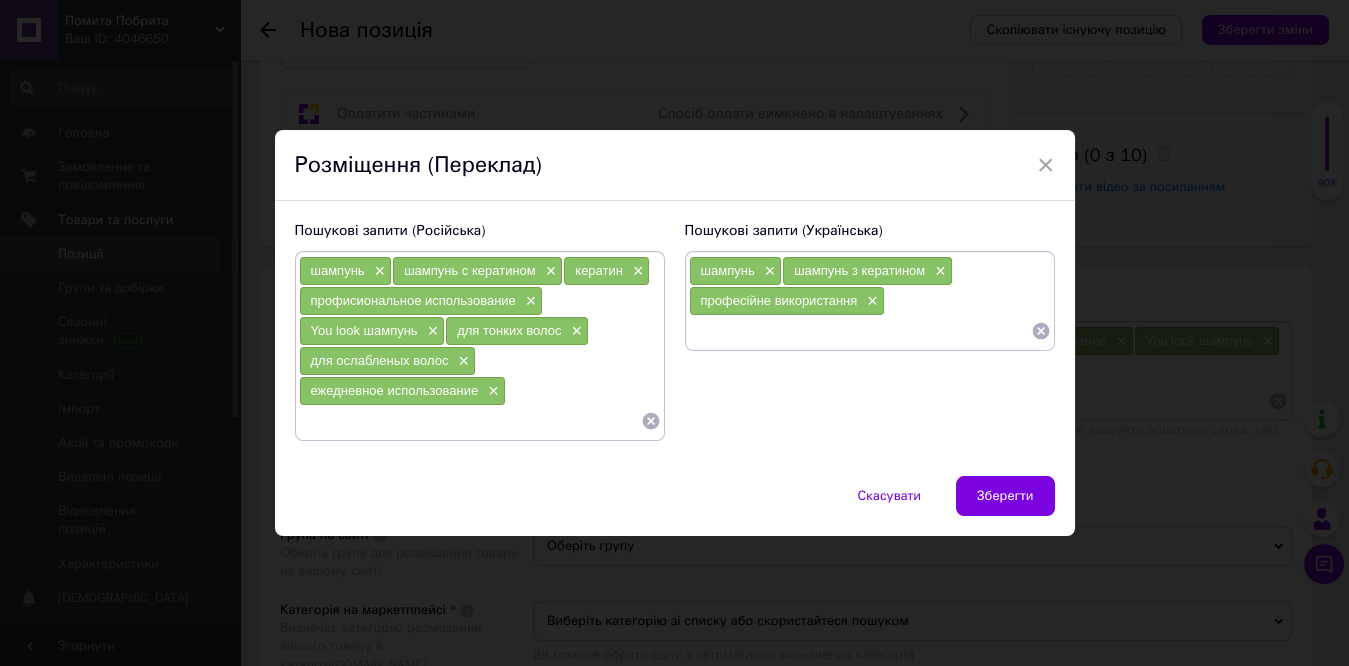 type on "y" 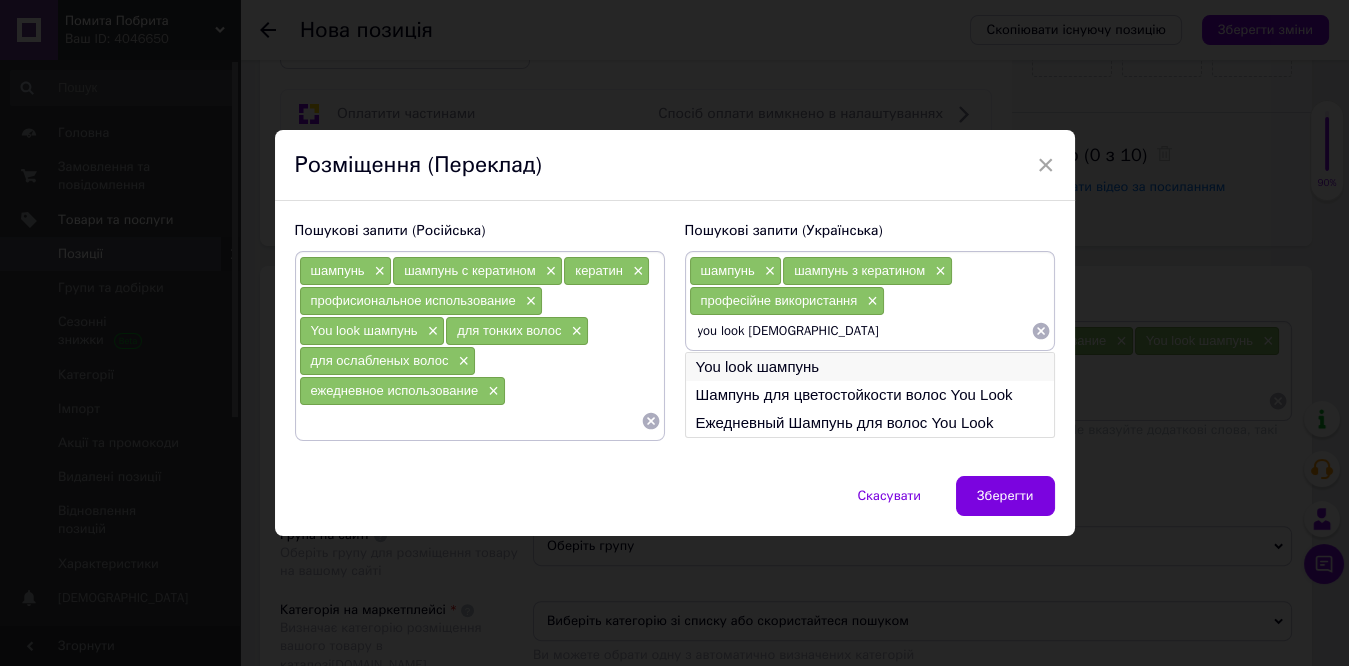type on "you look шам" 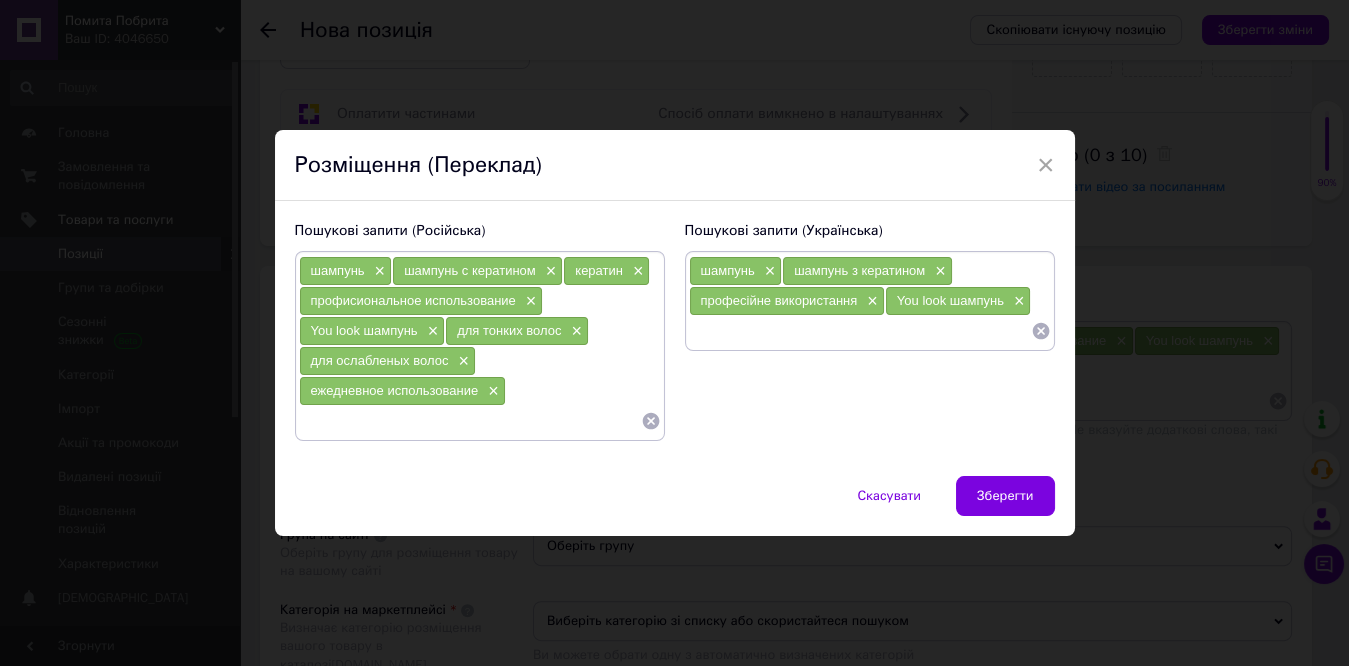 click at bounding box center (860, 331) 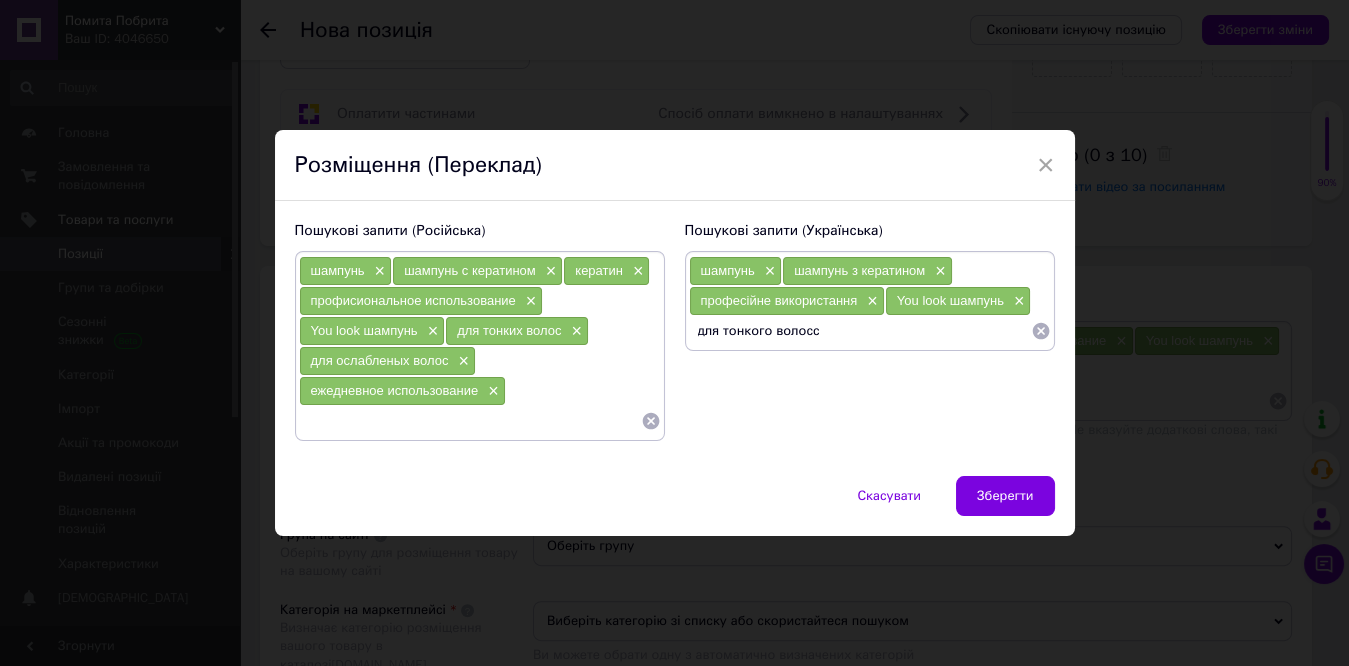 type on "для тонкого волосся" 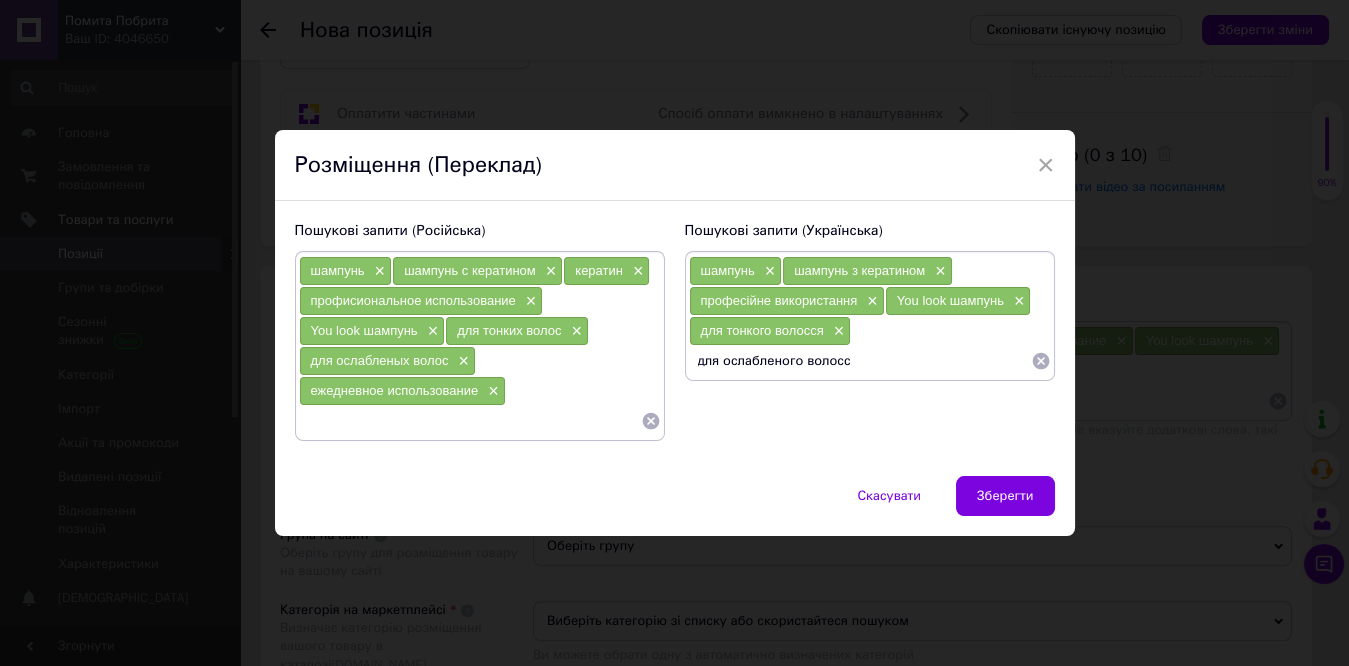type on "для ослабленого волосся" 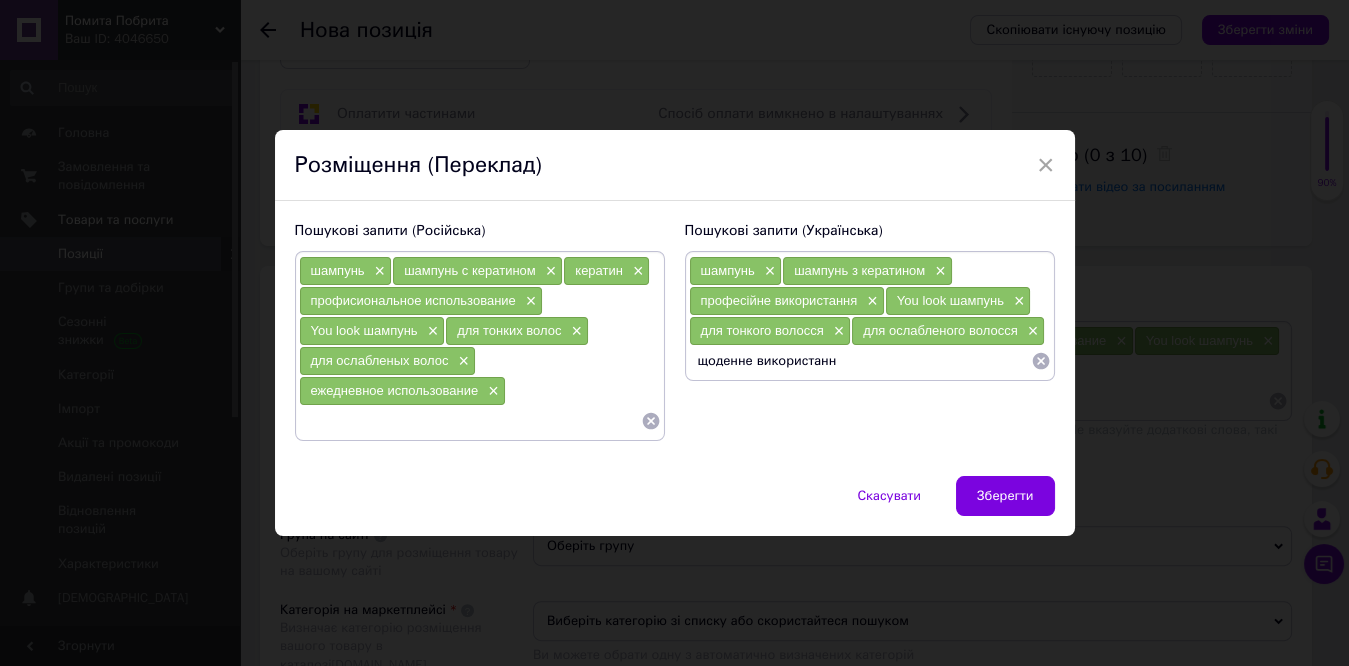 type on "щоденне використання" 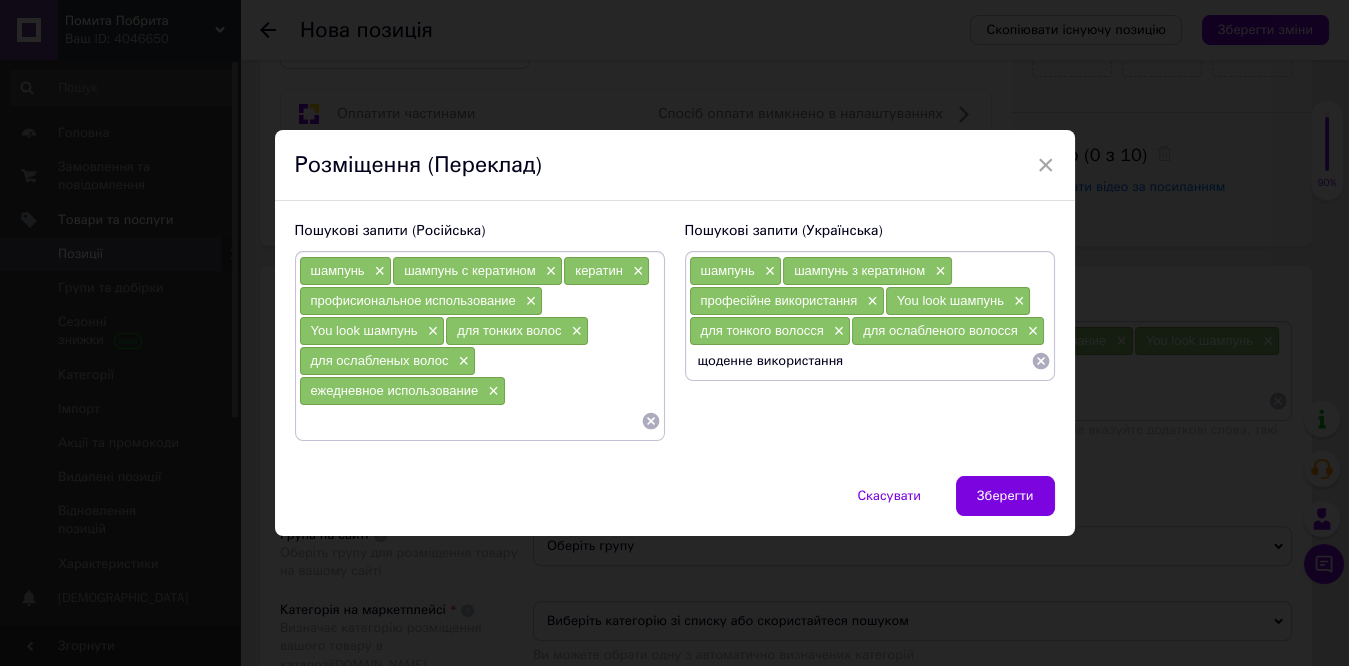 type 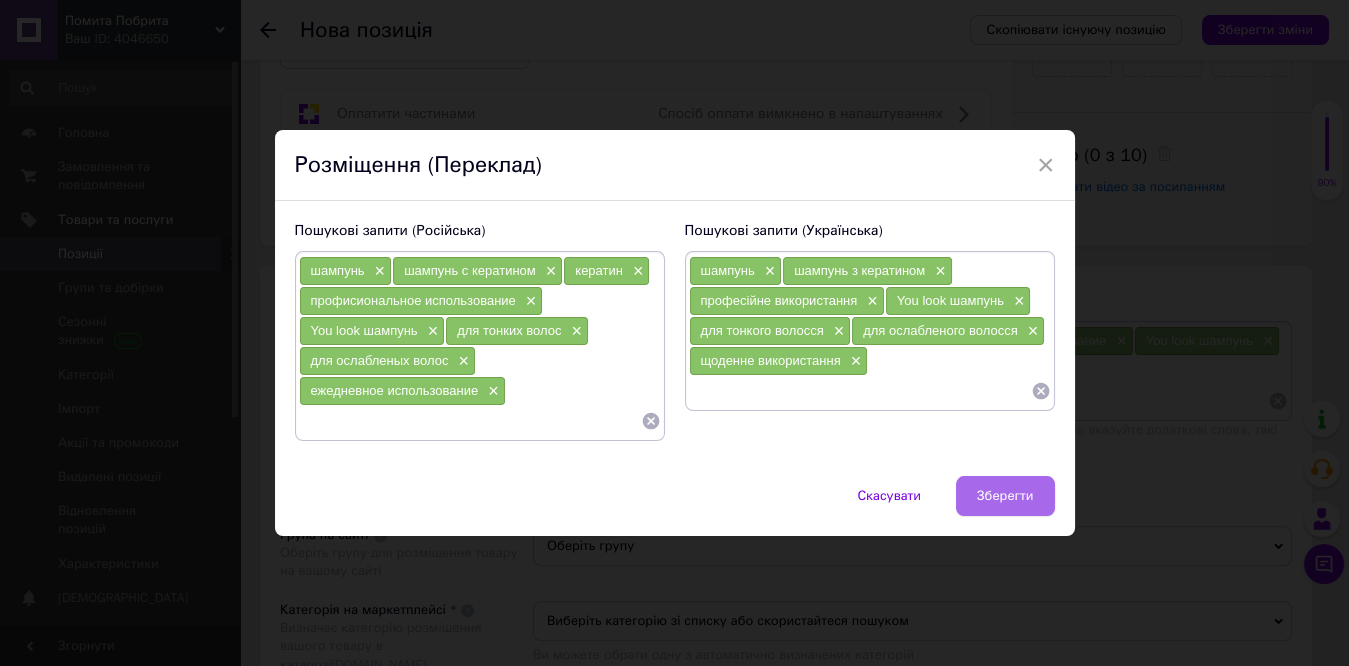 click on "Зберегти" at bounding box center (1005, 496) 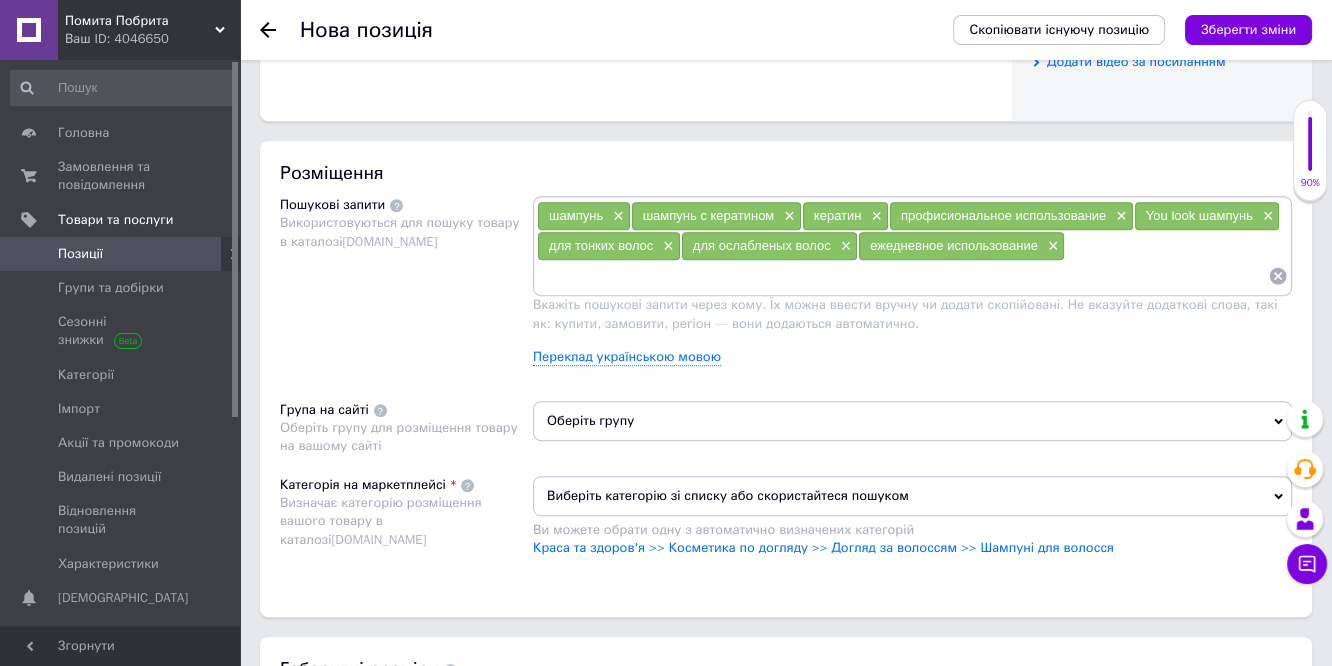 scroll, scrollTop: 1222, scrollLeft: 0, axis: vertical 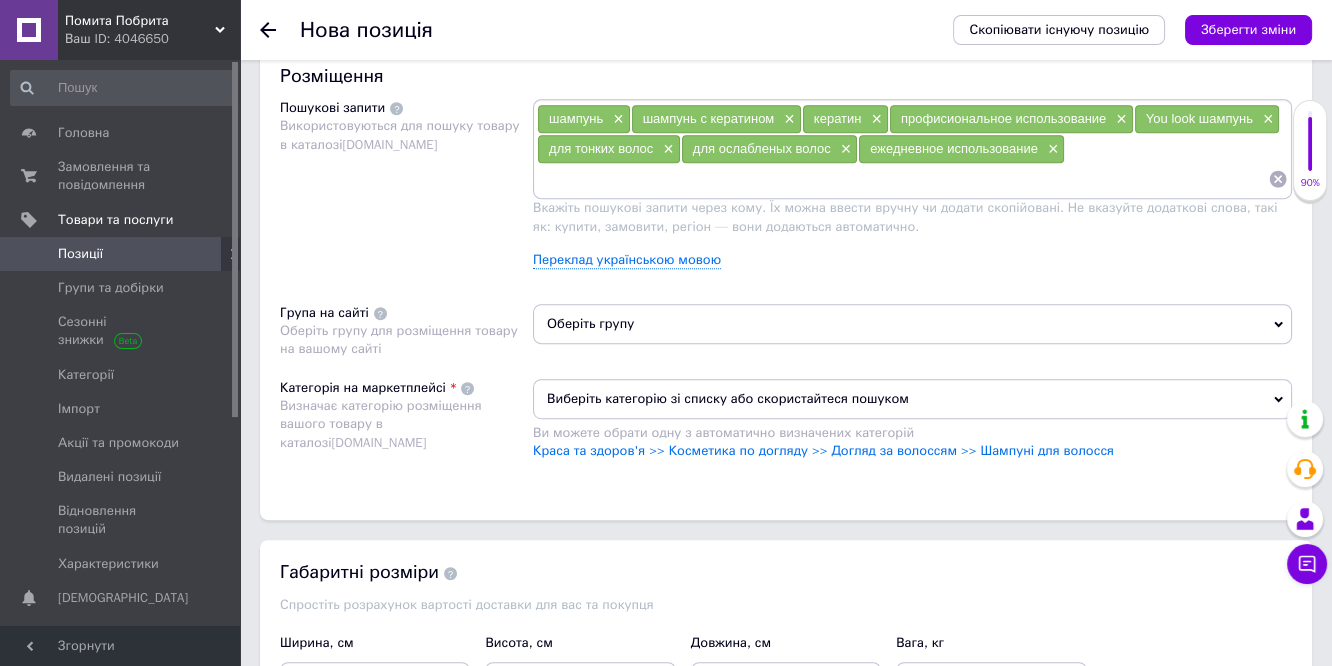 click on "Оберіть групу" at bounding box center (912, 324) 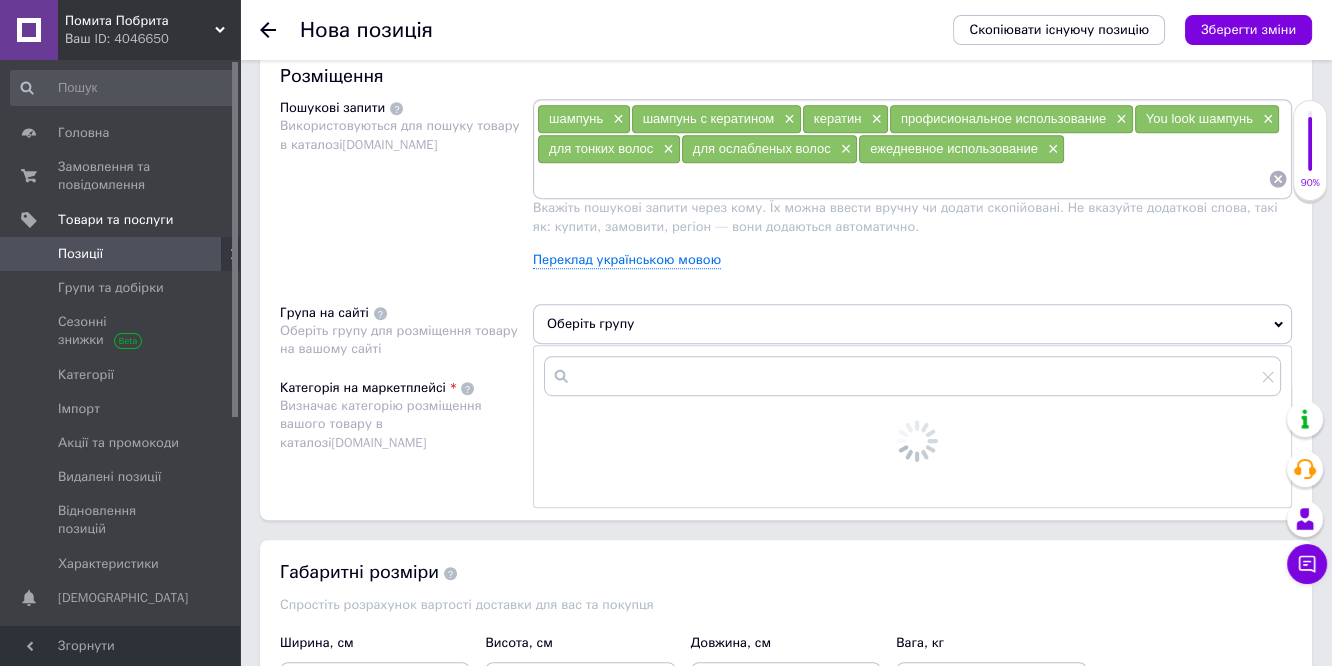 click on "Оберіть групу" at bounding box center (912, 324) 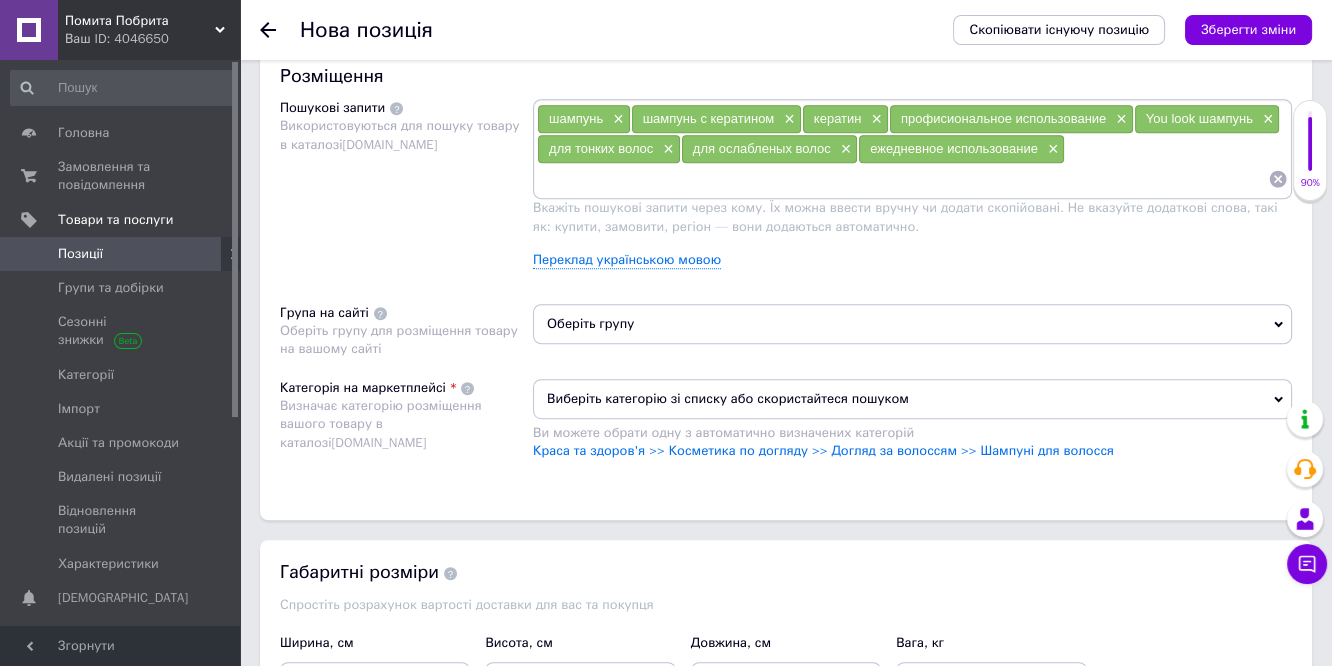 click on "Виберіть категорію зі списку або скористайтеся пошуком" at bounding box center [912, 399] 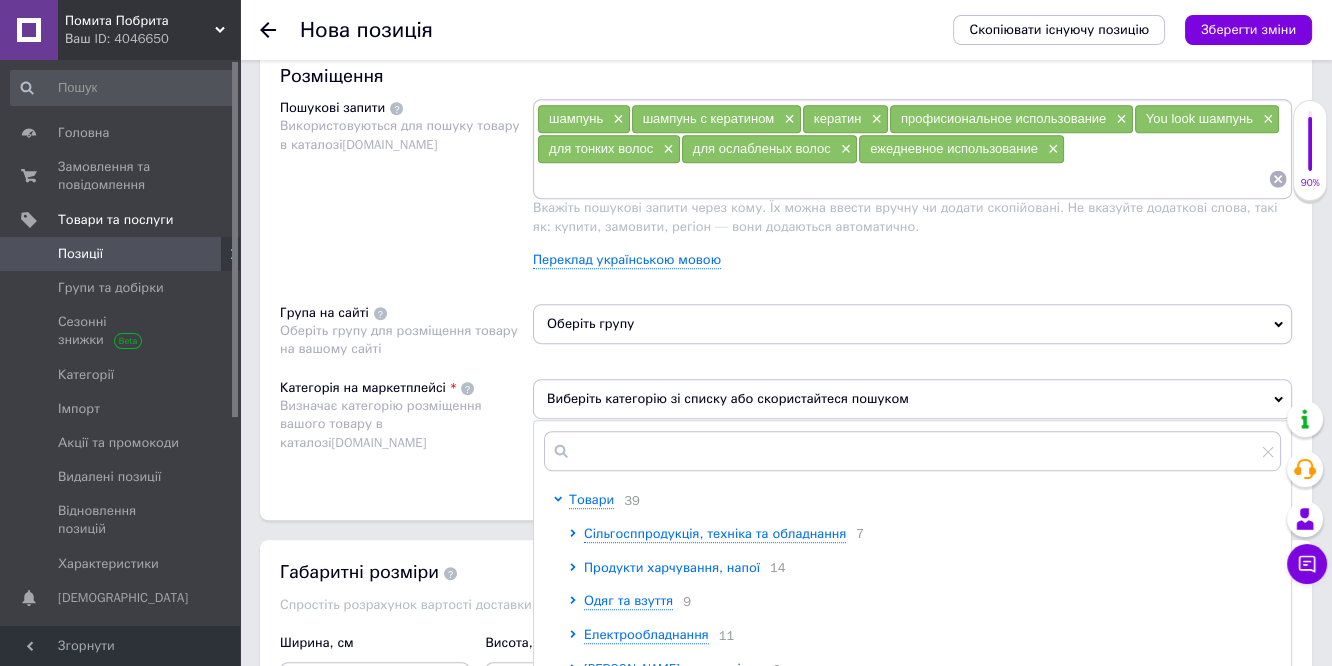 scroll, scrollTop: 1333, scrollLeft: 0, axis: vertical 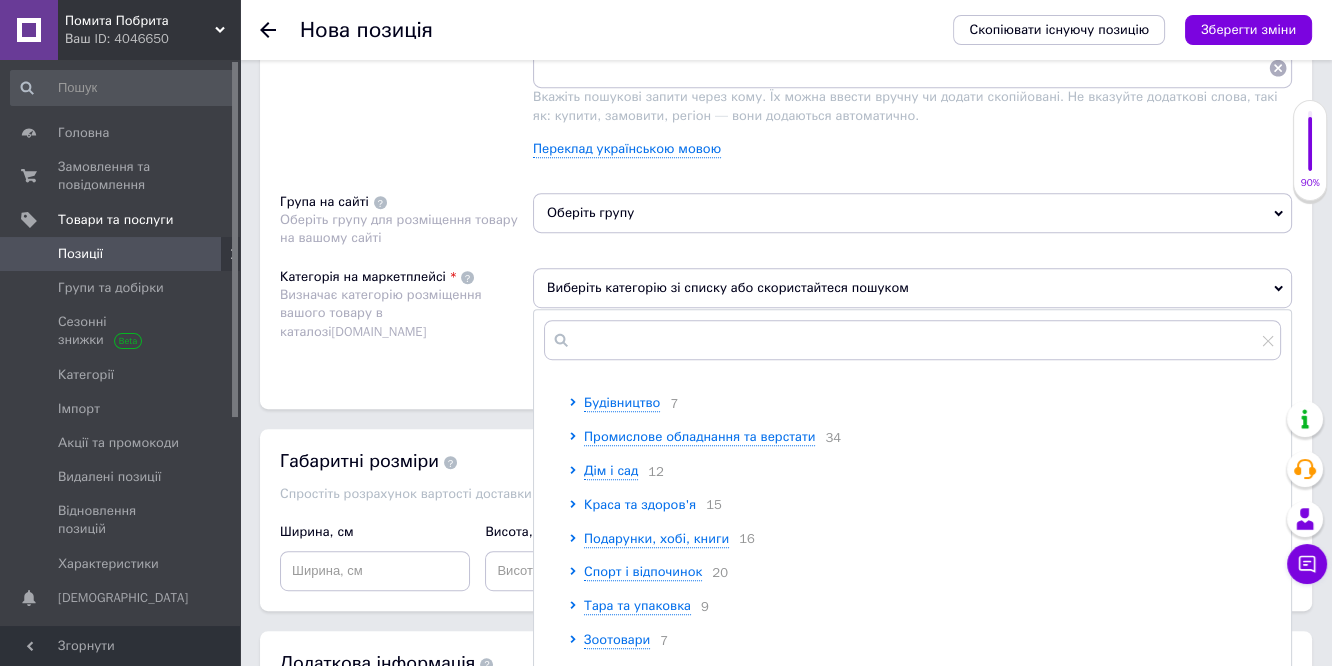 click on "Краса та здоров'я" at bounding box center [640, 504] 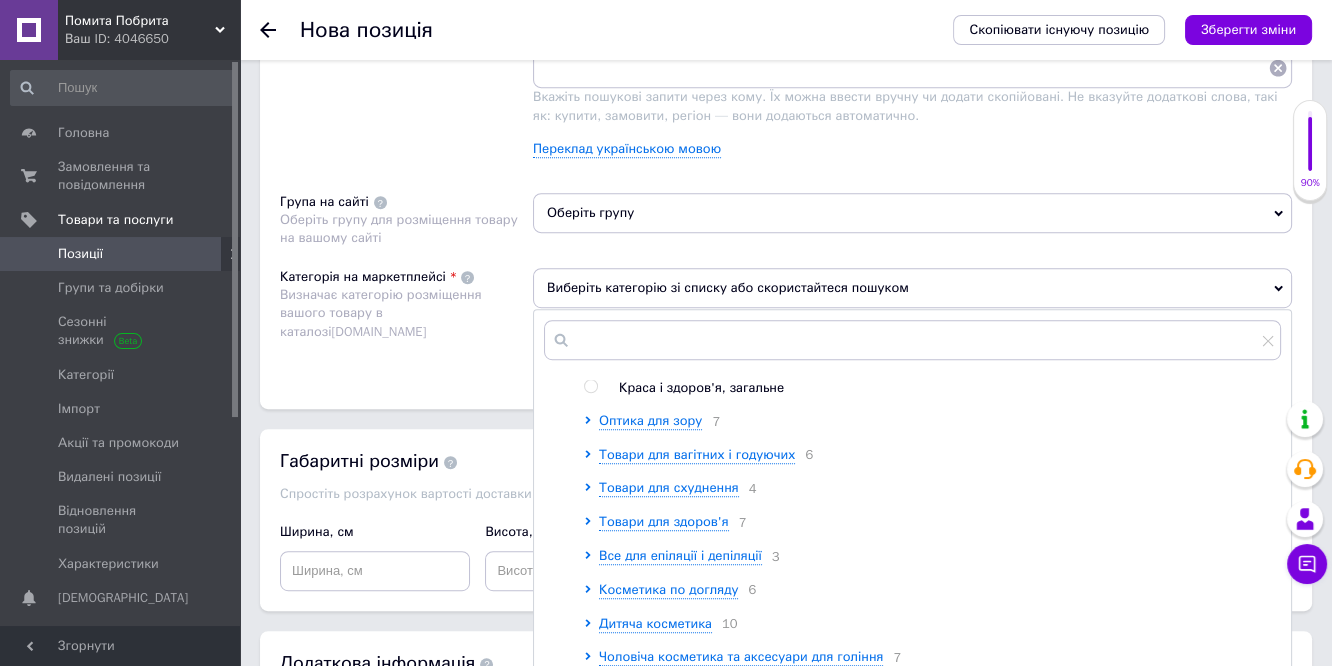 scroll, scrollTop: 555, scrollLeft: 0, axis: vertical 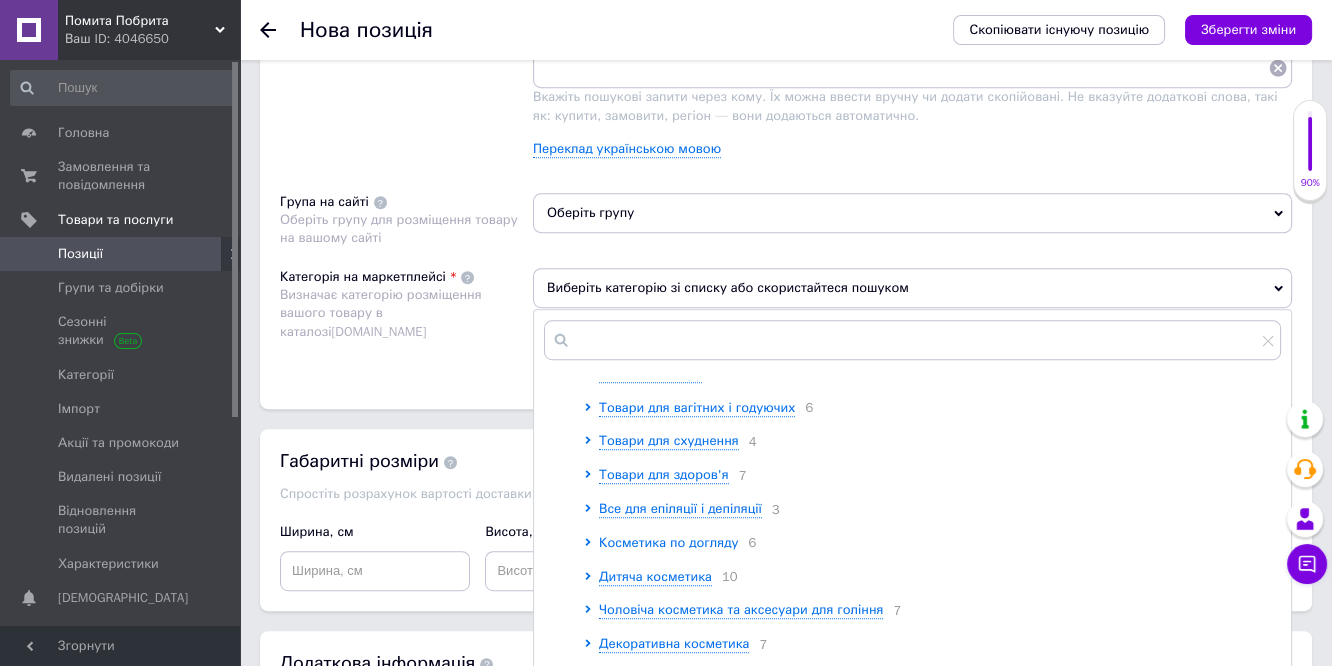 click on "Косметика по догляду" at bounding box center [668, 542] 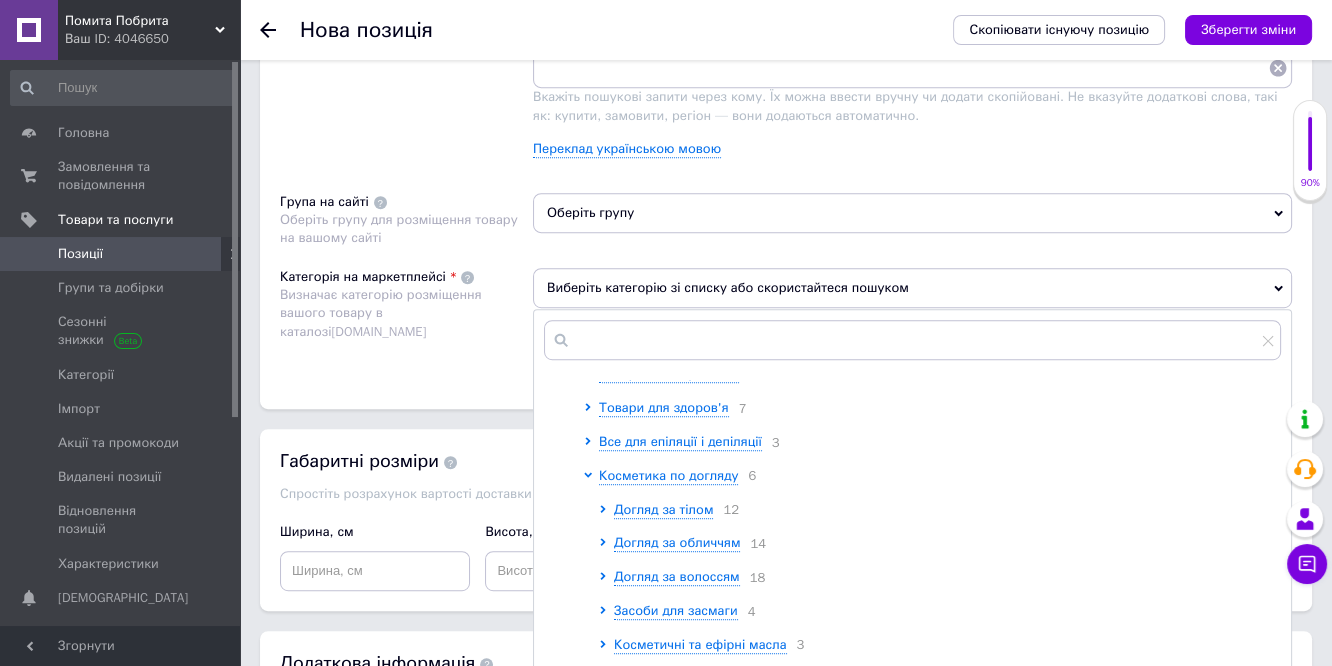 scroll, scrollTop: 666, scrollLeft: 0, axis: vertical 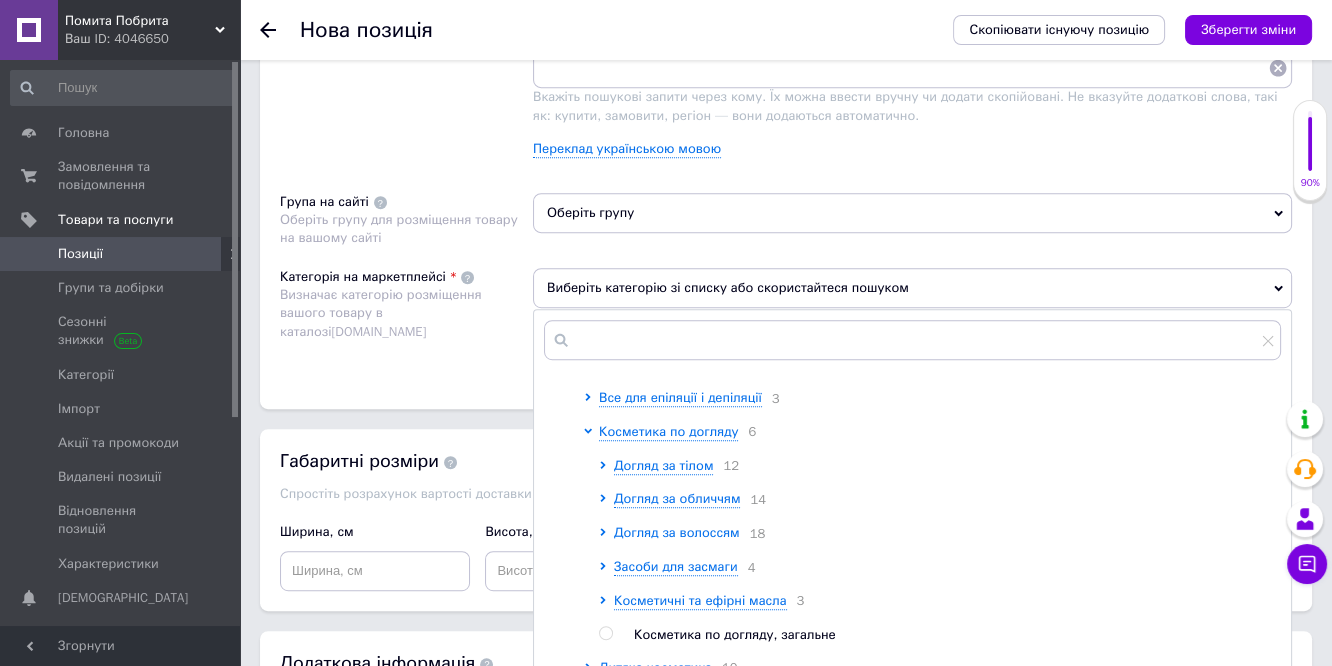 click on "Догляд за волоссям" at bounding box center [677, 532] 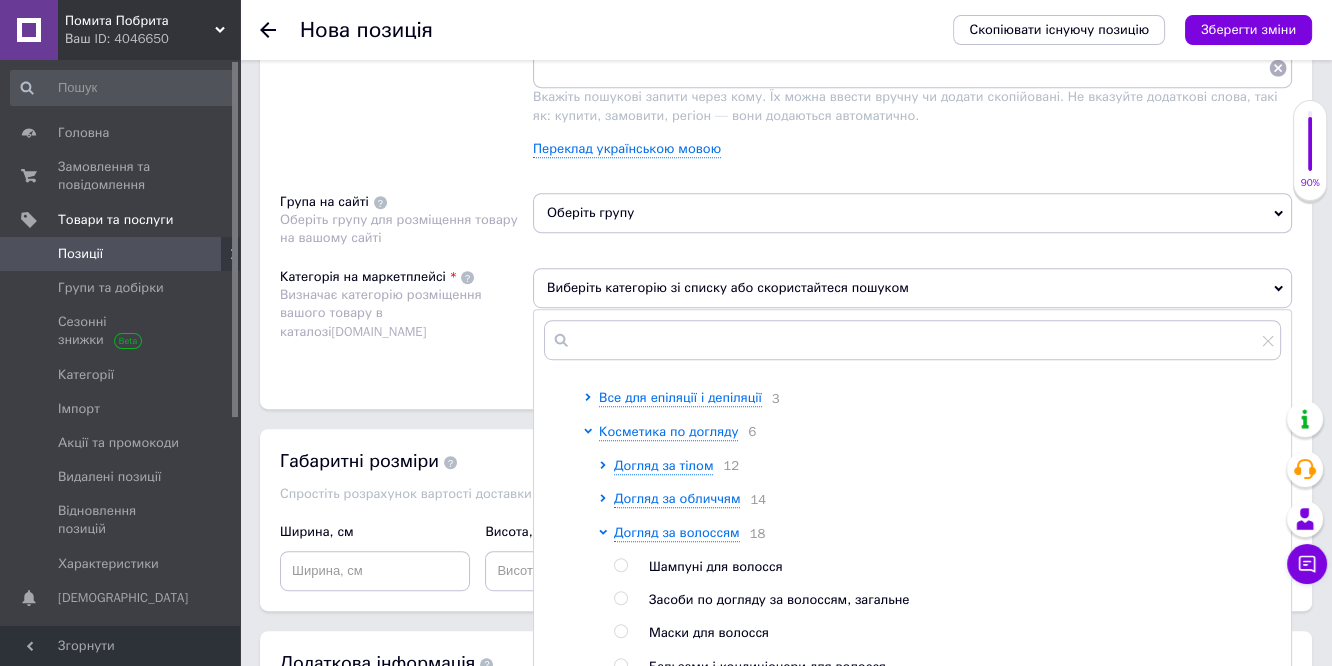 click on "Шампуні для волосся" at bounding box center [716, 566] 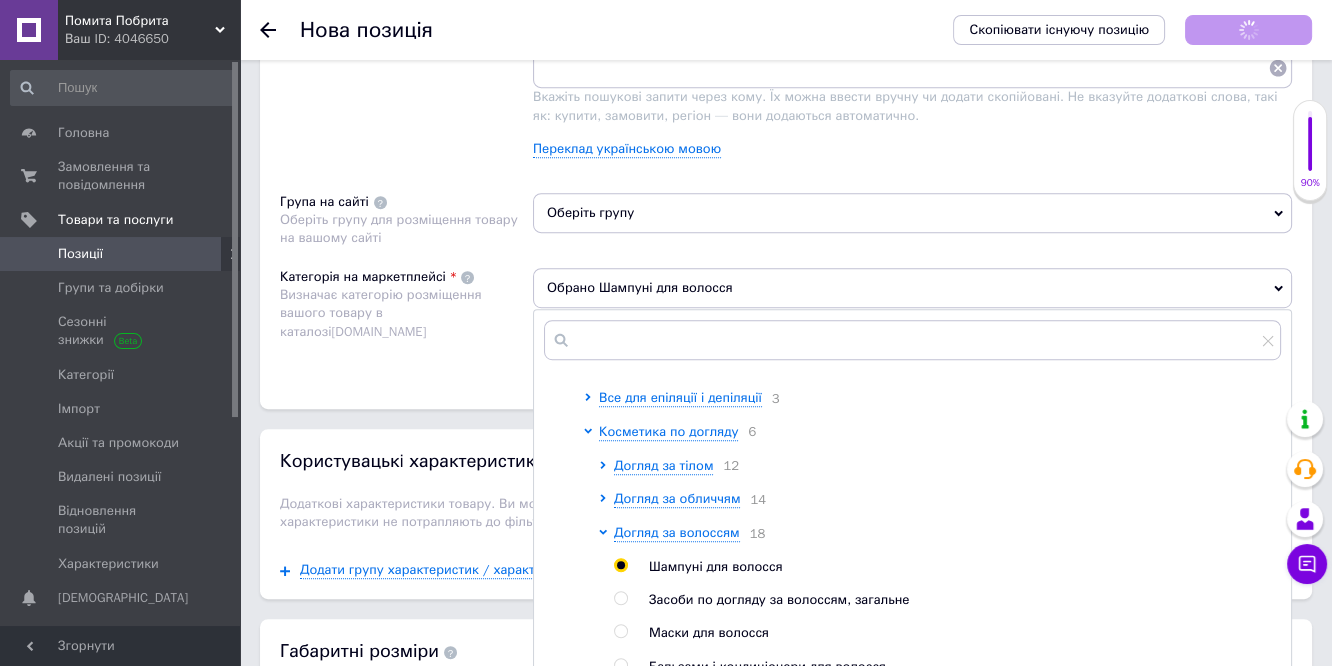 radio on "true" 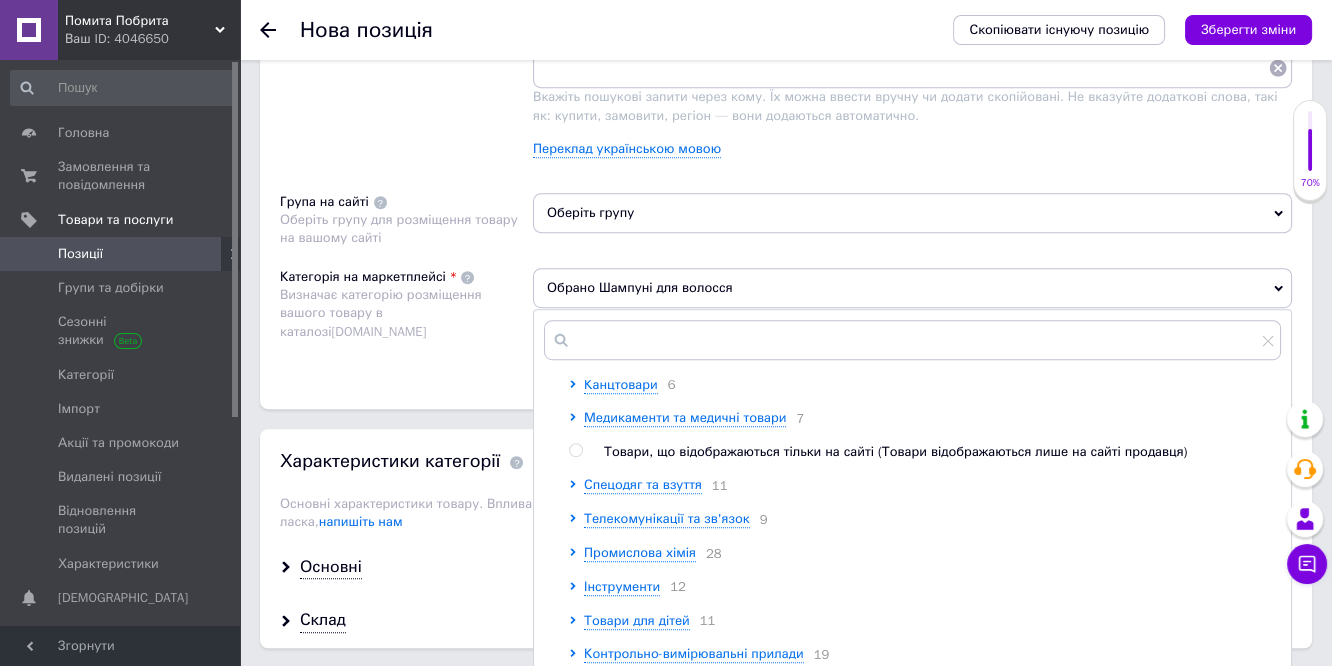 scroll, scrollTop: 2301, scrollLeft: 0, axis: vertical 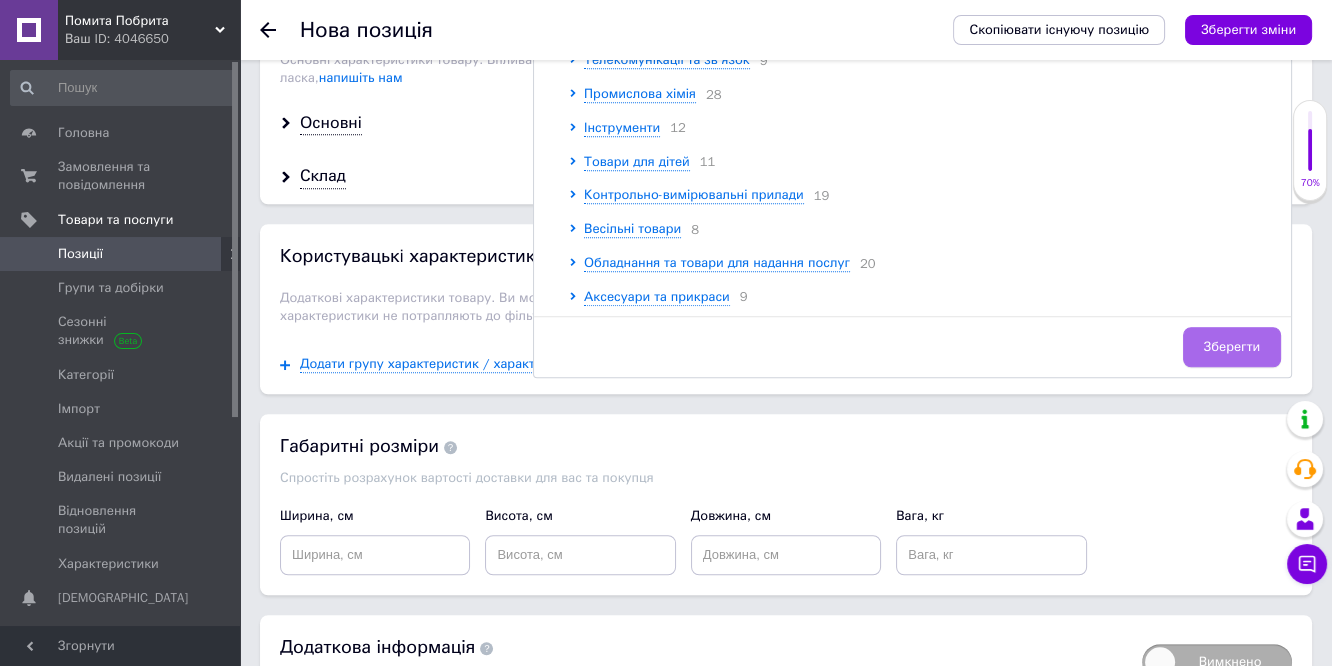 click on "Зберегти" at bounding box center (1232, 347) 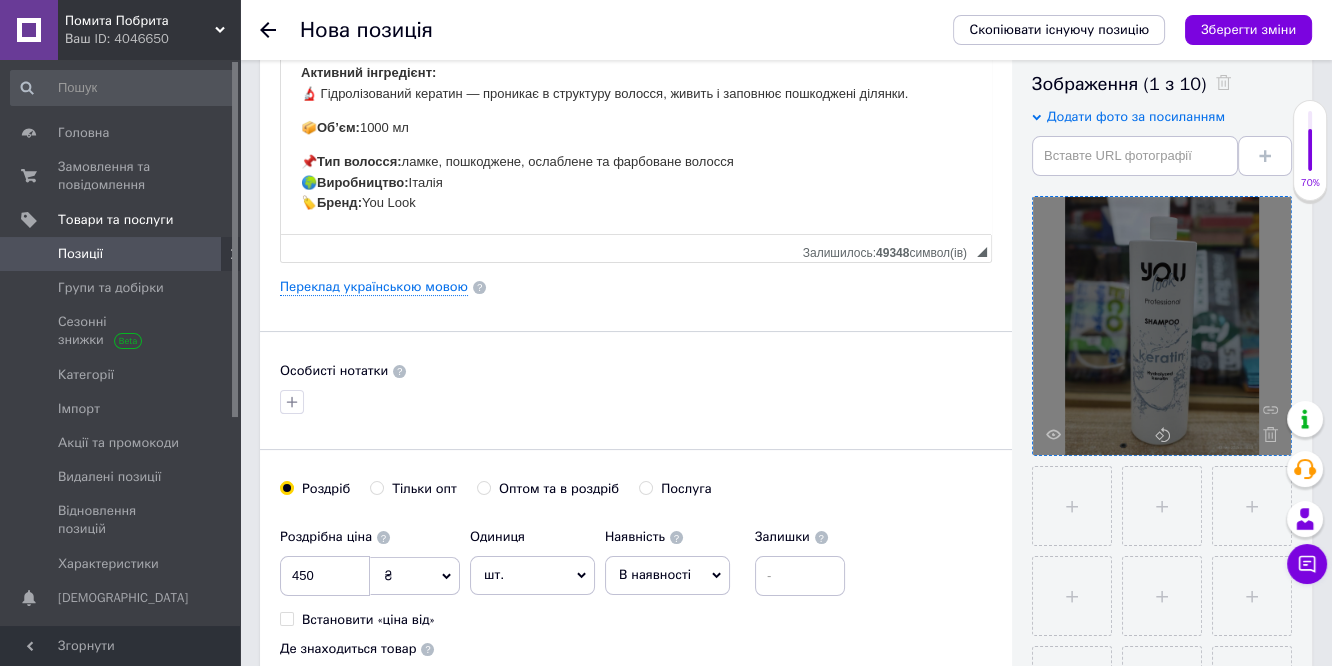 scroll, scrollTop: 222, scrollLeft: 0, axis: vertical 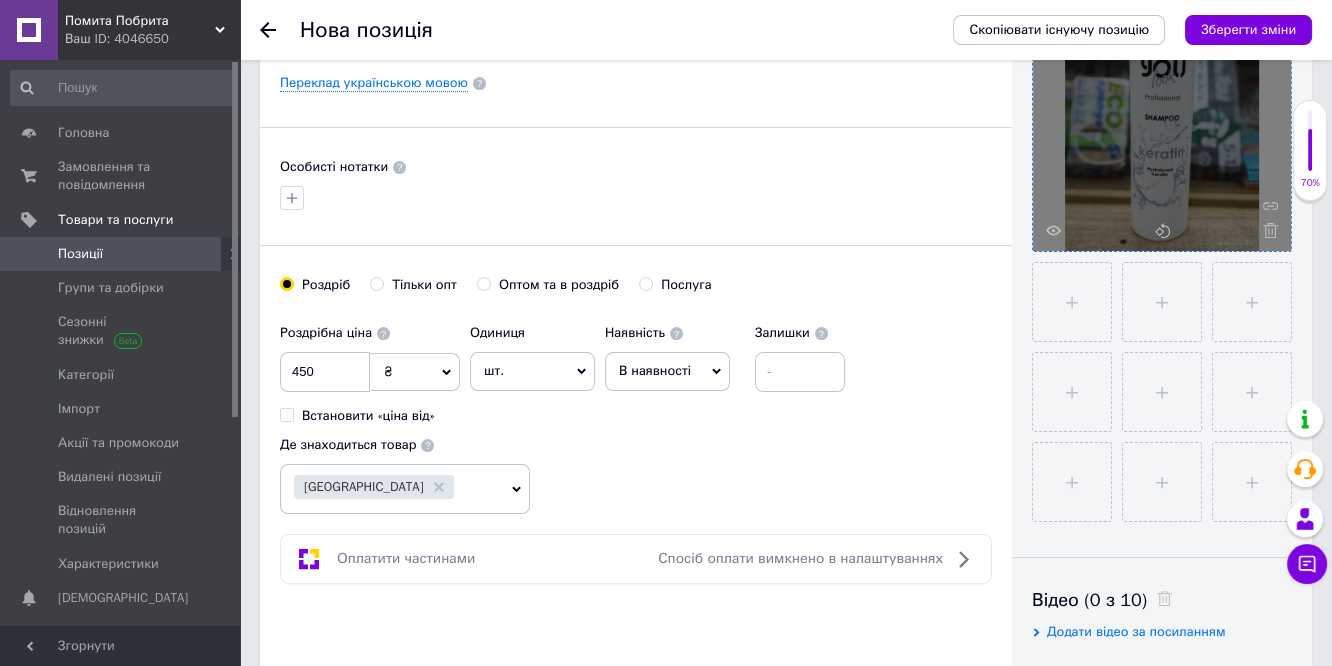 click on "Основна інформація Назва позиції (Російська) ✱ Шампунь з гідролізованим кератином You Look Professional Keratin 1000мл. Код/Артикул Опис (Російська) ✱ Професійний реконструюючий шампунь з гідролізованим кератином . Ідеально підходить для ламкого, пошкодженого, ослабленого та фарбованого волосся. Делікатно очищає та інтенсивно відновлює структуру волосся, повертаючи йому м’якість, еластичність і блиск.
🔸  Основні властивості:
Відновлює волосся по всій довжині
Зміцнює структуру та зменшує ламкість
Надає об’єм і шовковистість
📦  Об’єм:" at bounding box center [636, 108] 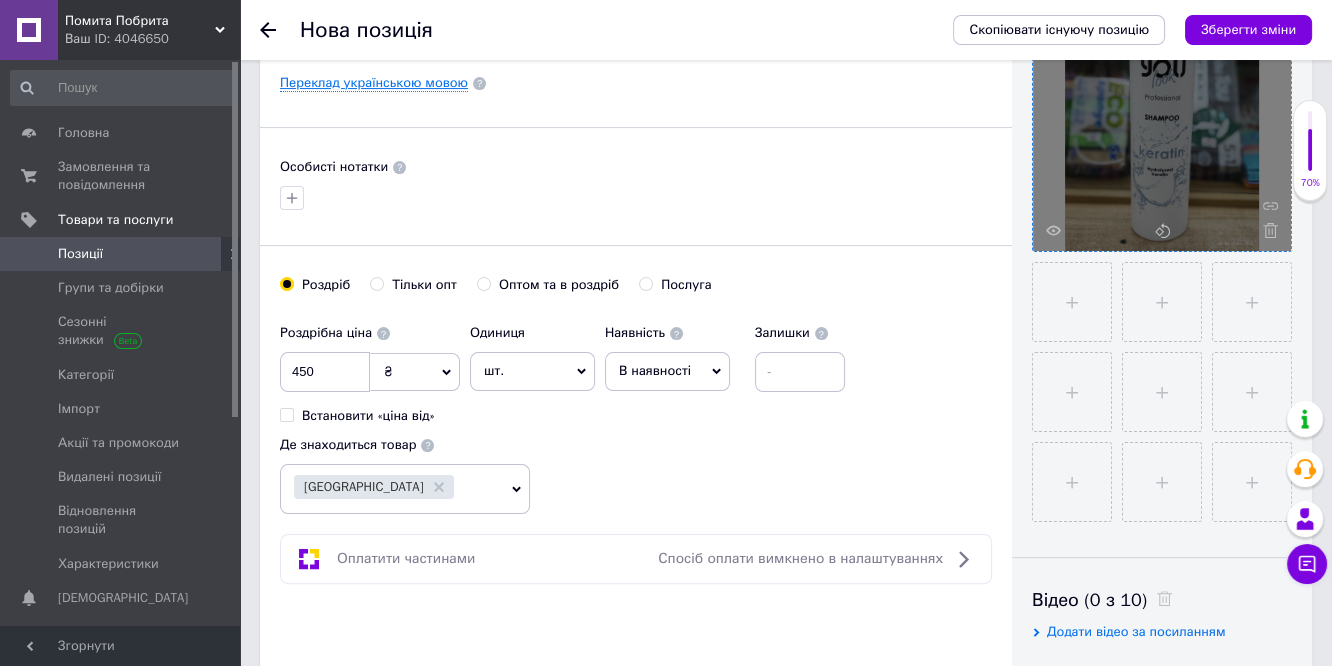 click on "Переклад українською мовою" at bounding box center [374, 83] 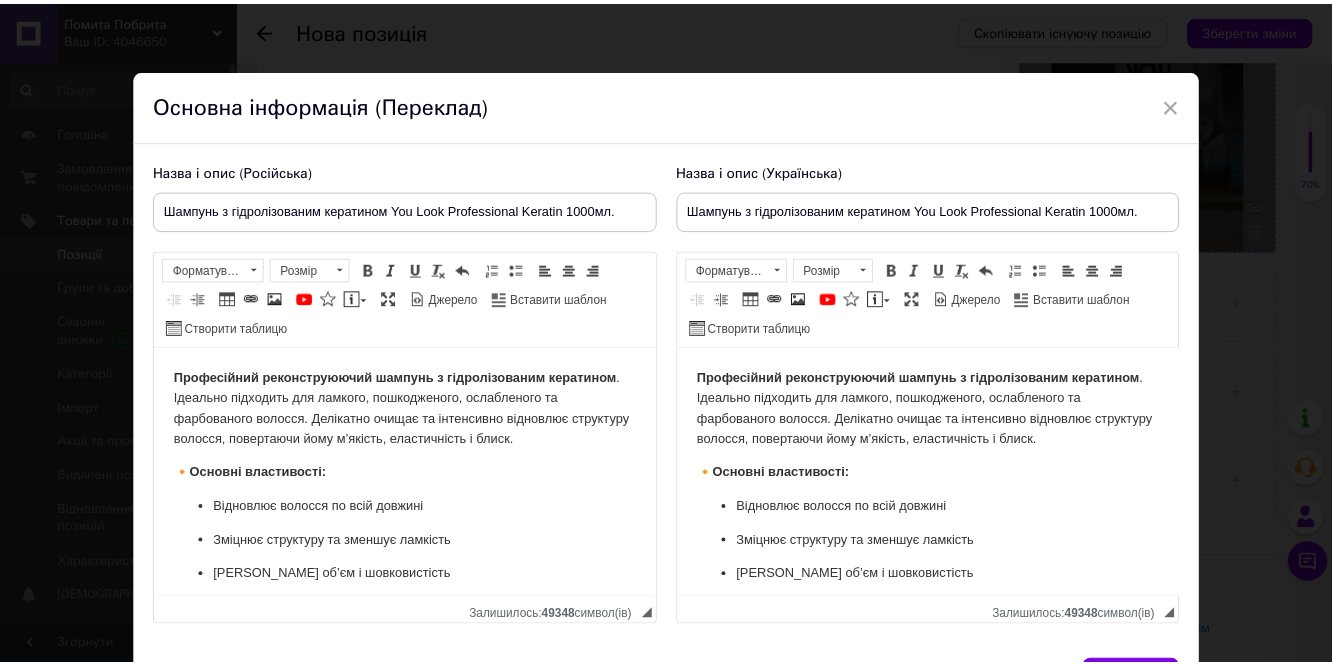 scroll, scrollTop: 0, scrollLeft: 0, axis: both 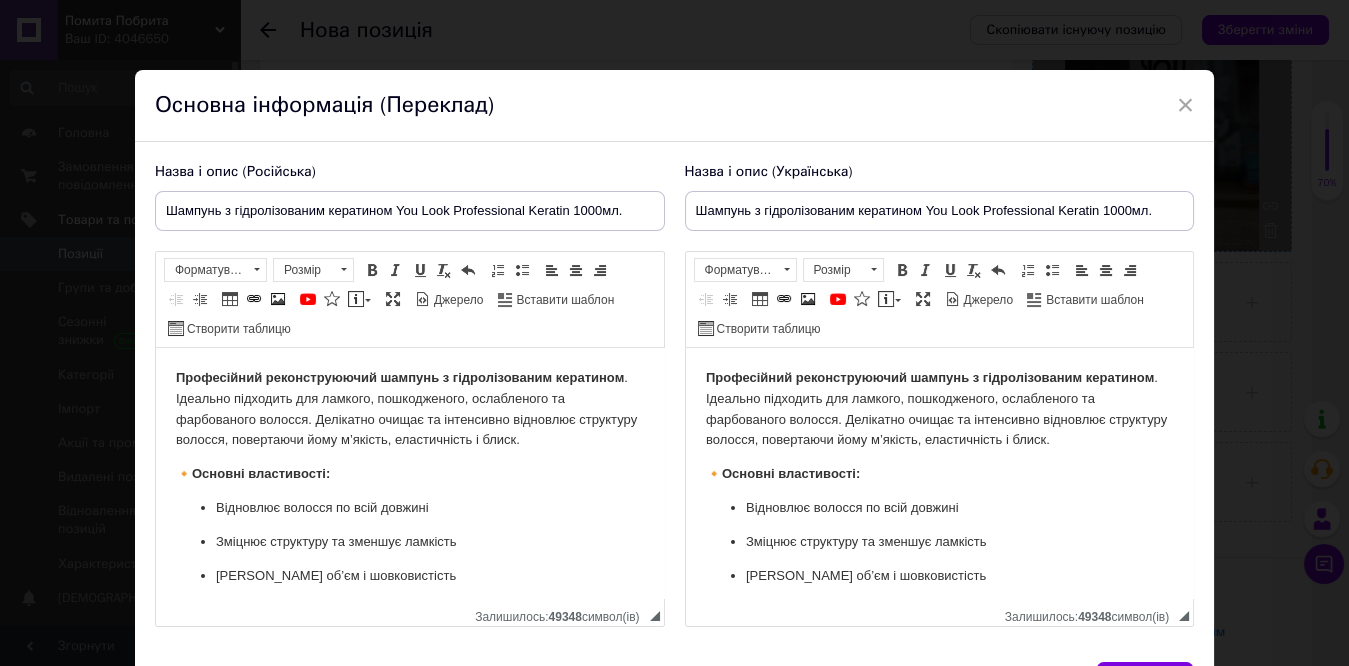 drag, startPoint x: 1178, startPoint y: 92, endPoint x: 1178, endPoint y: 103, distance: 11 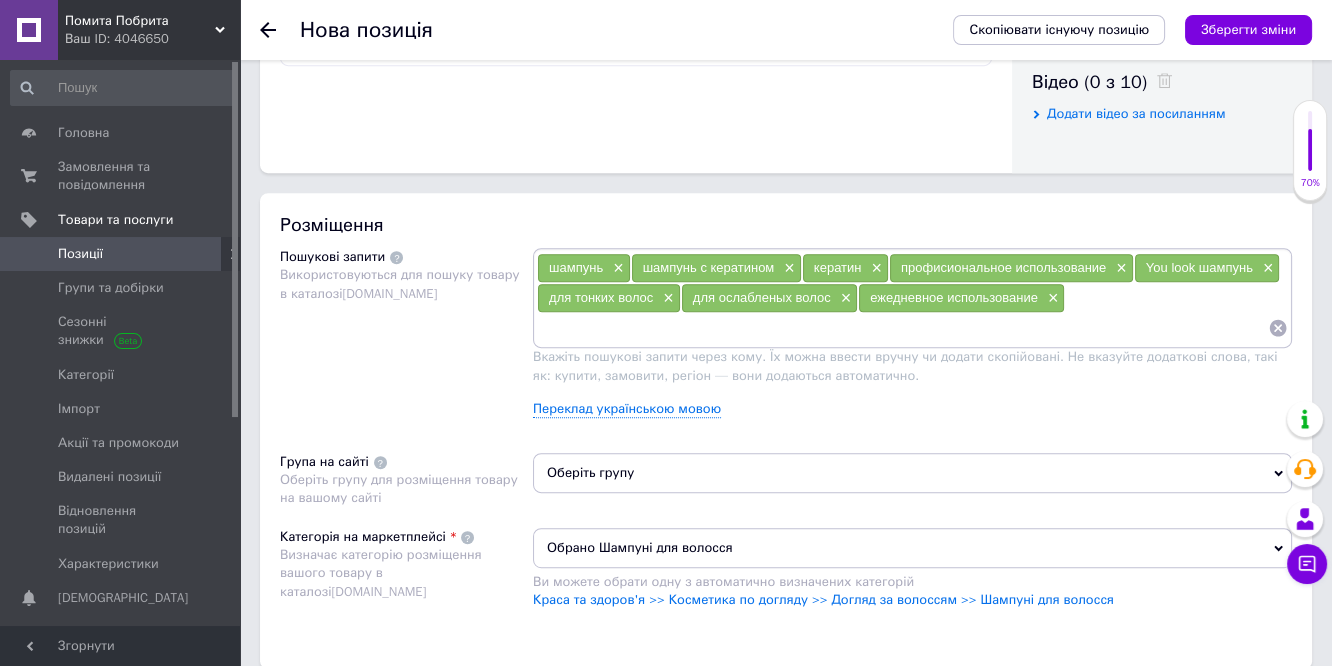 scroll, scrollTop: 1222, scrollLeft: 0, axis: vertical 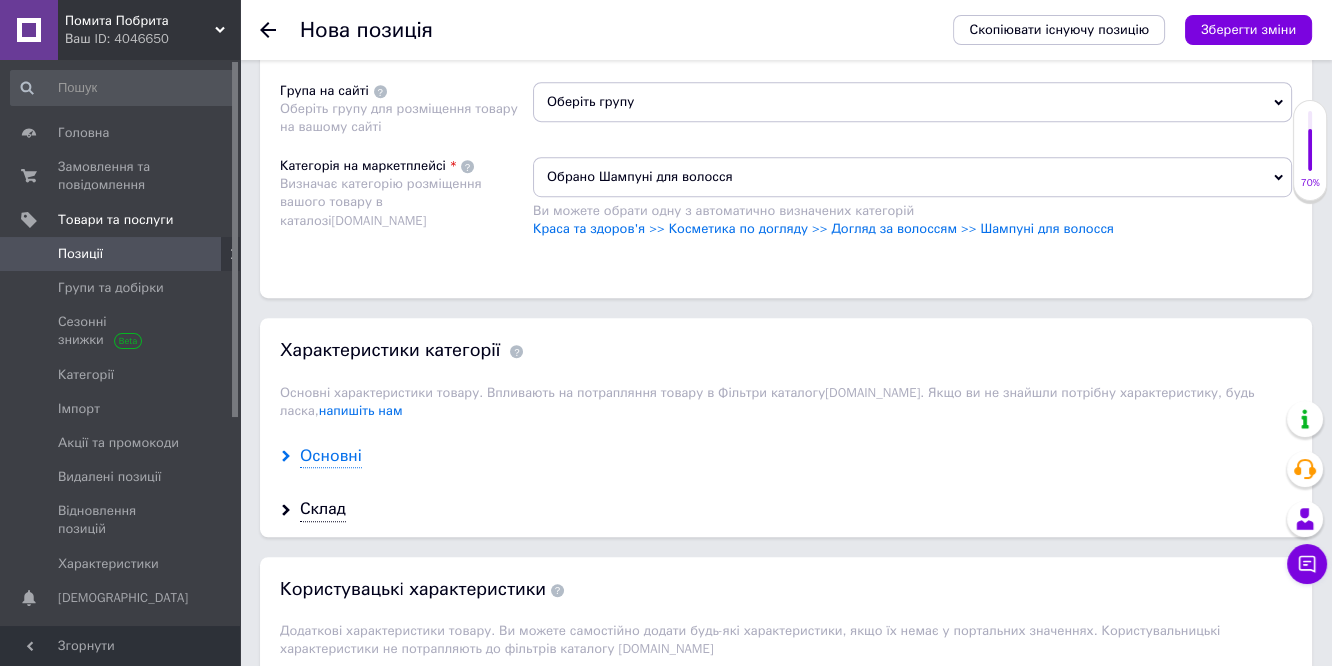 click on "Основні" at bounding box center [331, 456] 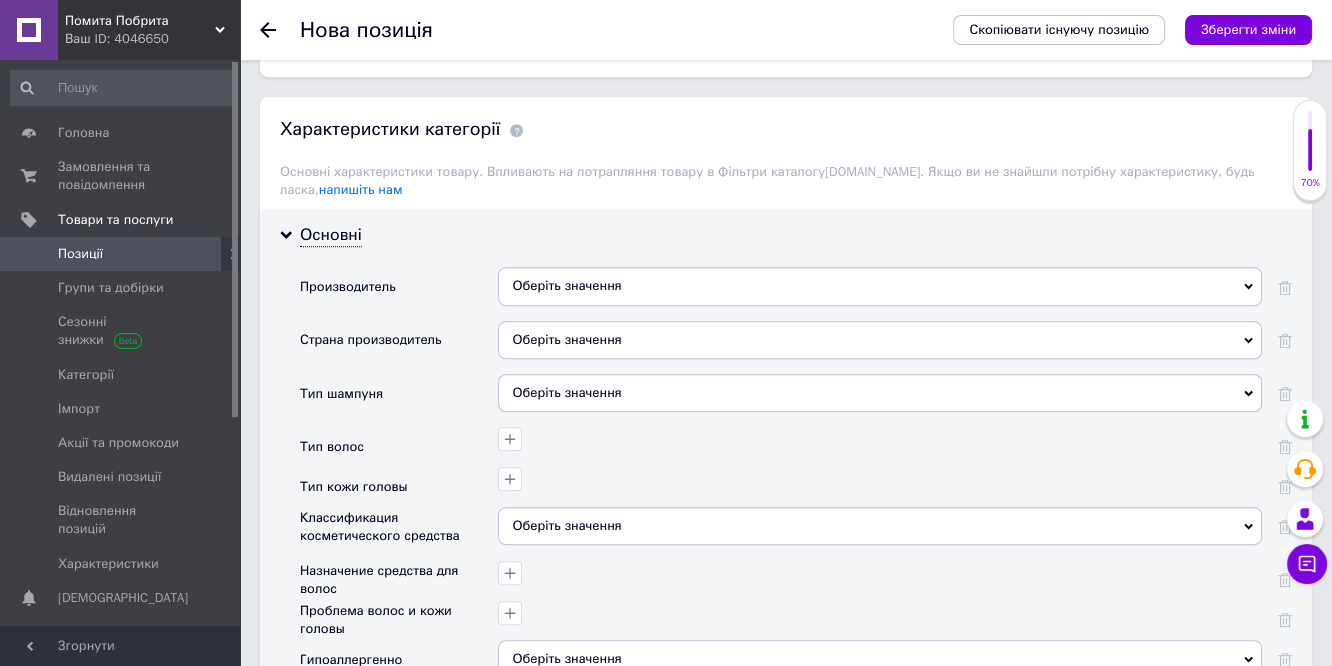 scroll, scrollTop: 1666, scrollLeft: 0, axis: vertical 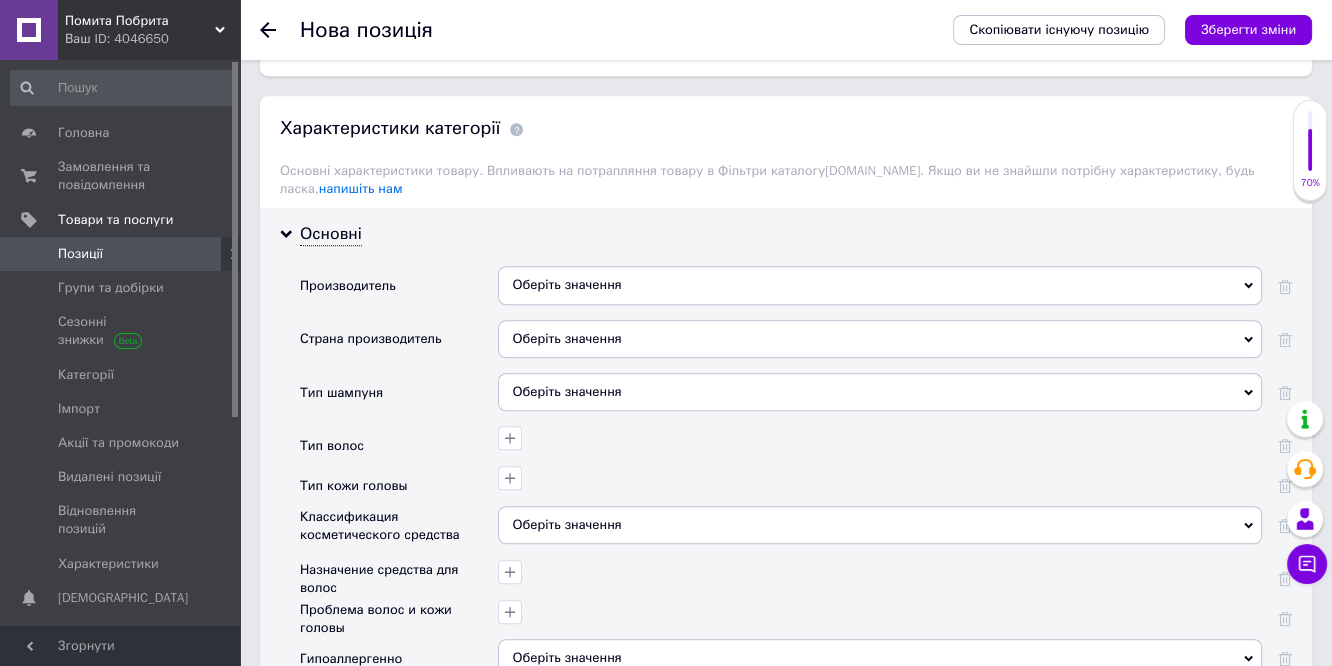 click on "Оберіть значення" at bounding box center (880, 285) 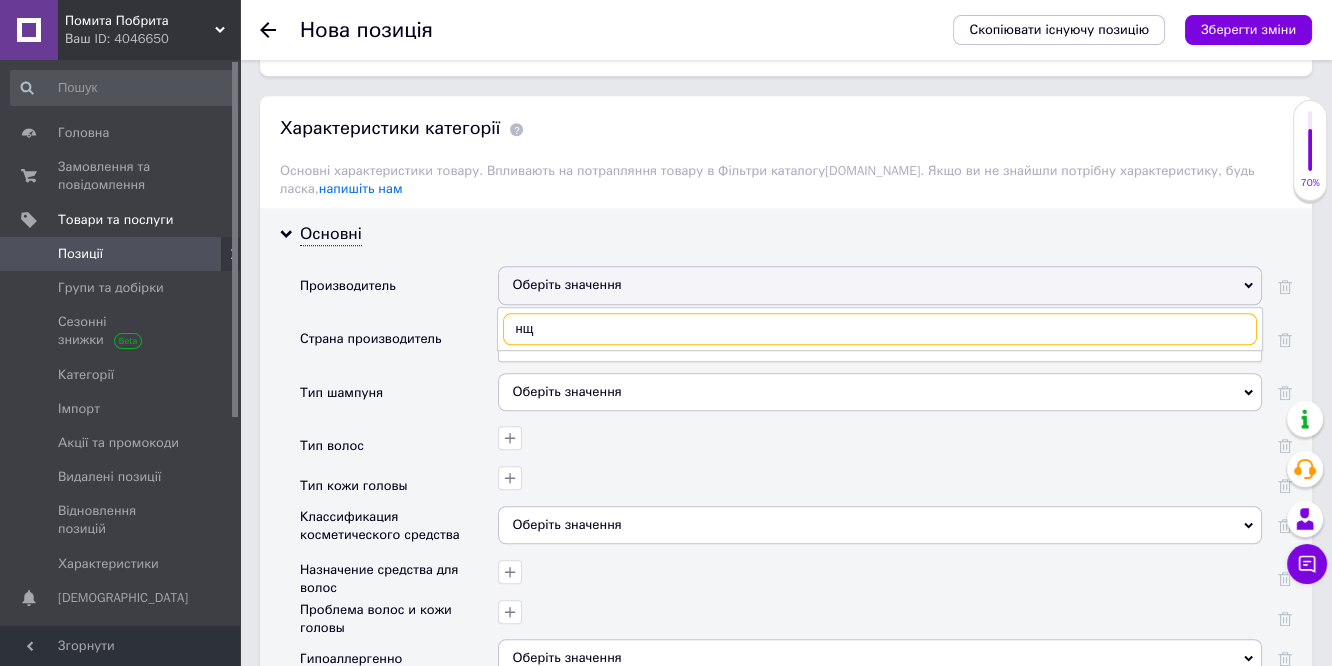 type on "н" 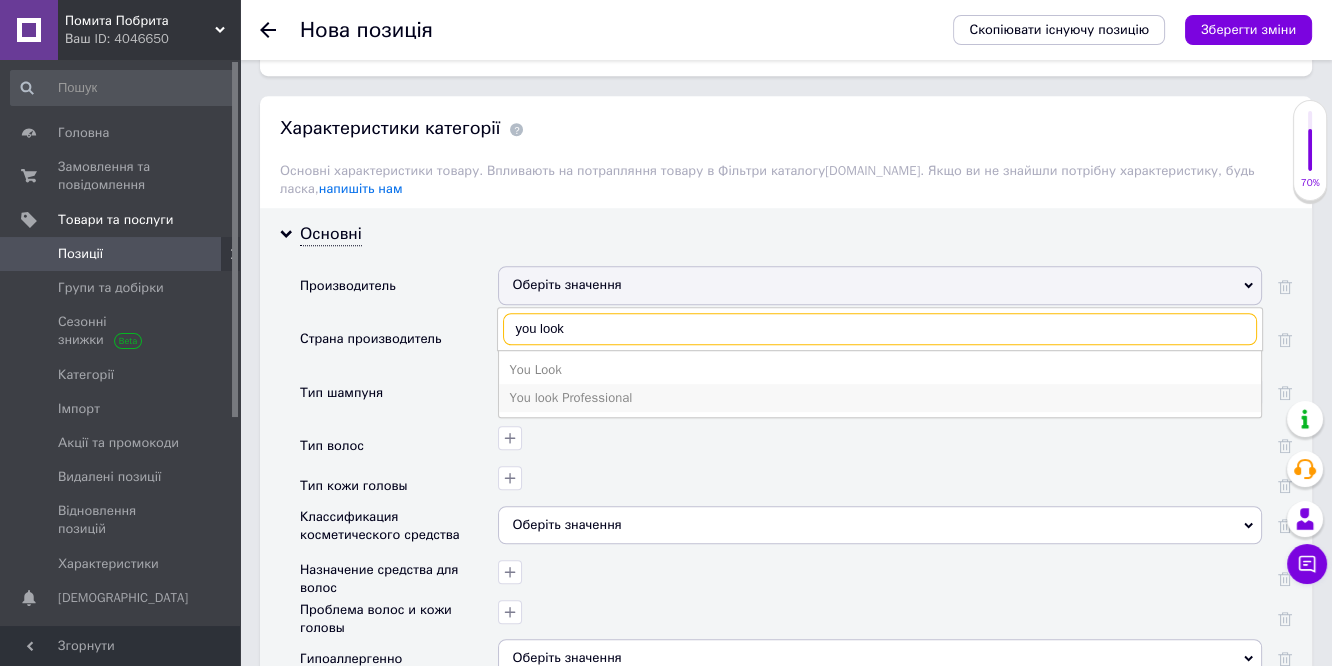 type on "you look" 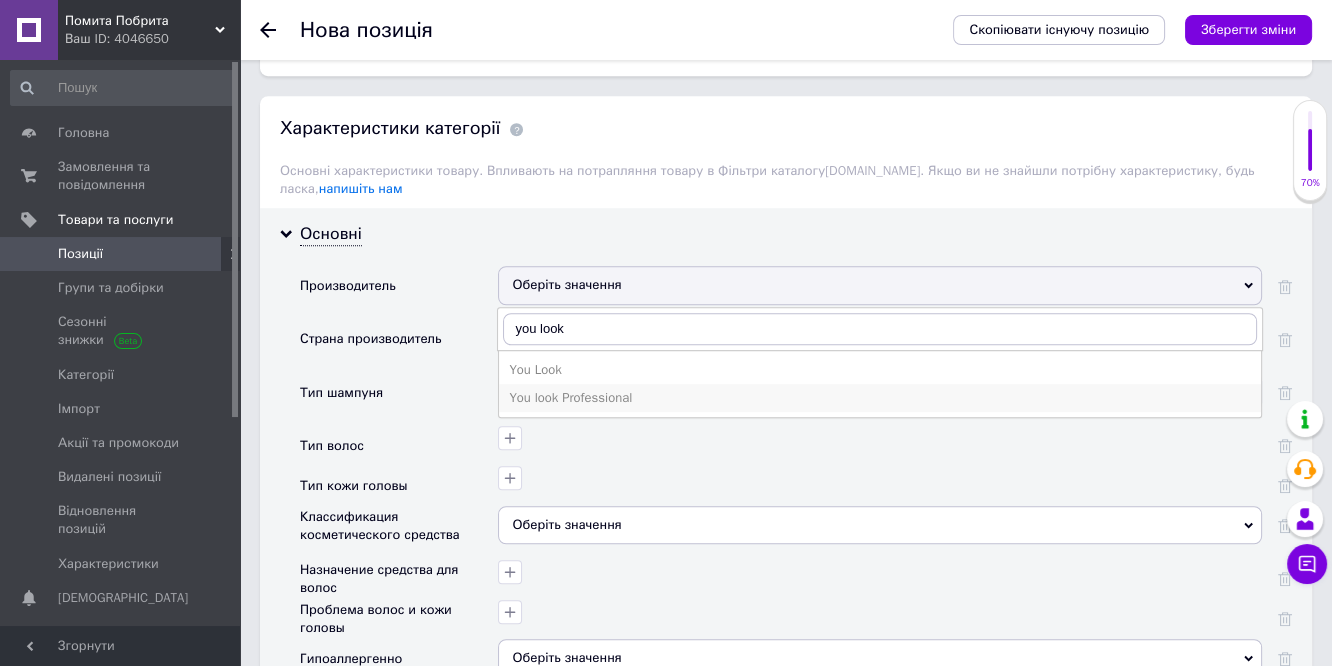 click on "You look Professional" at bounding box center (880, 398) 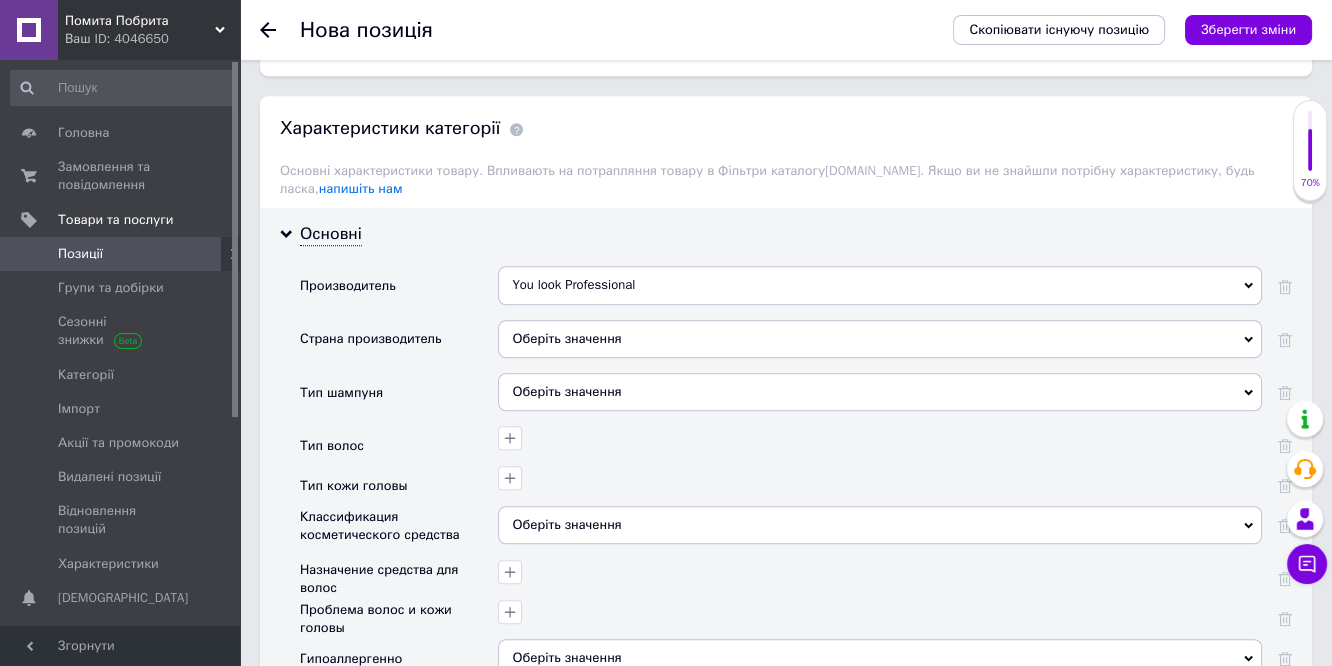 click on "Оберіть значення" at bounding box center (880, 339) 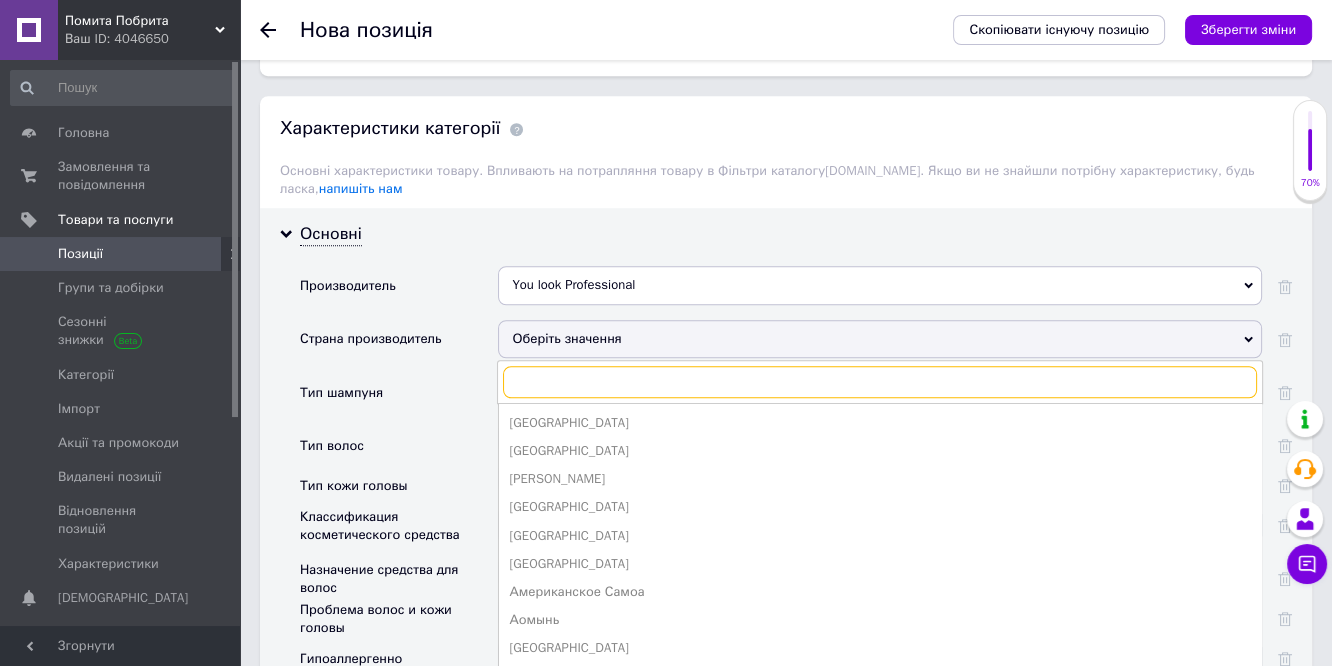 type on "b" 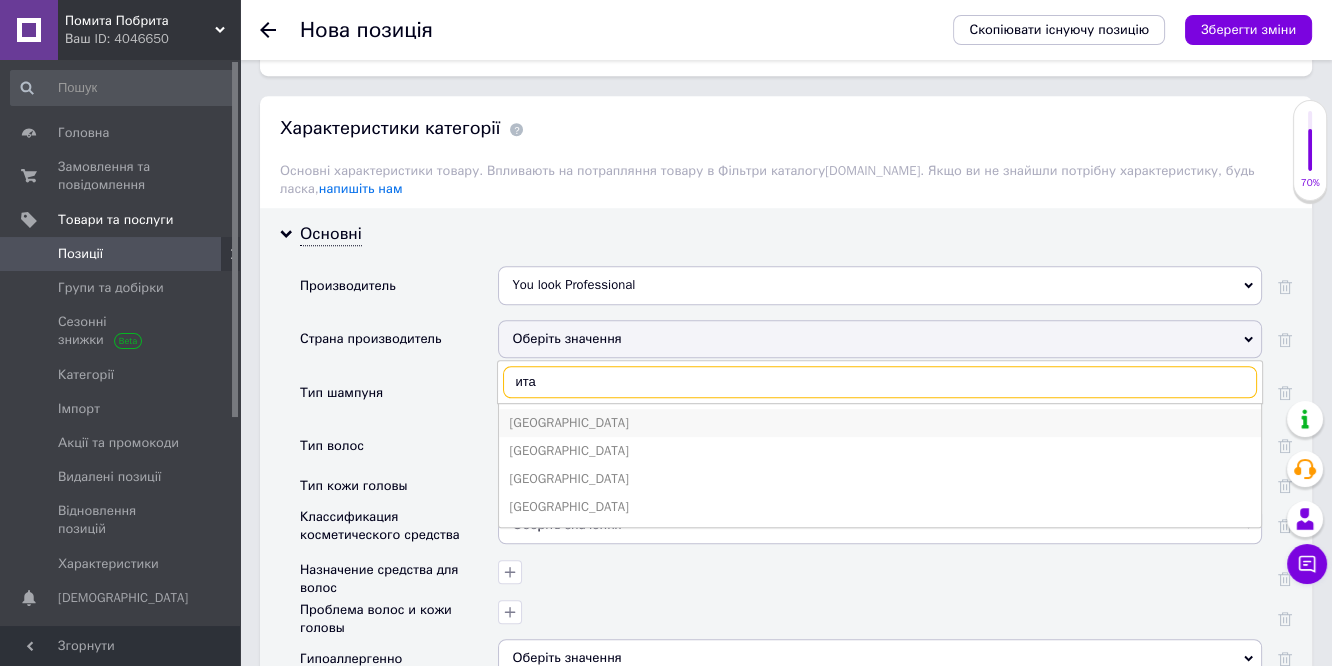 type on "ита" 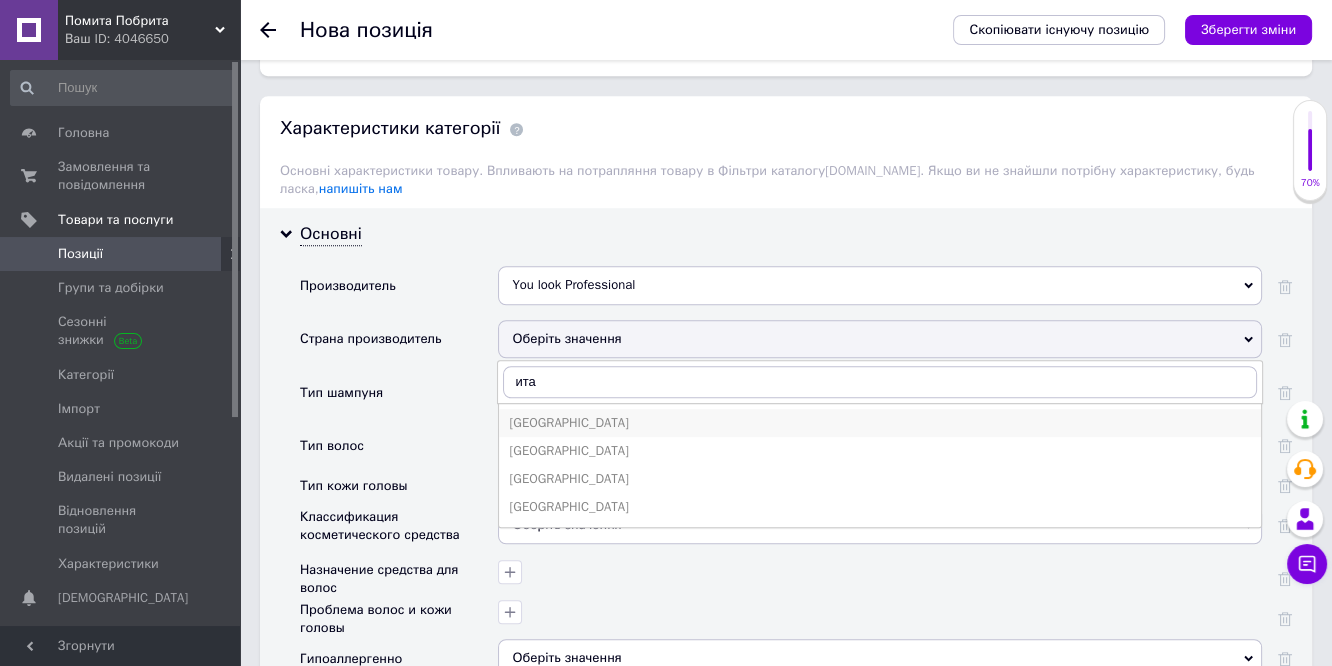 click on "Италия" at bounding box center [880, 423] 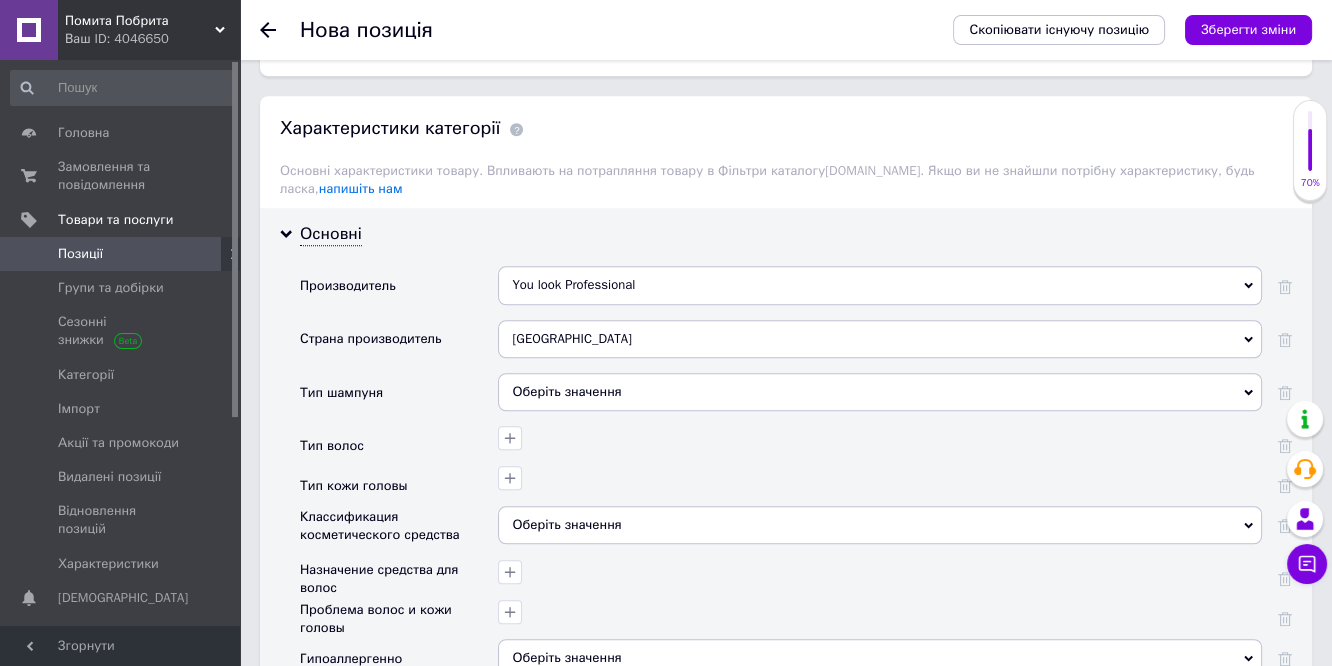 click on "Оберіть значення" at bounding box center [880, 392] 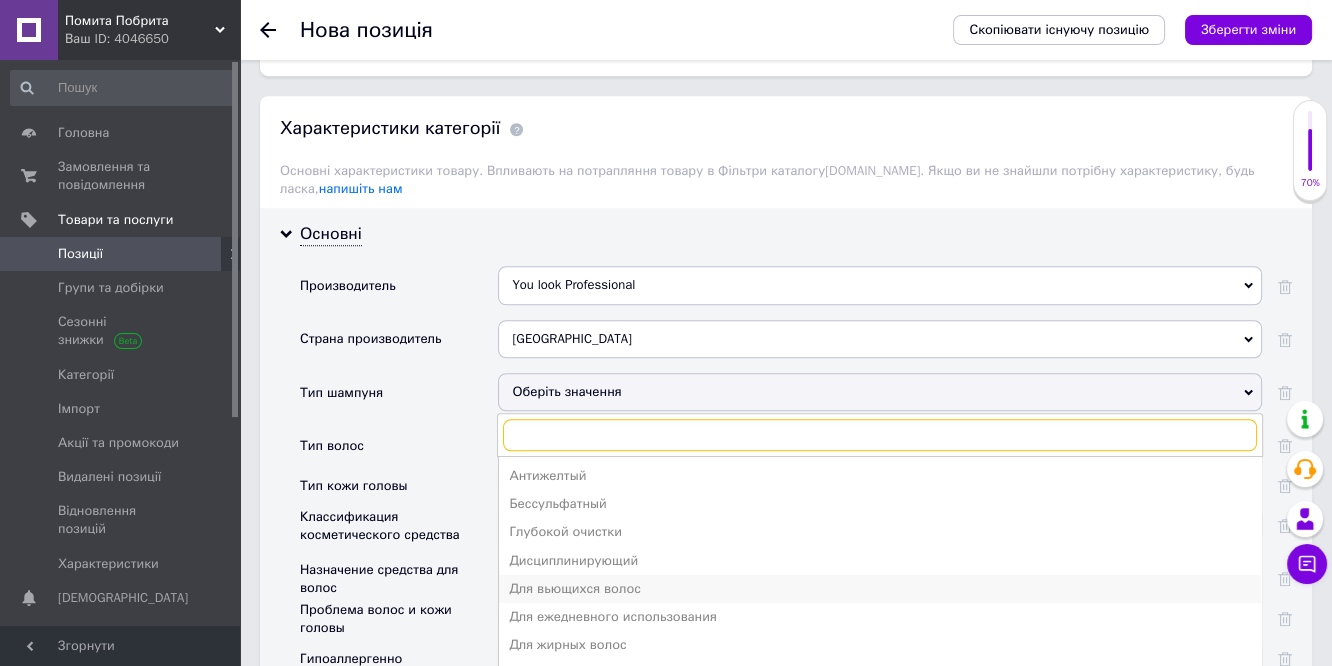 scroll, scrollTop: 111, scrollLeft: 0, axis: vertical 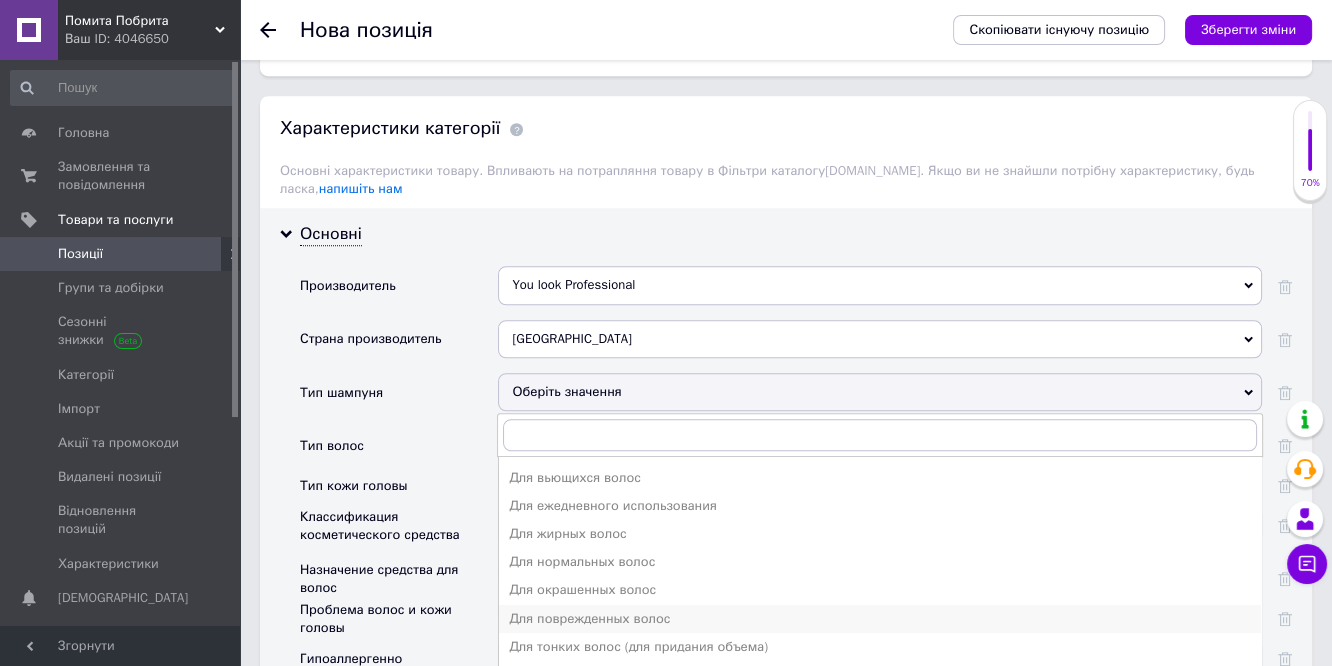 click on "Для поврежденных волос" at bounding box center [880, 619] 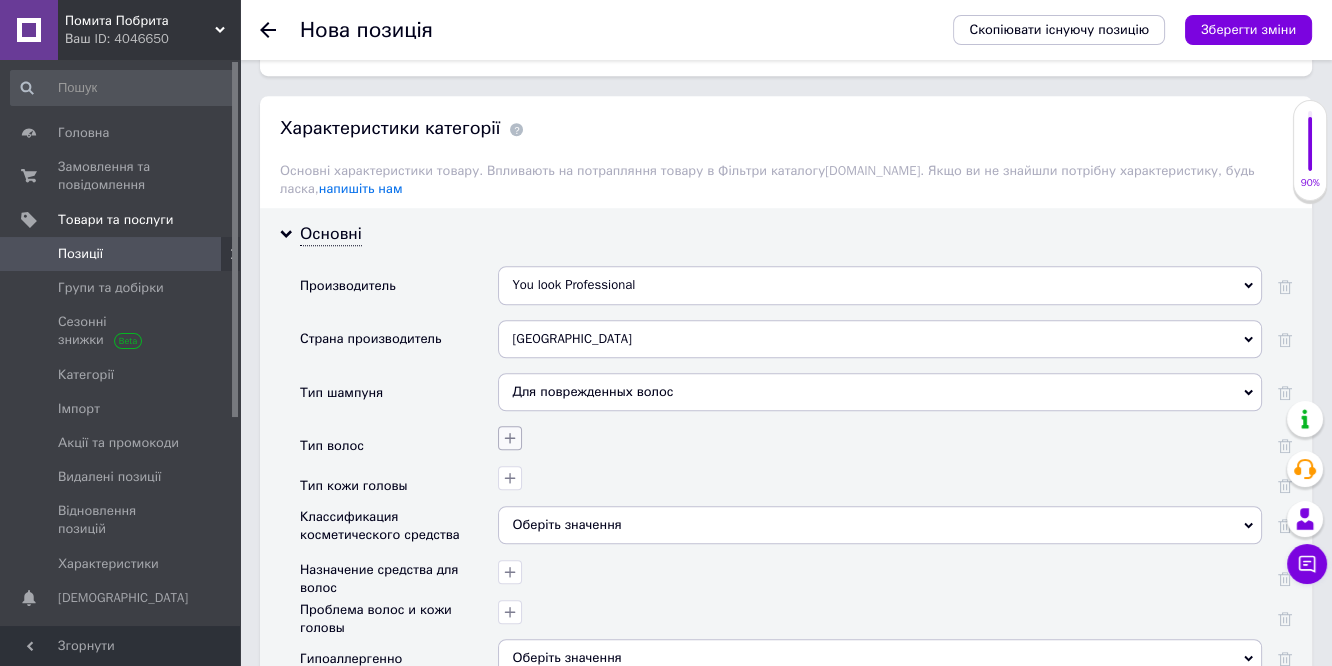 click 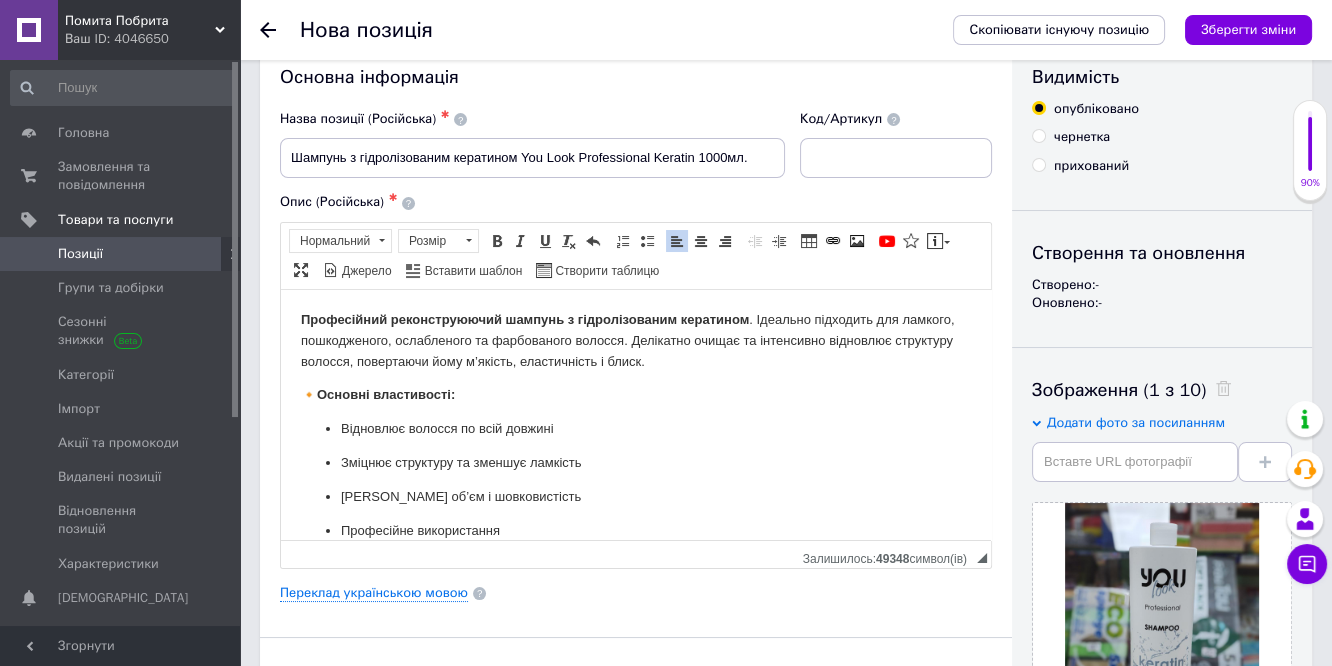 scroll, scrollTop: 0, scrollLeft: 0, axis: both 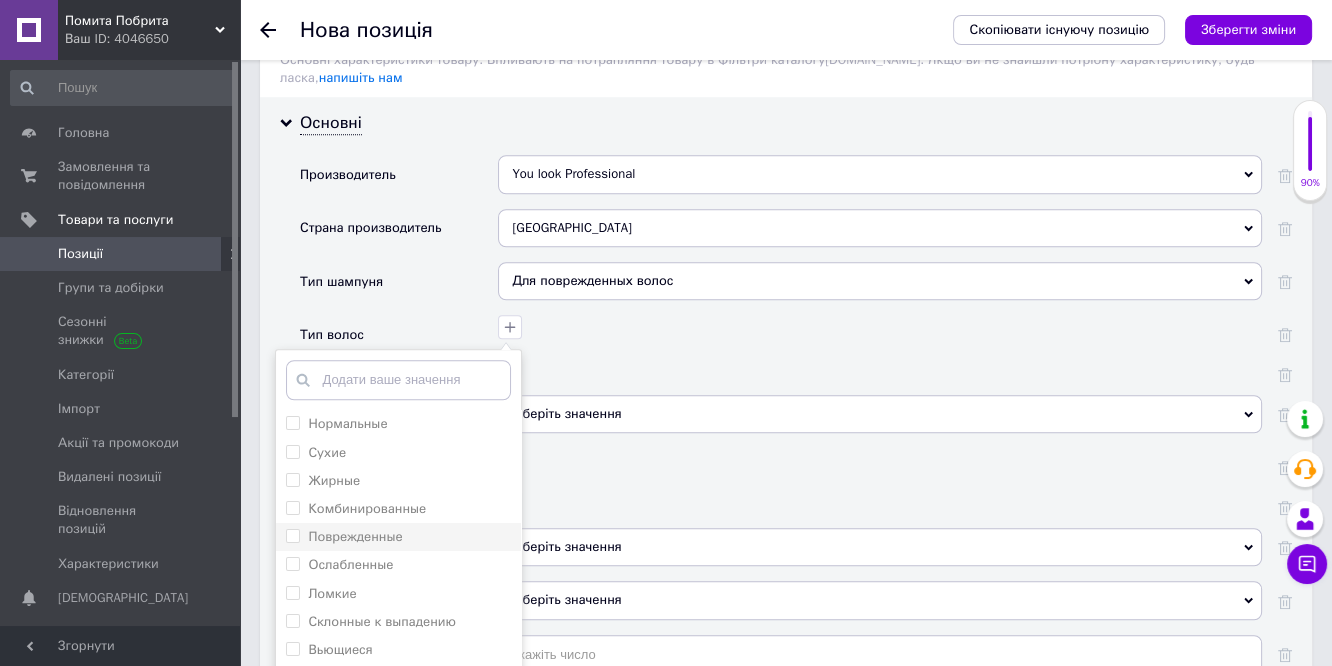 click on "Поврежденные" at bounding box center (355, 536) 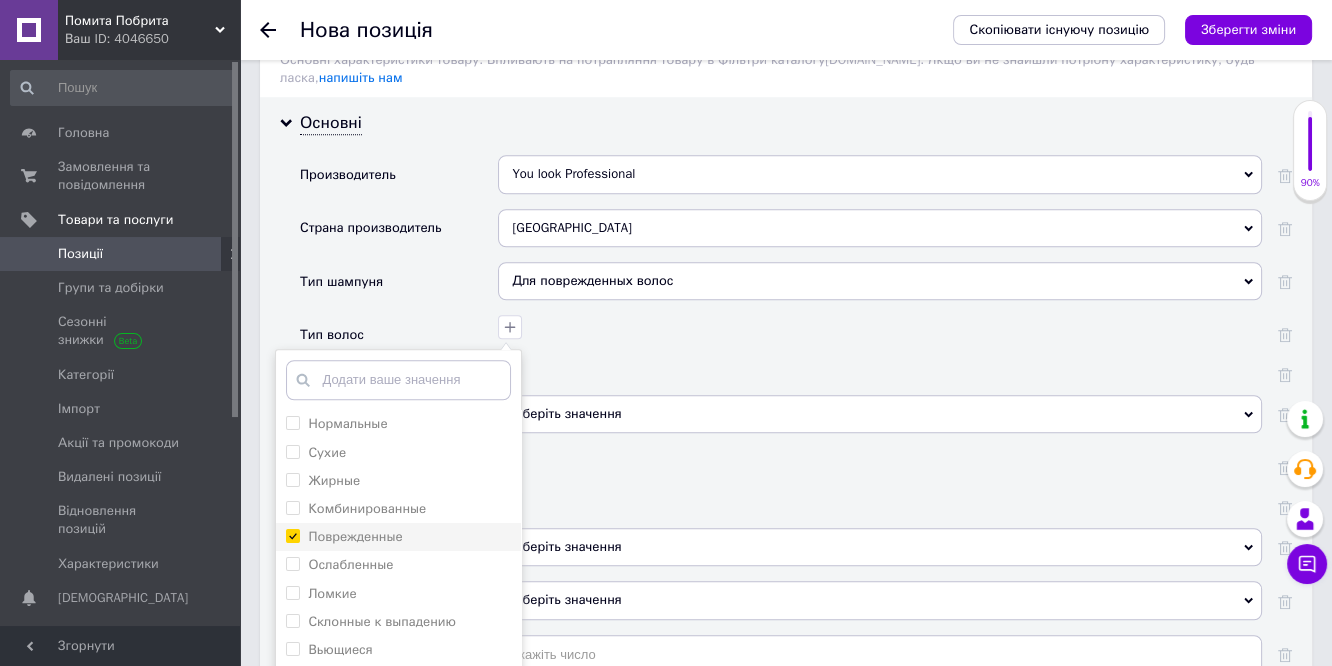 checkbox on "true" 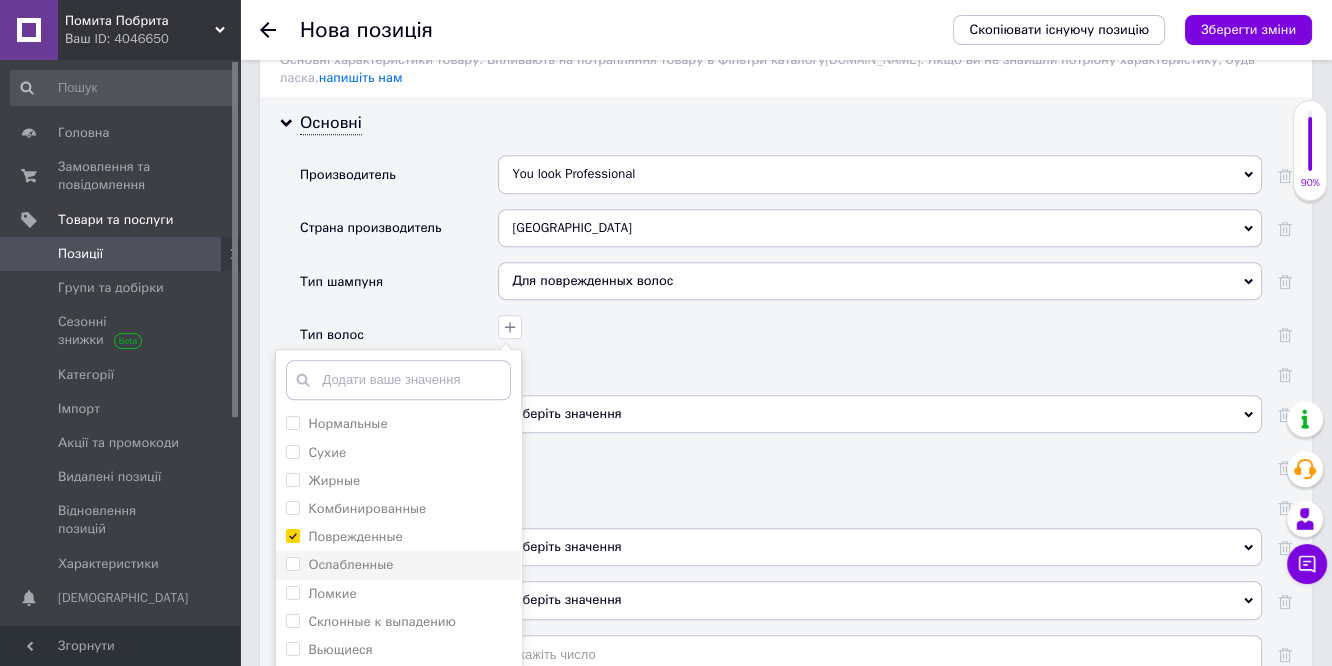 click on "Ослабленные" at bounding box center (350, 564) 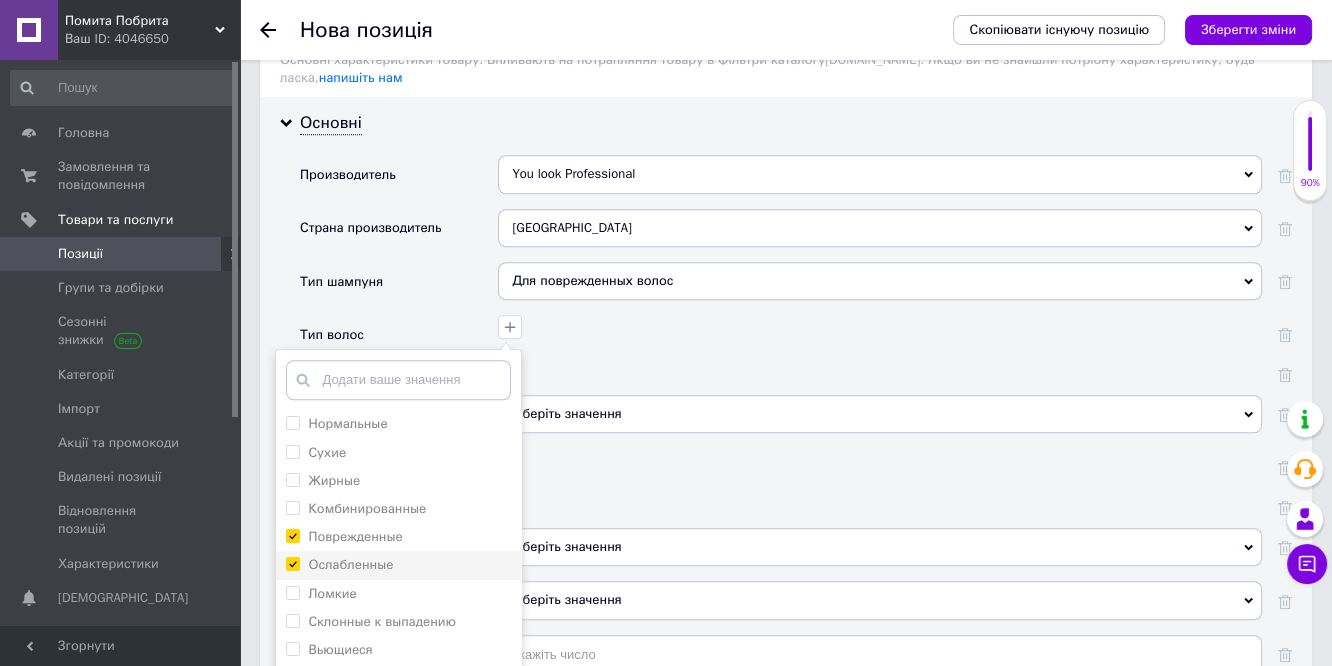 checkbox on "true" 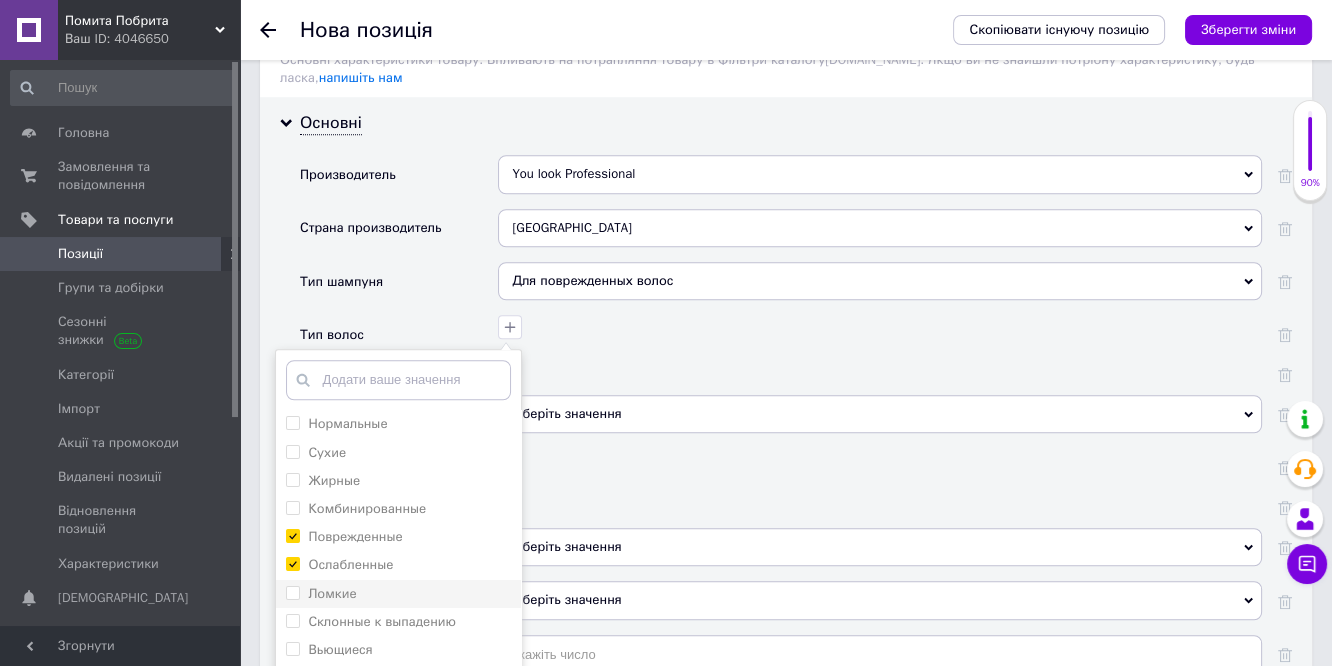 click on "Ломкие" at bounding box center (332, 593) 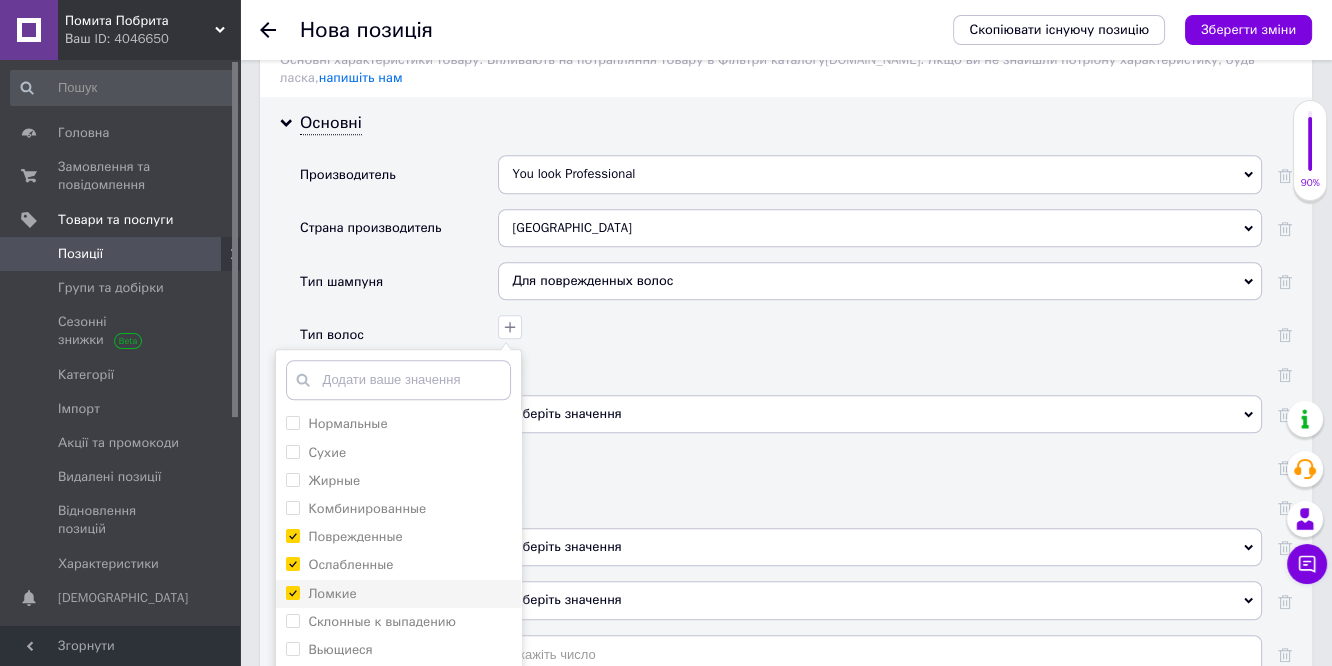 checkbox on "true" 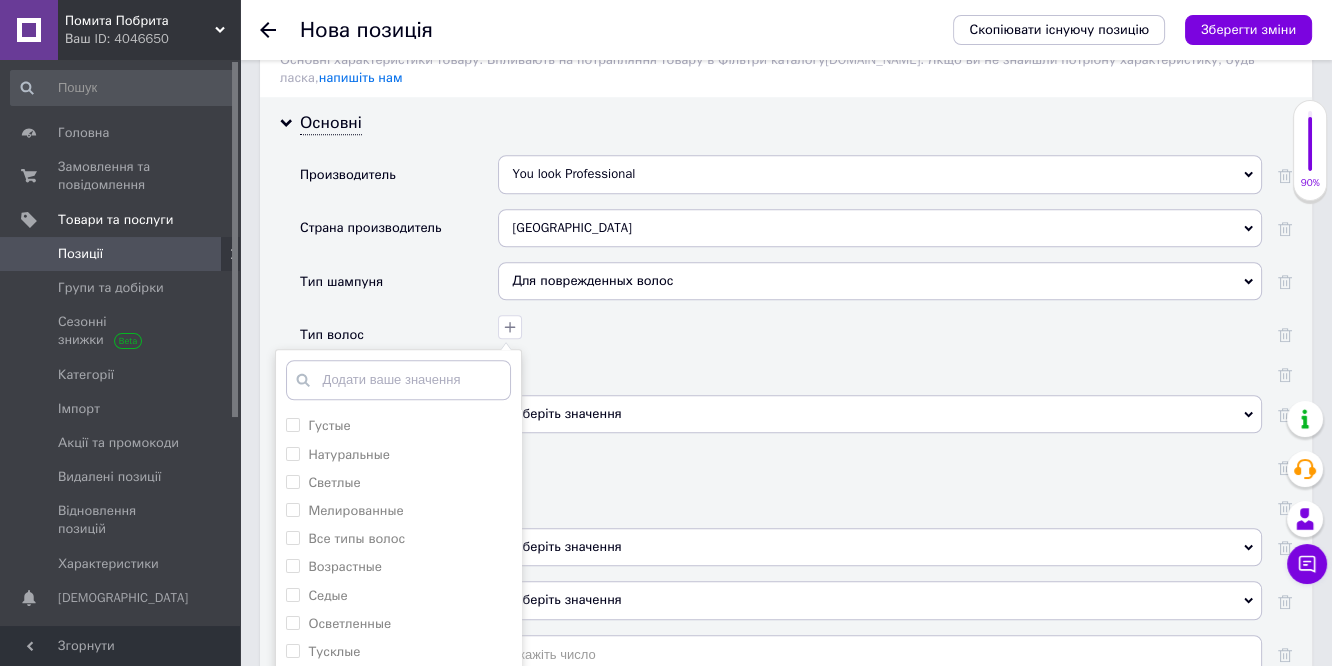 scroll, scrollTop: 450, scrollLeft: 0, axis: vertical 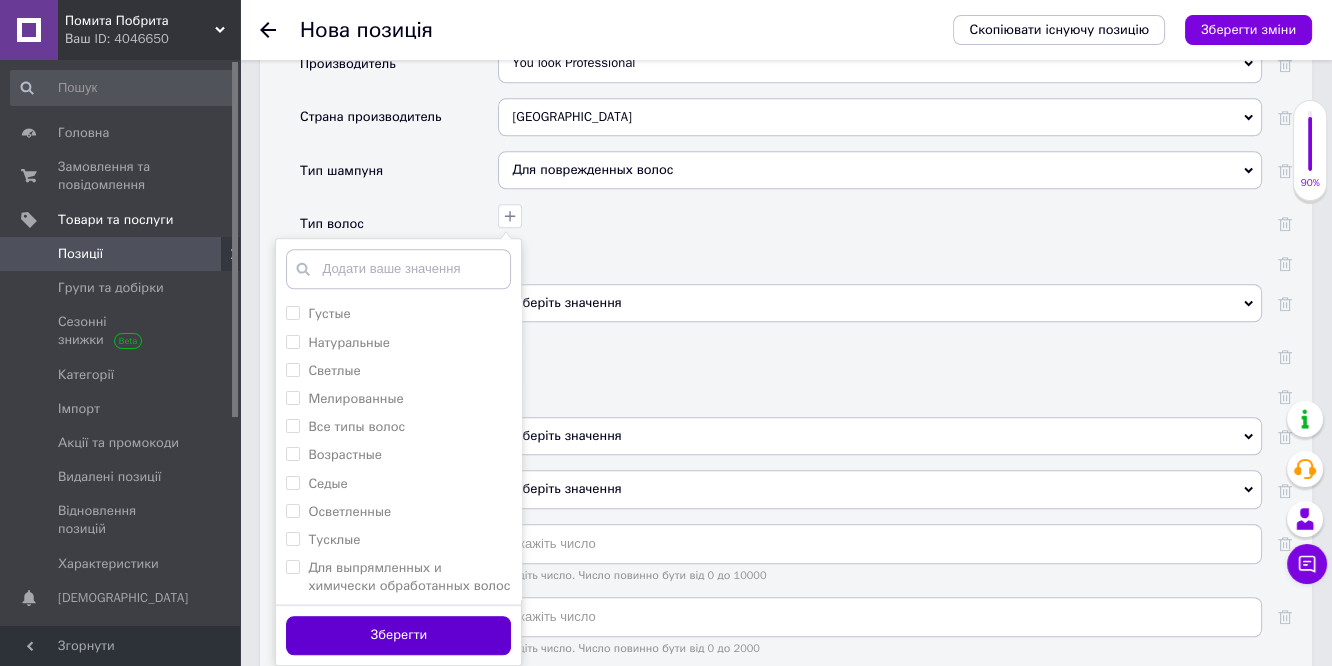 click on "Зберегти" at bounding box center (398, 635) 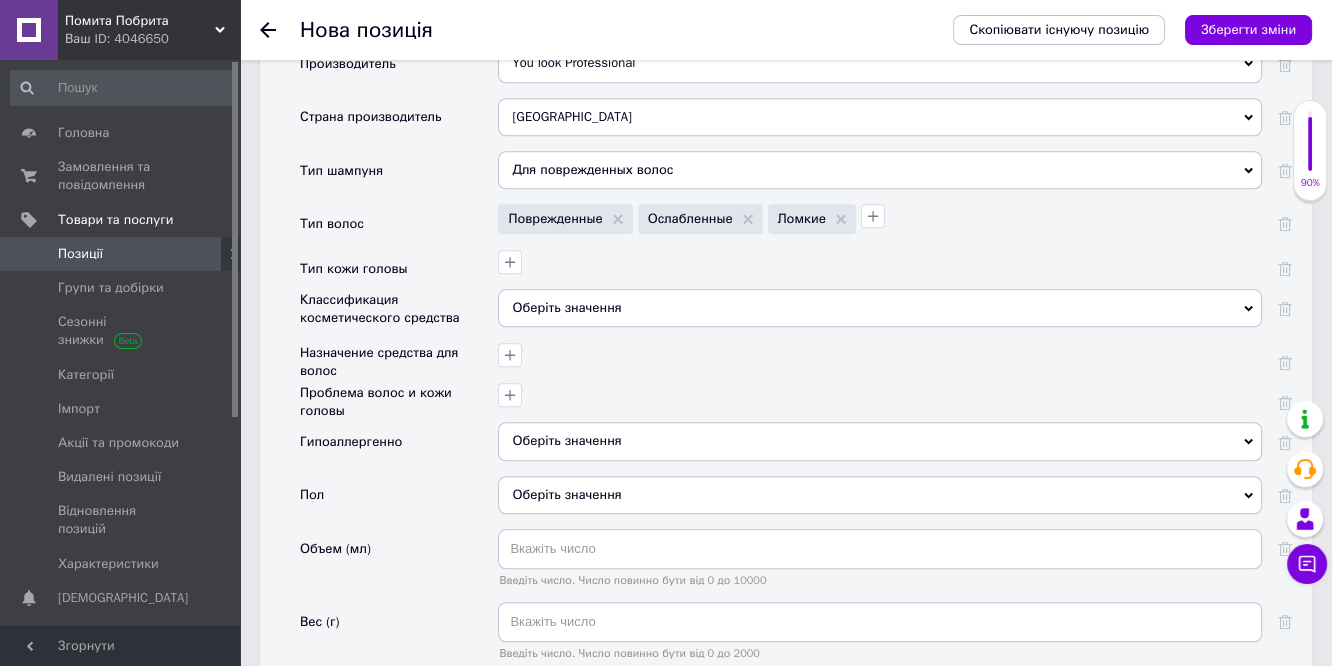 click on "Оберіть значення" at bounding box center [880, 308] 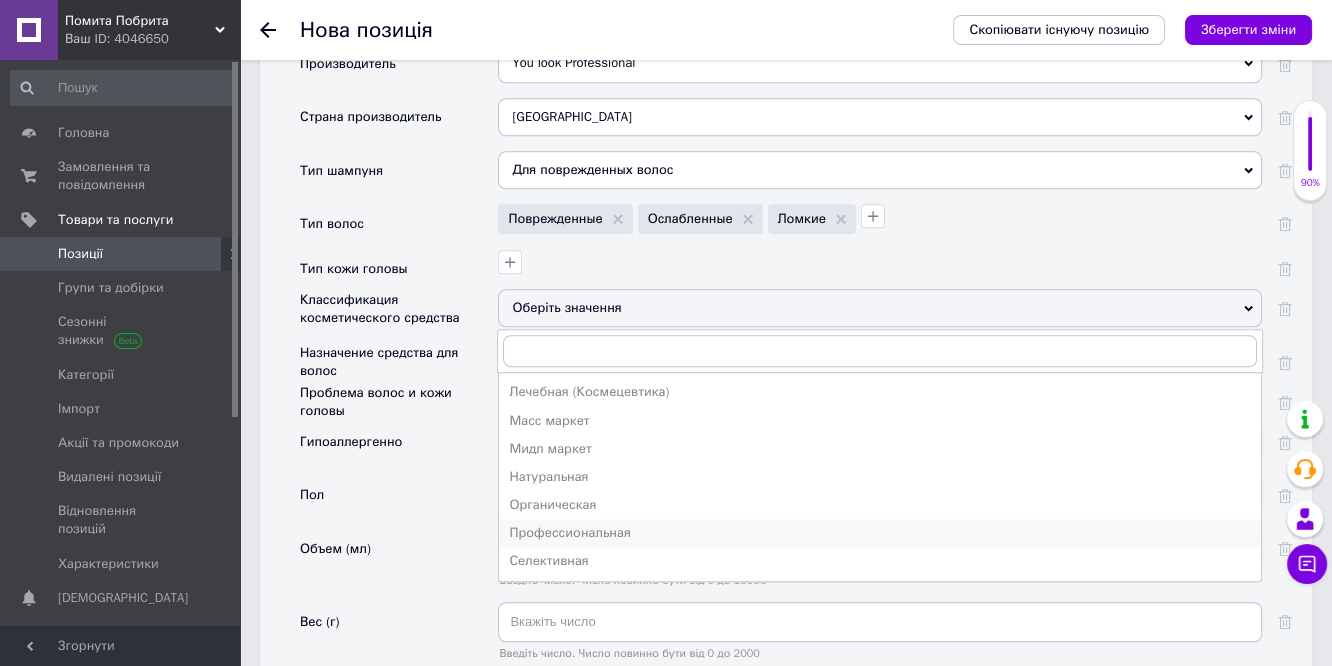 click on "Профессиональная" at bounding box center [880, 533] 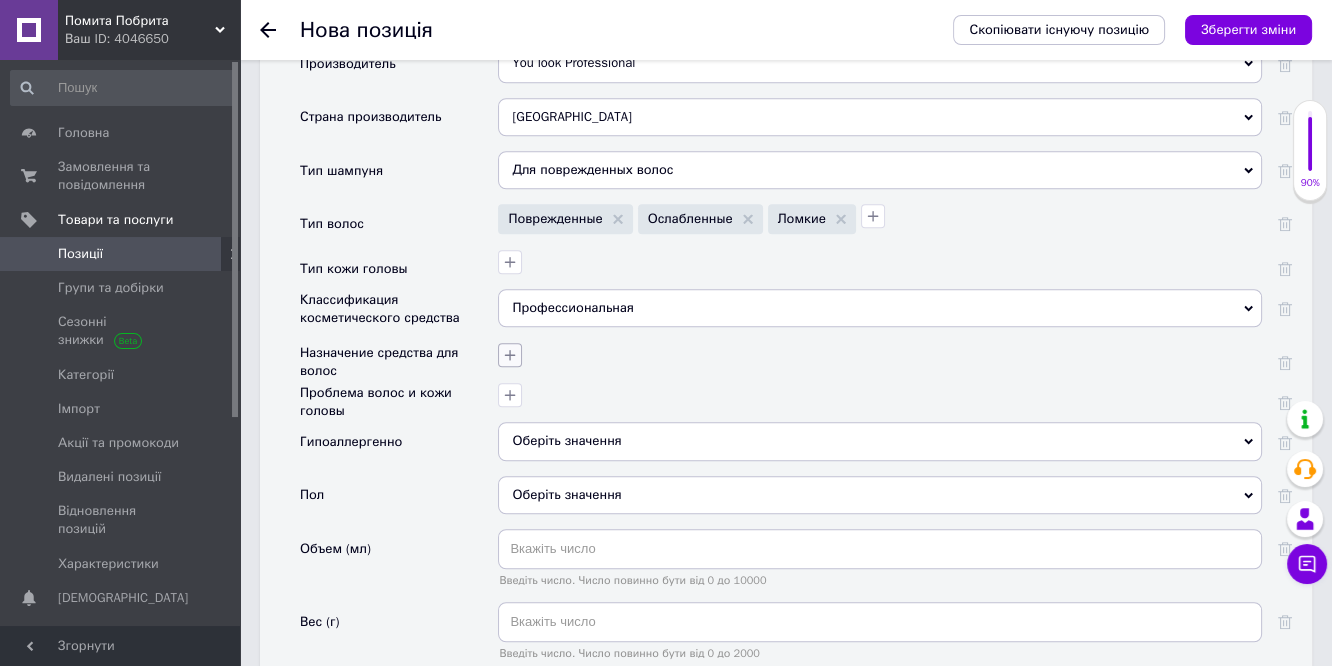 click 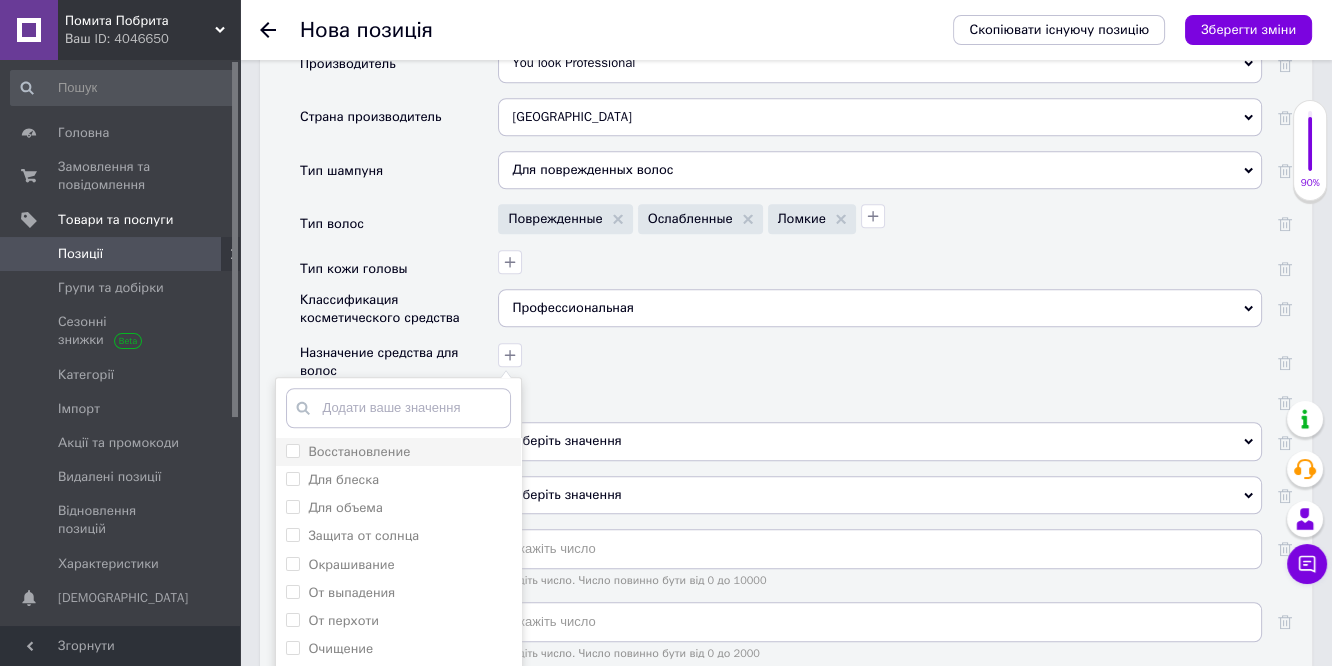 click on "Восстановление" at bounding box center [398, 452] 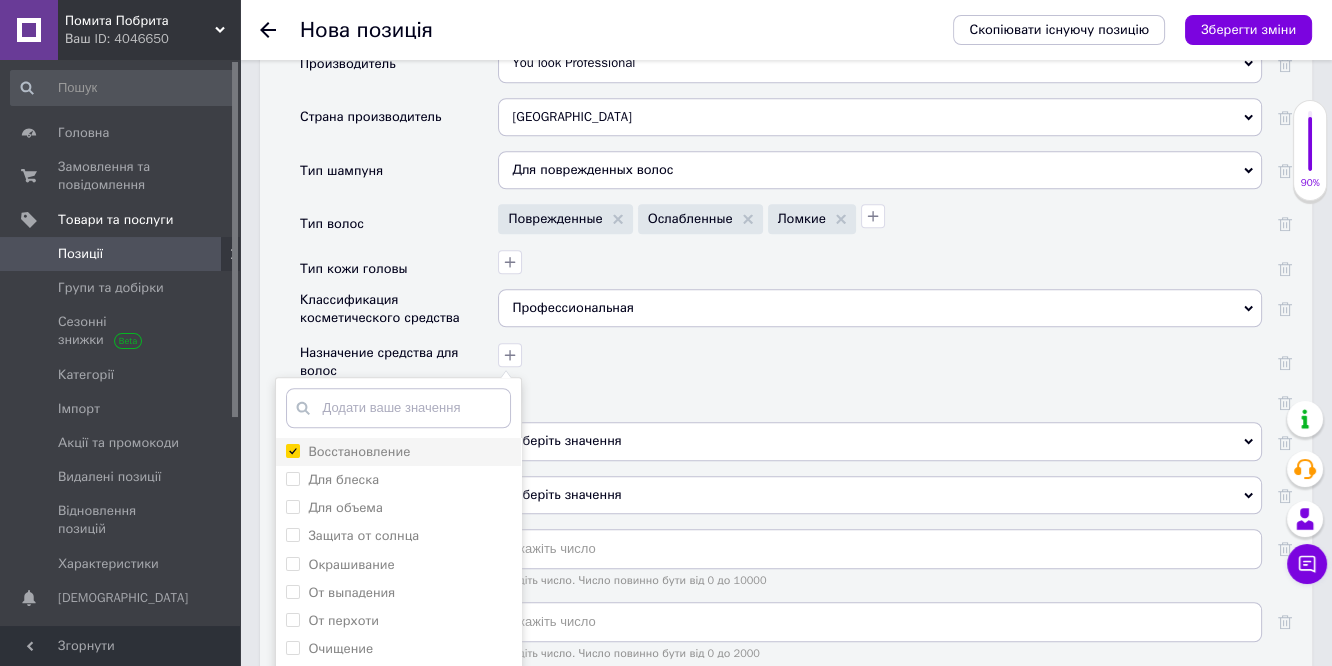 checkbox on "true" 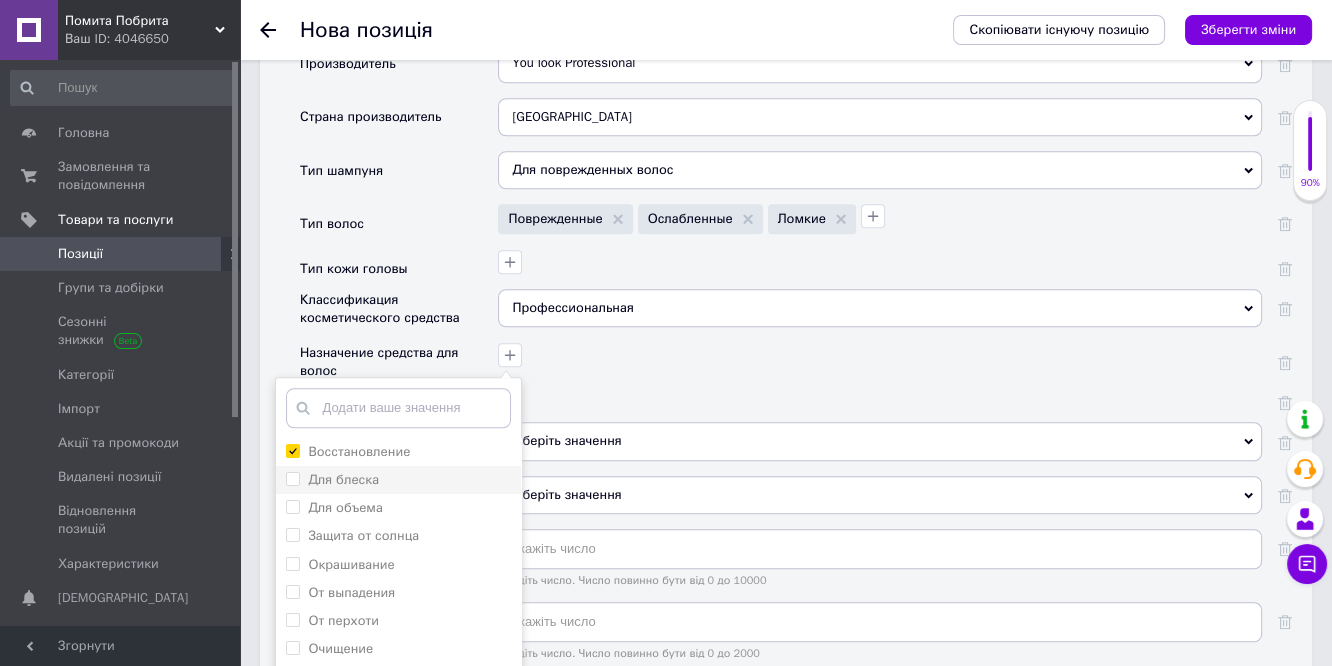 click on "Для блеска" at bounding box center [398, 480] 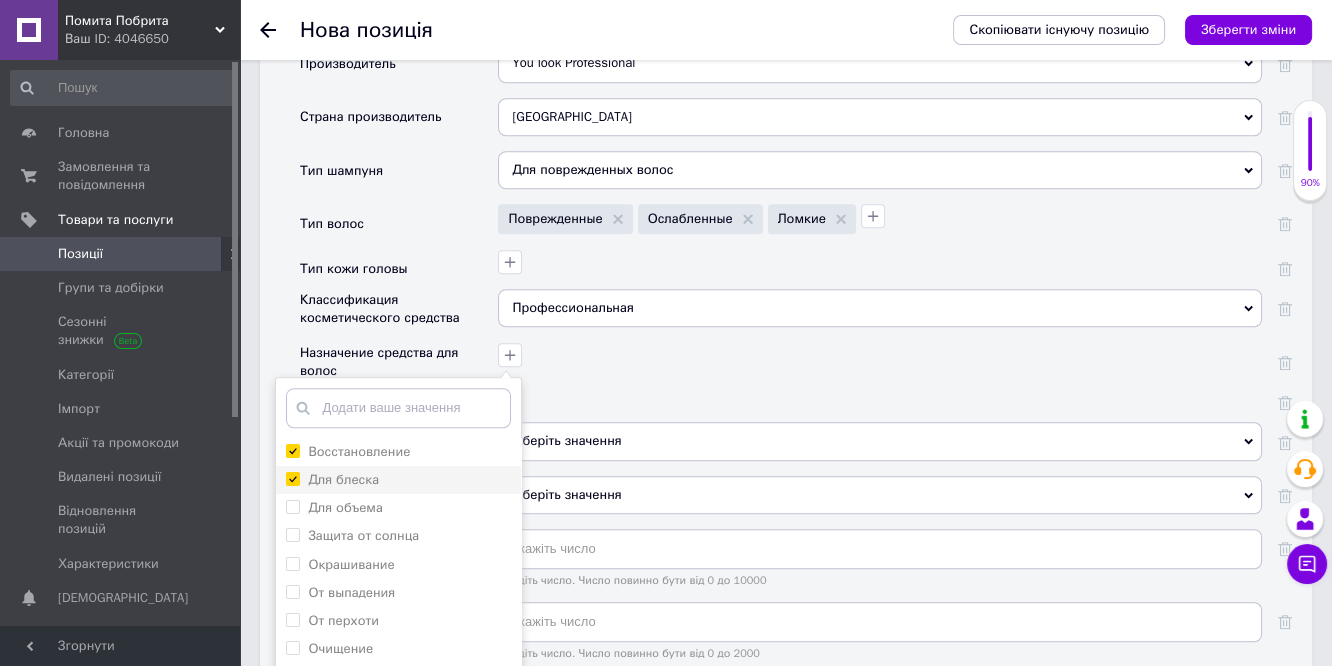 checkbox on "true" 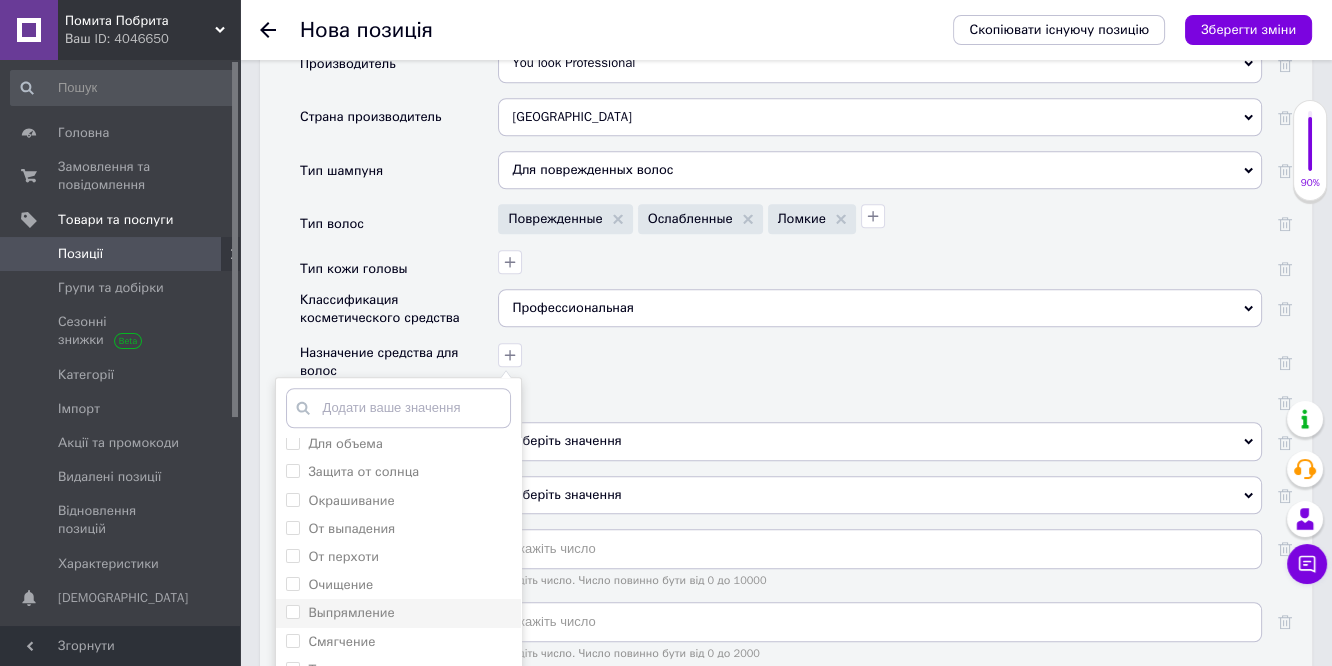 scroll, scrollTop: 111, scrollLeft: 0, axis: vertical 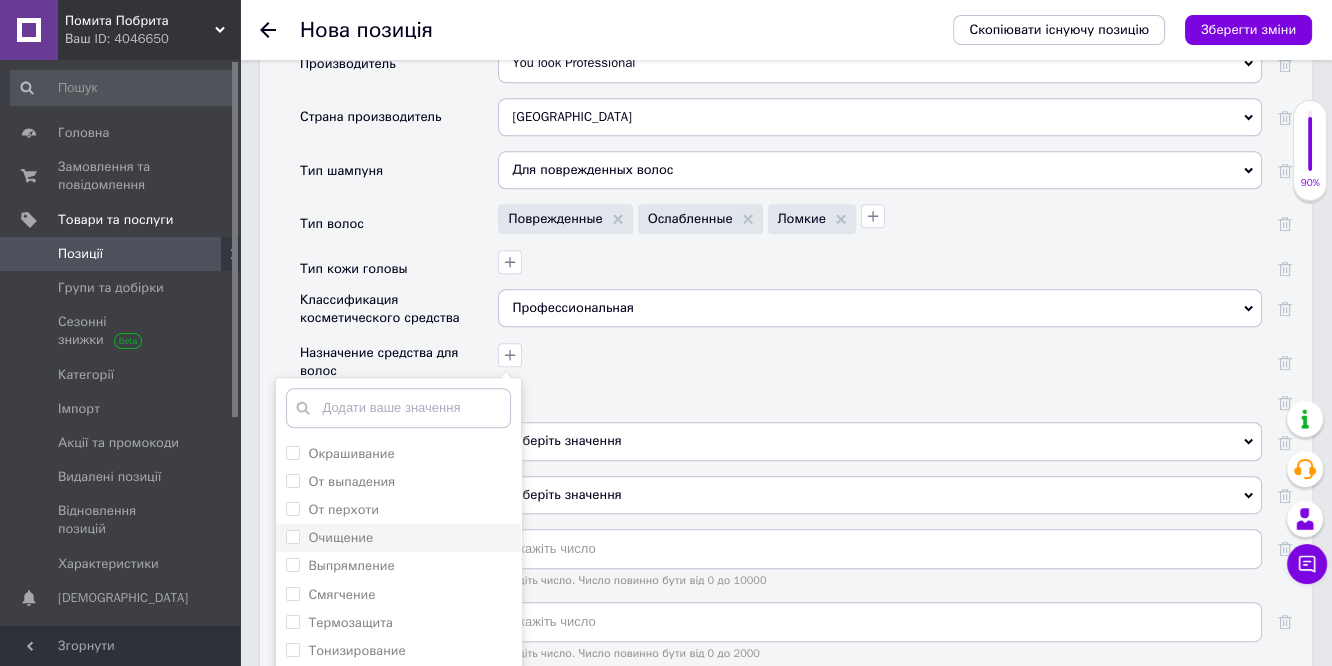 click on "Очищение" at bounding box center (398, 538) 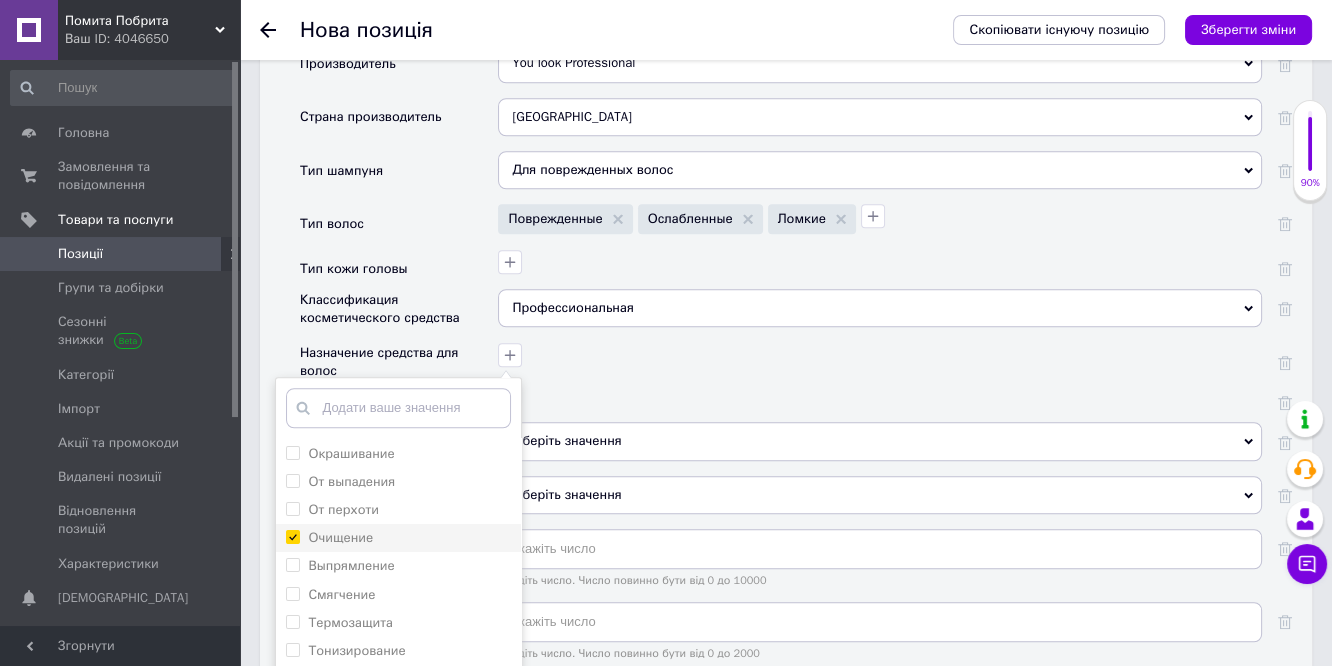 checkbox on "true" 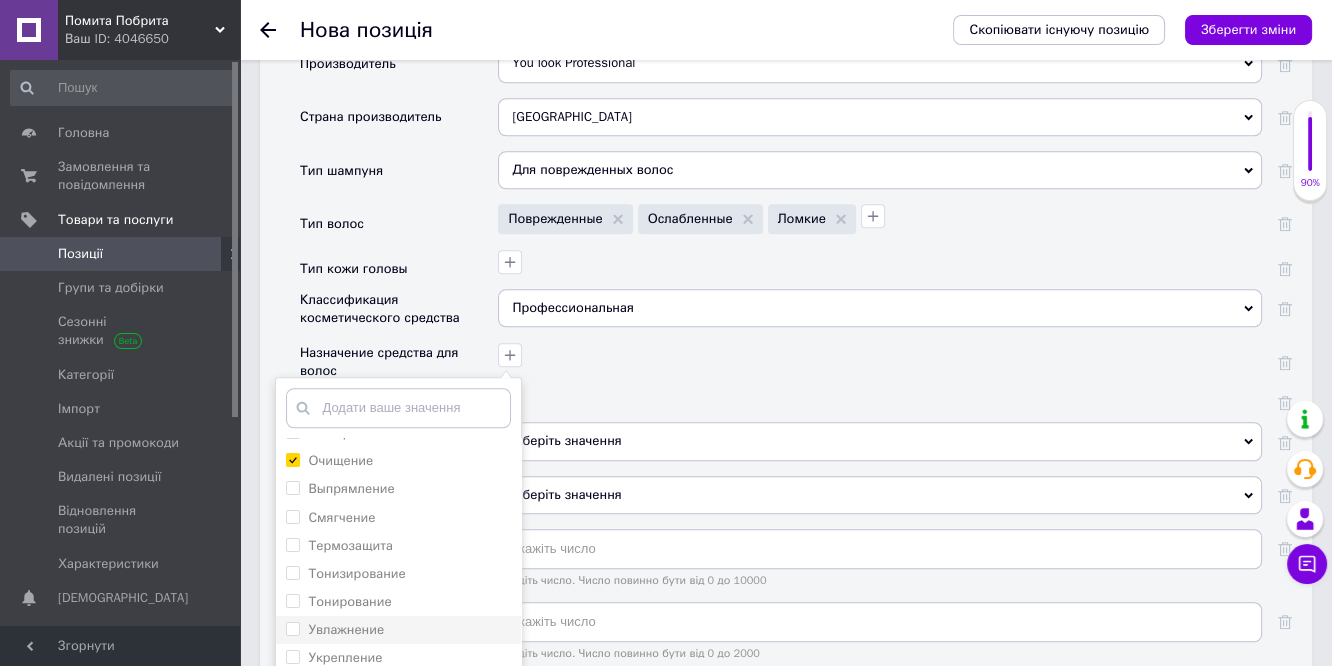 scroll, scrollTop: 222, scrollLeft: 0, axis: vertical 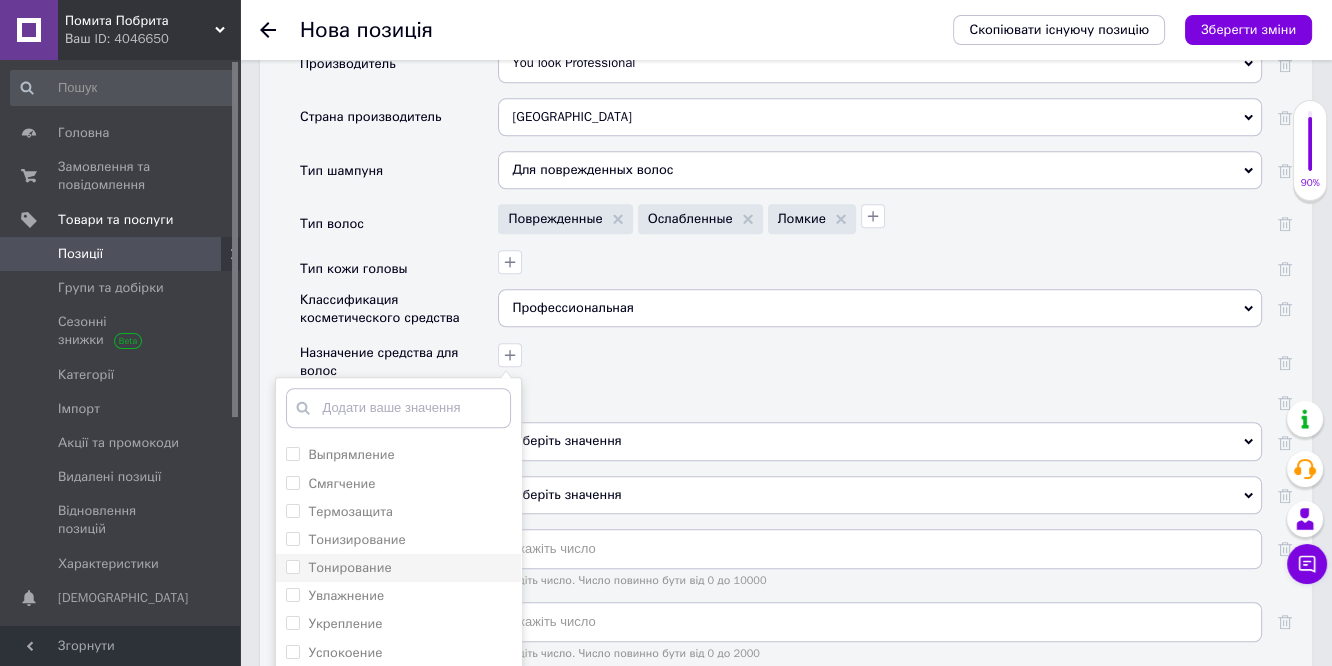 click on "Тонирование" at bounding box center [398, 568] 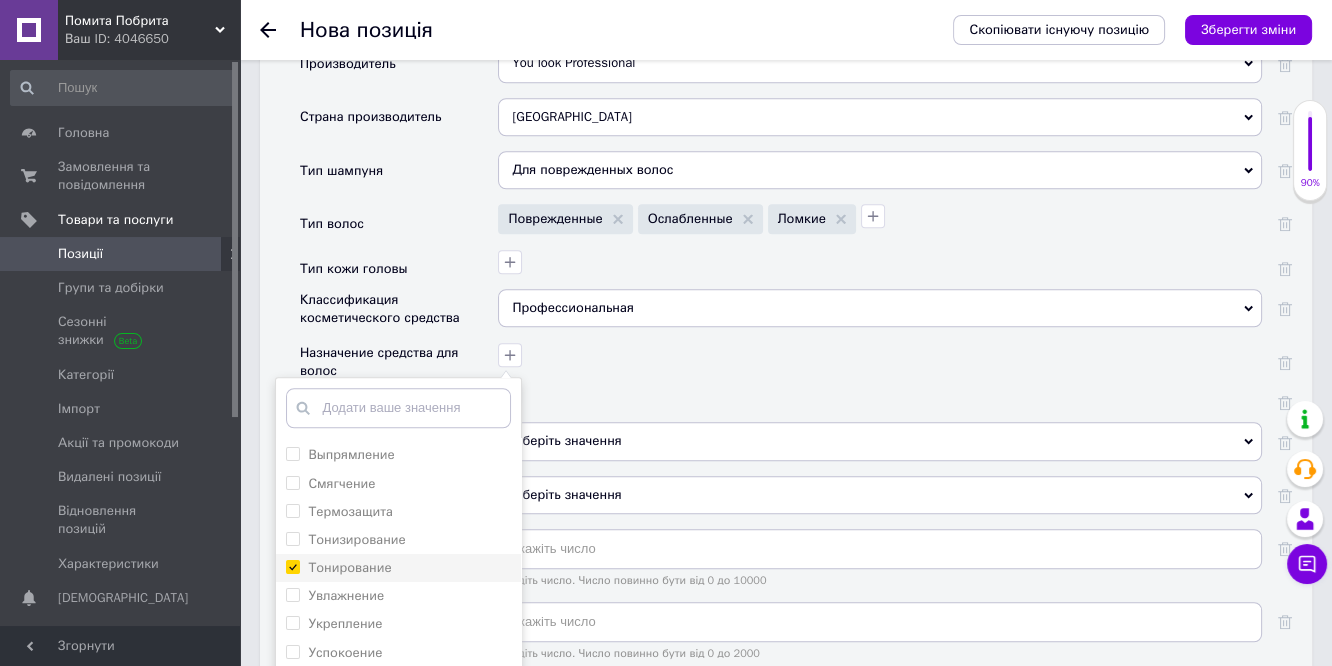 checkbox on "true" 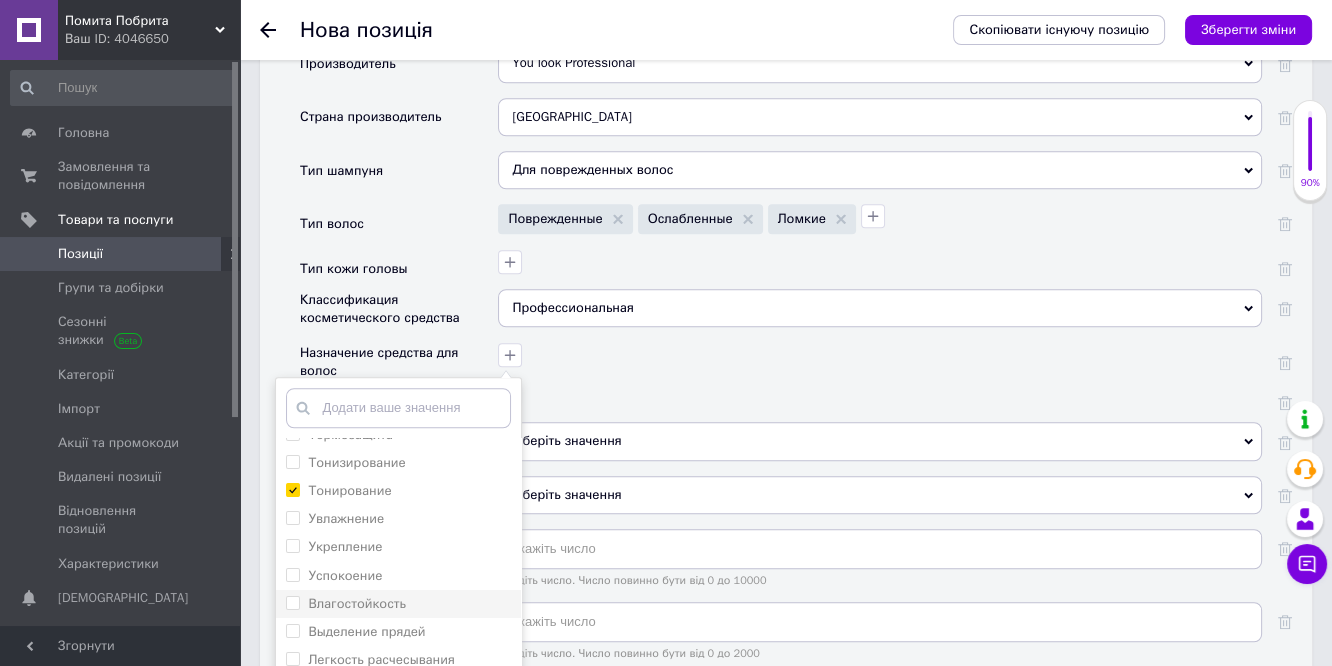 scroll, scrollTop: 333, scrollLeft: 0, axis: vertical 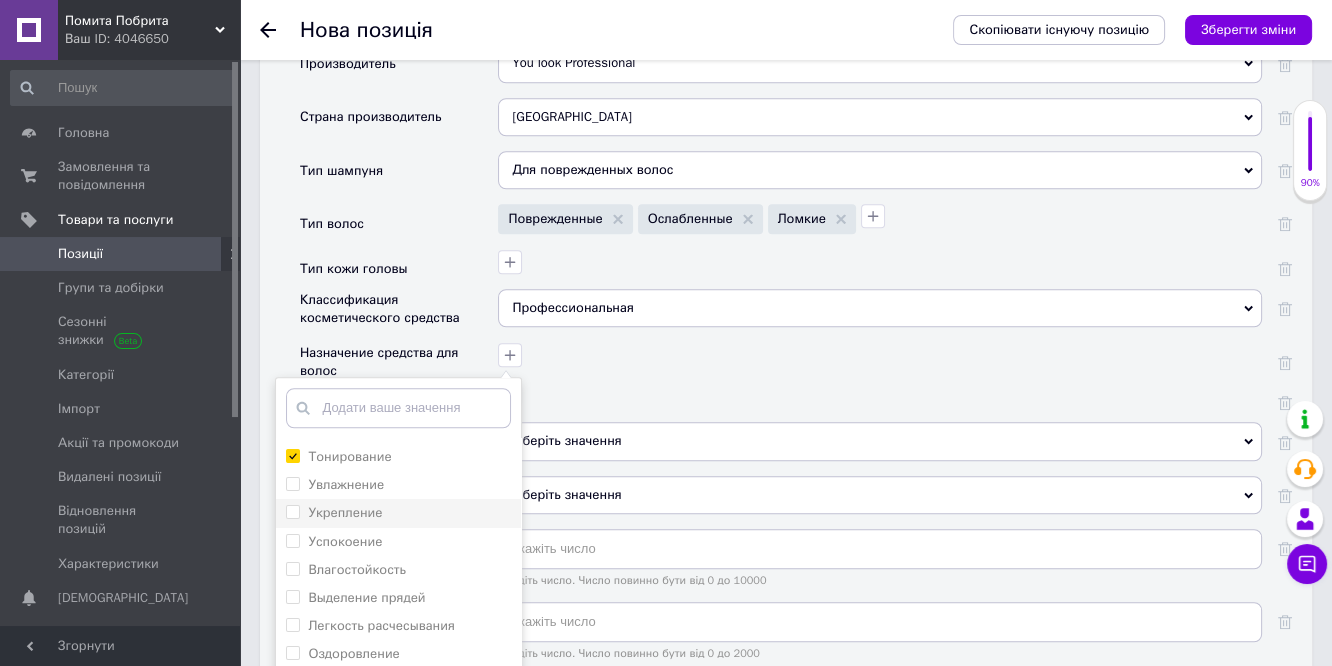 click on "Укрепление" at bounding box center (398, 513) 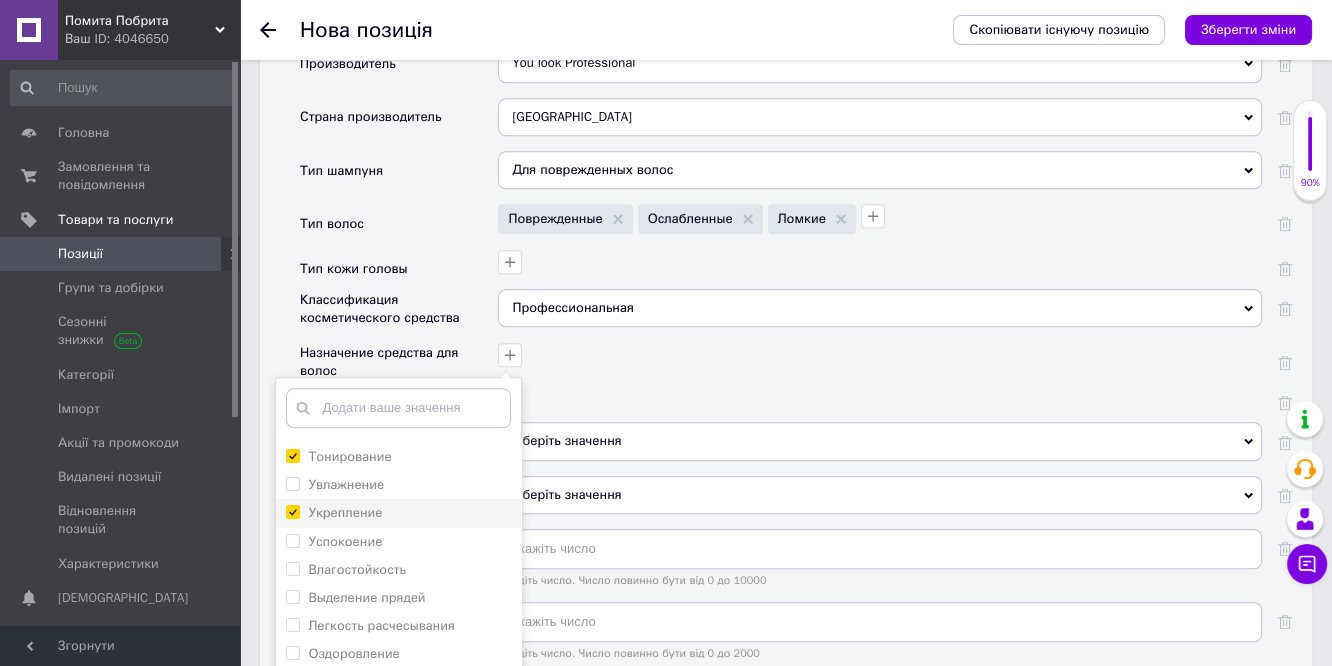 checkbox on "true" 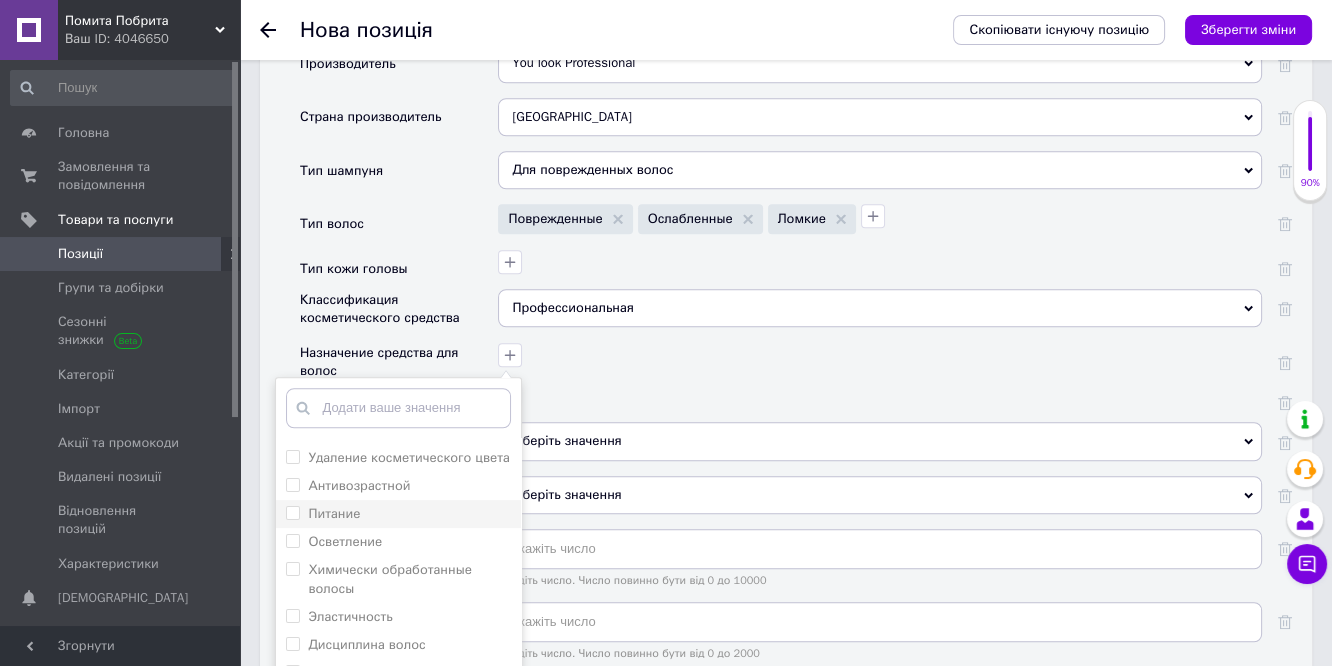 scroll, scrollTop: 881, scrollLeft: 0, axis: vertical 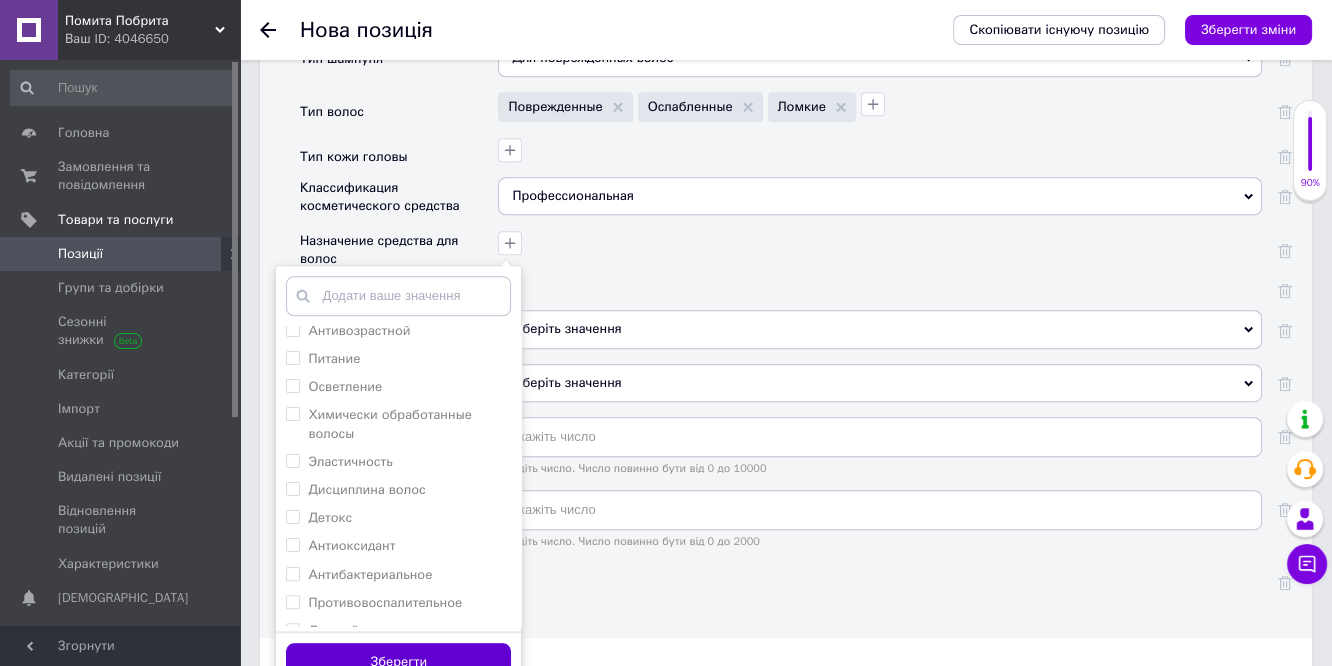 click on "Зберегти" at bounding box center (398, 662) 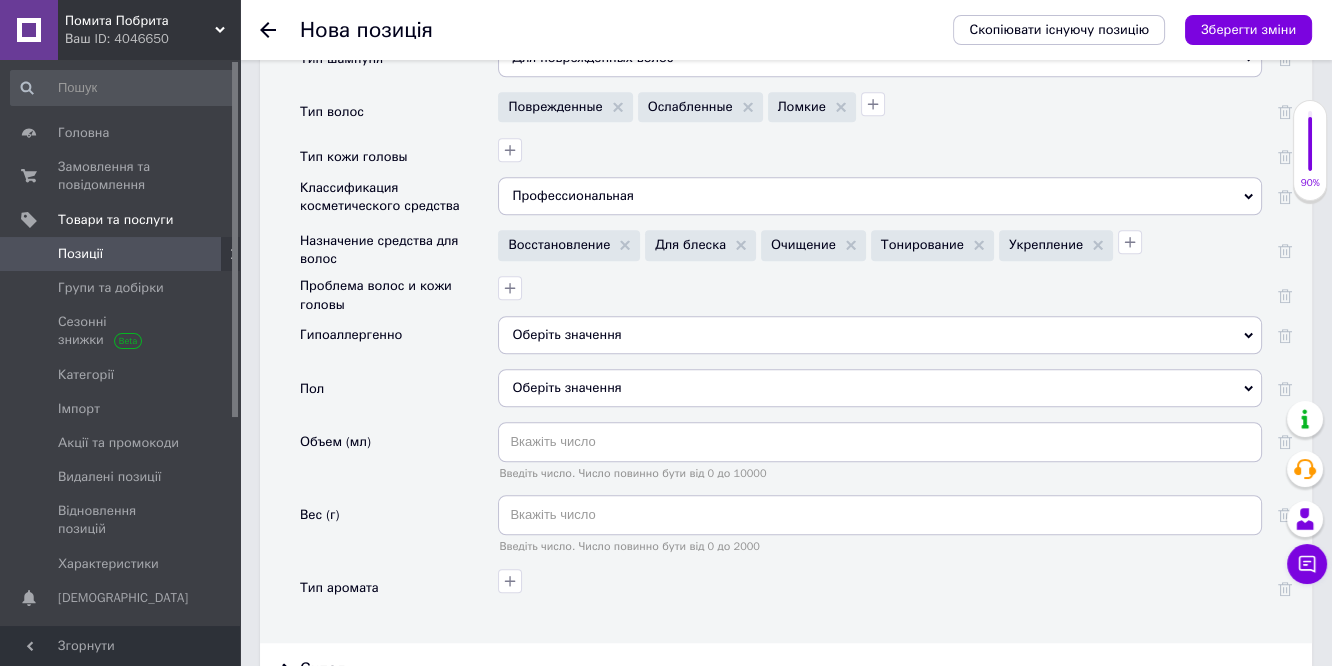 click on "Оберіть значення" at bounding box center [880, 388] 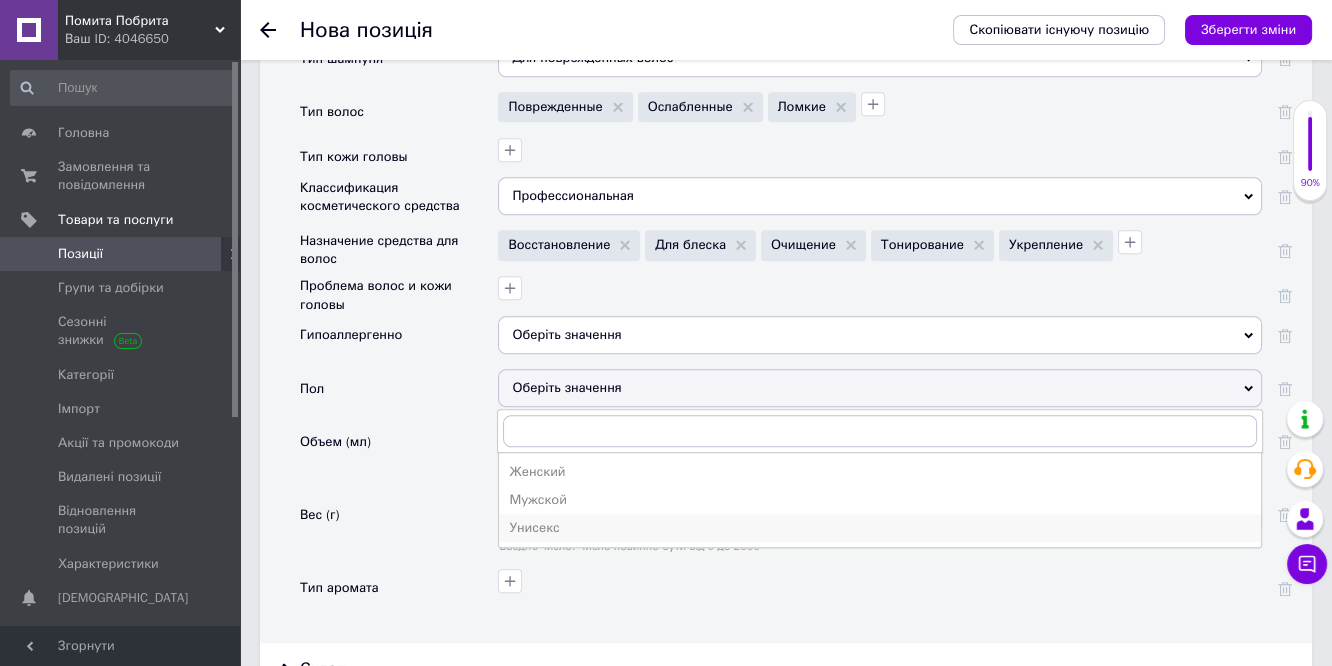 click on "Унисекс" at bounding box center [880, 528] 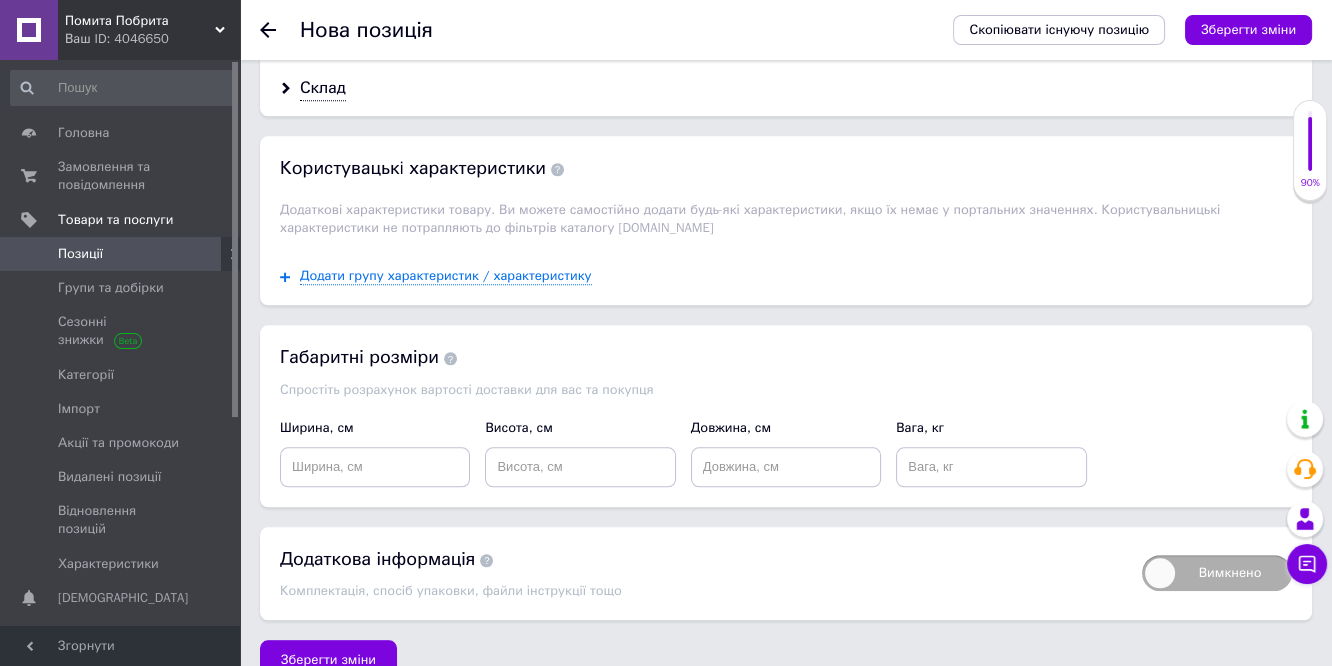 scroll, scrollTop: 2582, scrollLeft: 0, axis: vertical 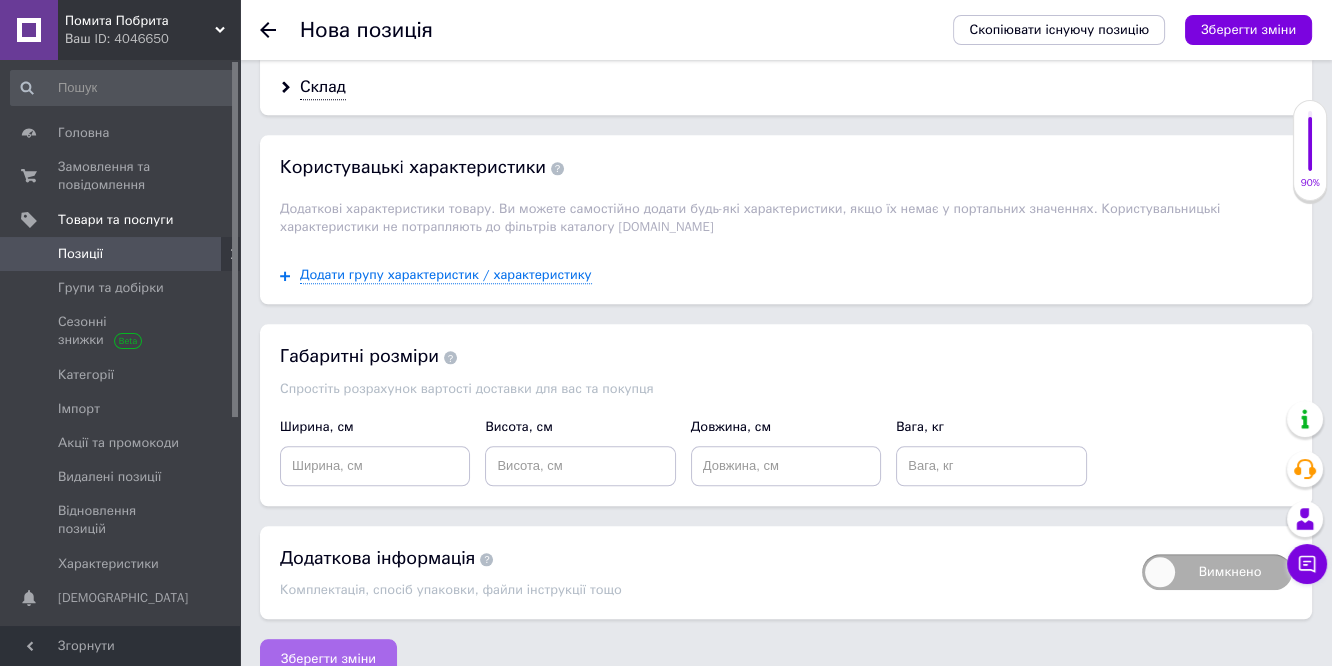 click on "Зберегти зміни" at bounding box center (328, 659) 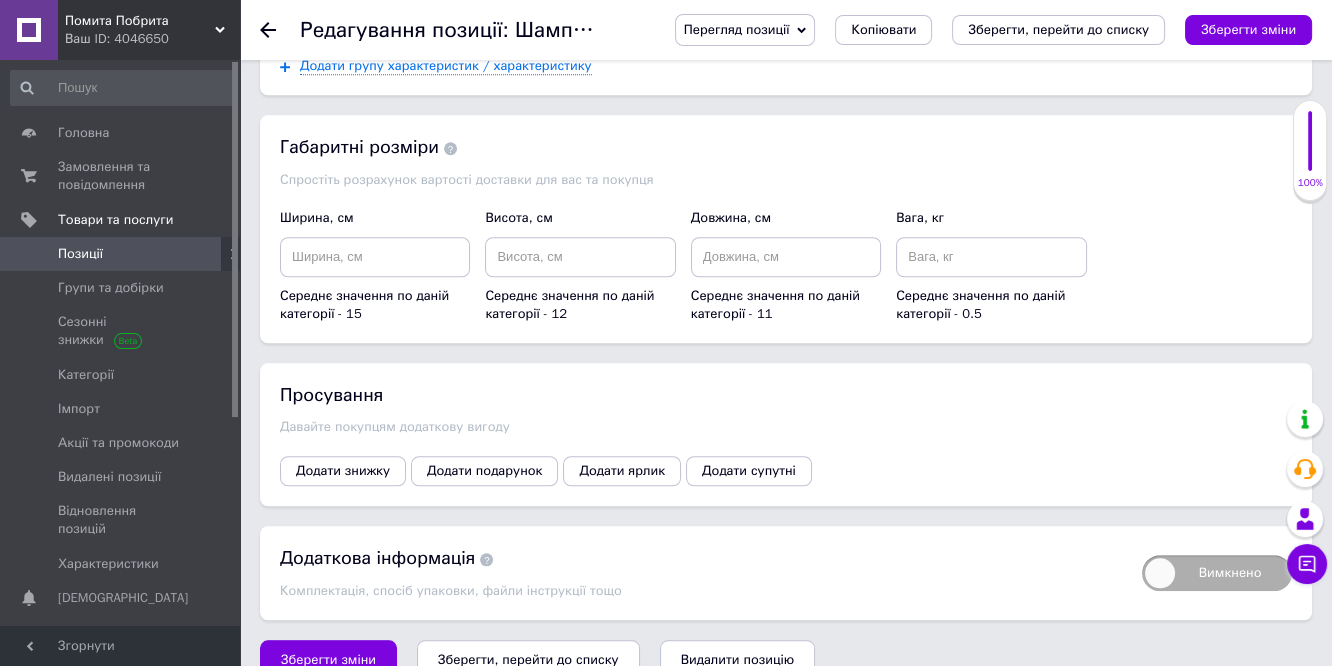 scroll, scrollTop: 2006, scrollLeft: 0, axis: vertical 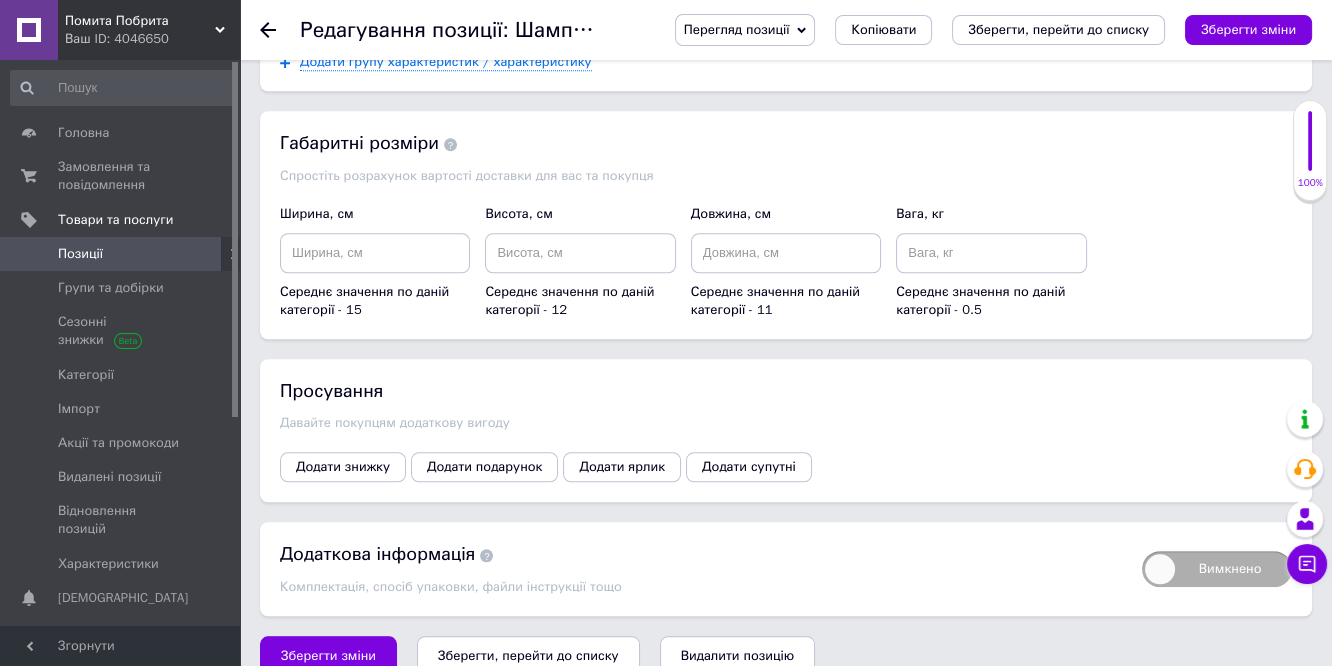 click on "Зберегти, перейти до списку" at bounding box center [528, 655] 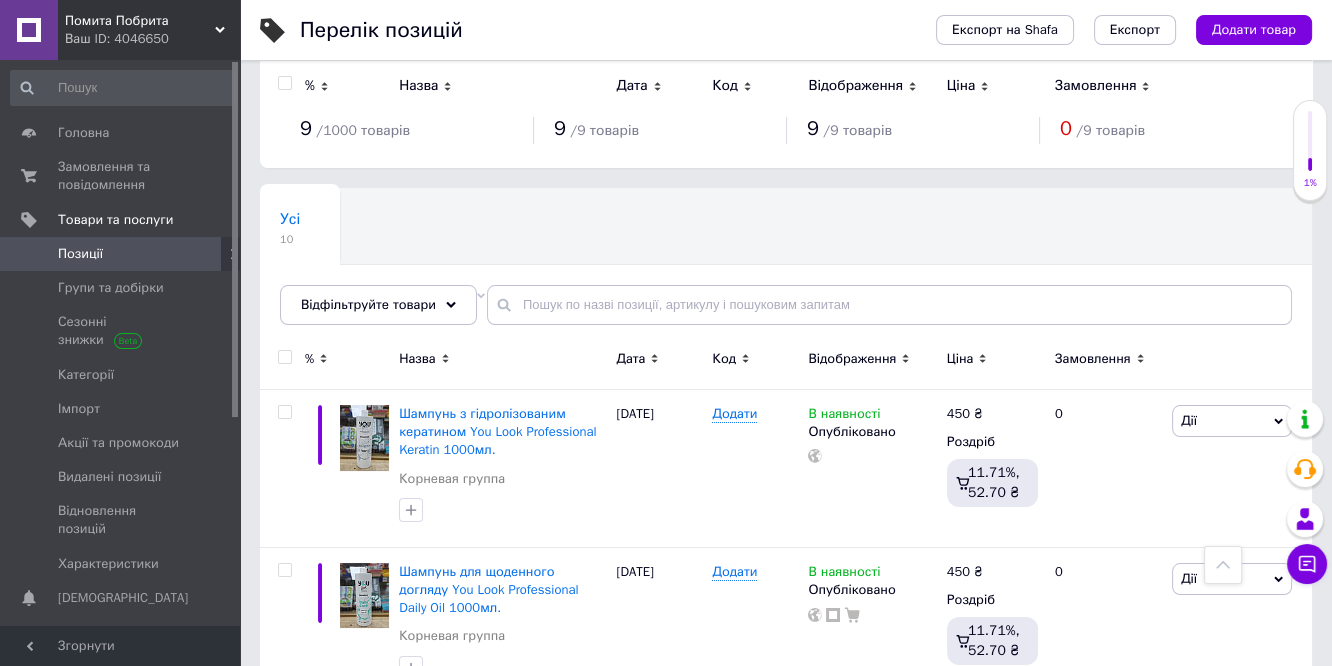 scroll, scrollTop: 0, scrollLeft: 0, axis: both 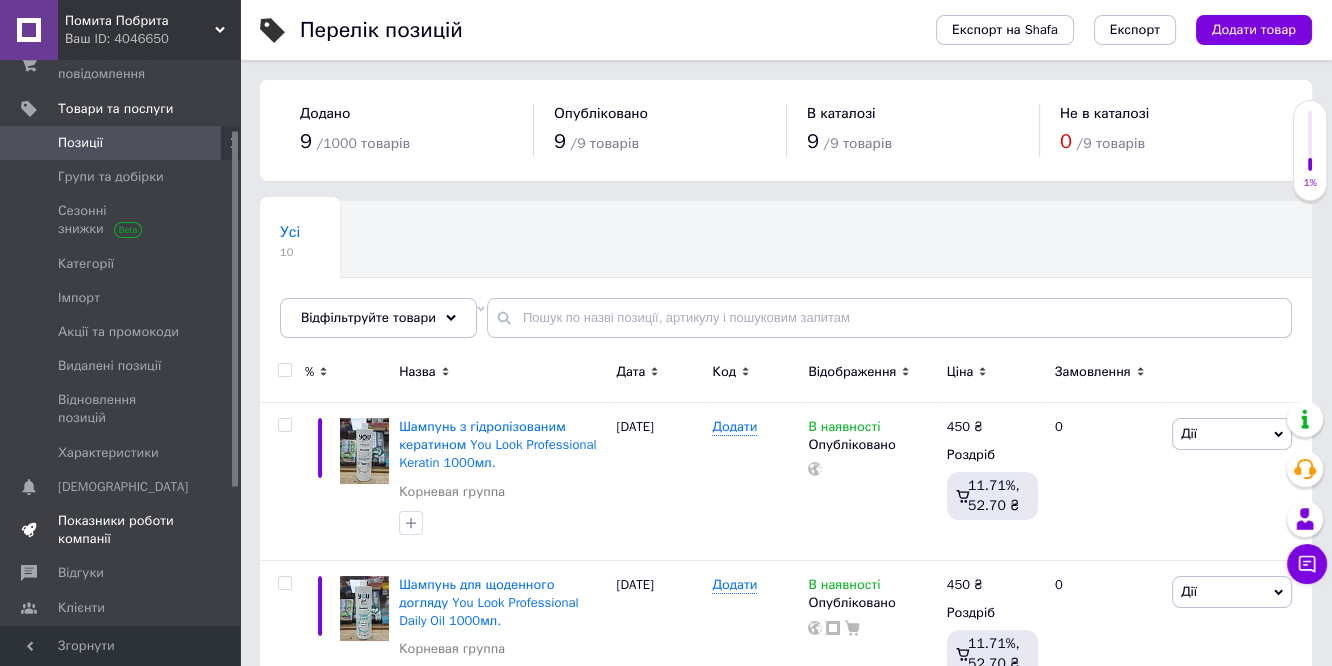 click on "Показники роботи компанії" at bounding box center (121, 530) 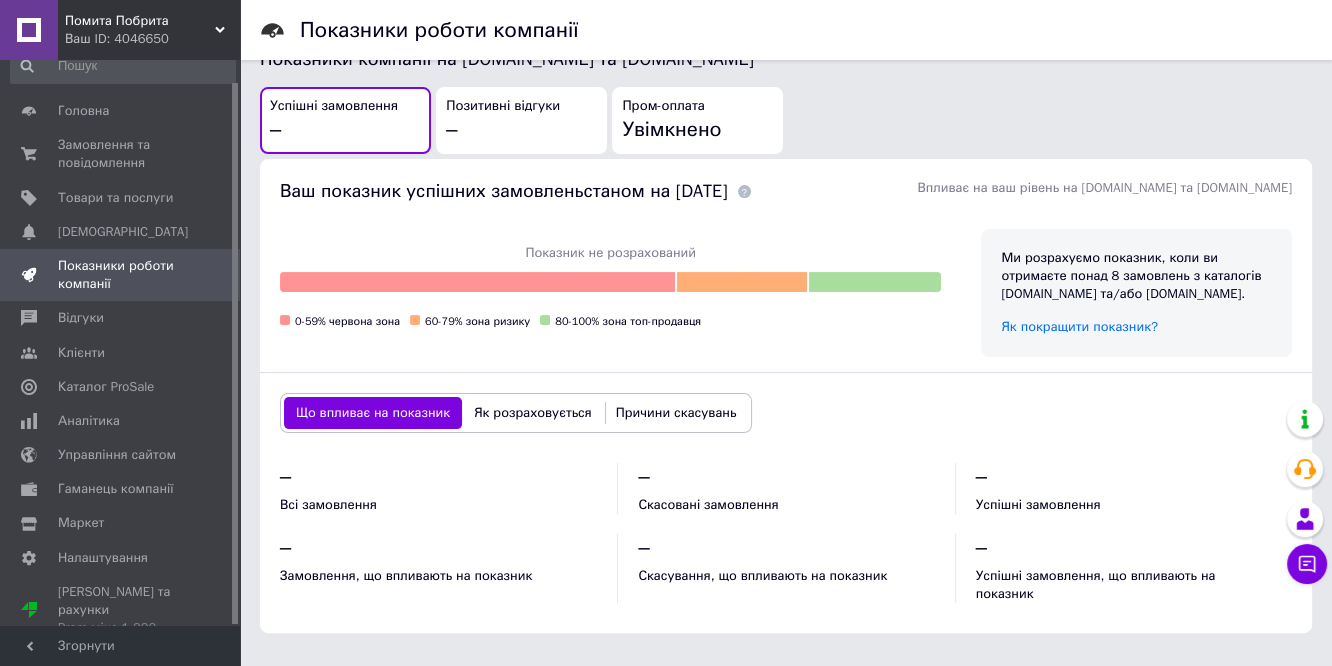 scroll, scrollTop: 555, scrollLeft: 0, axis: vertical 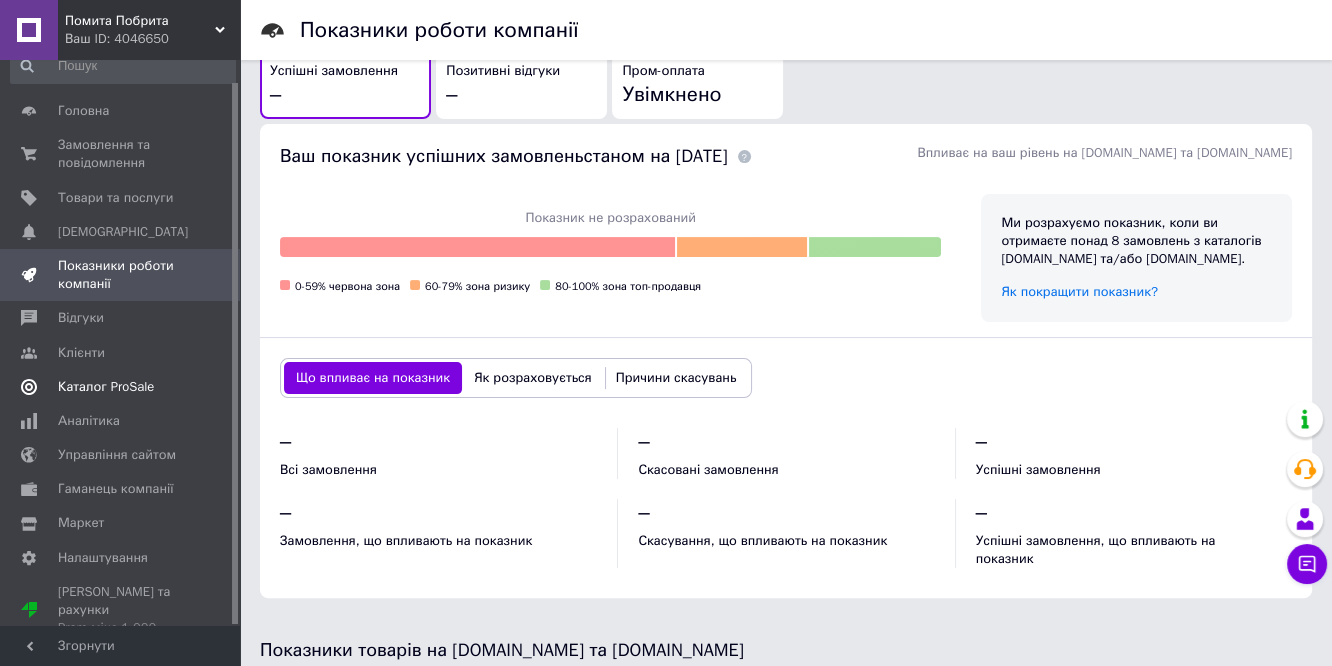 click on "Каталог ProSale" at bounding box center [106, 387] 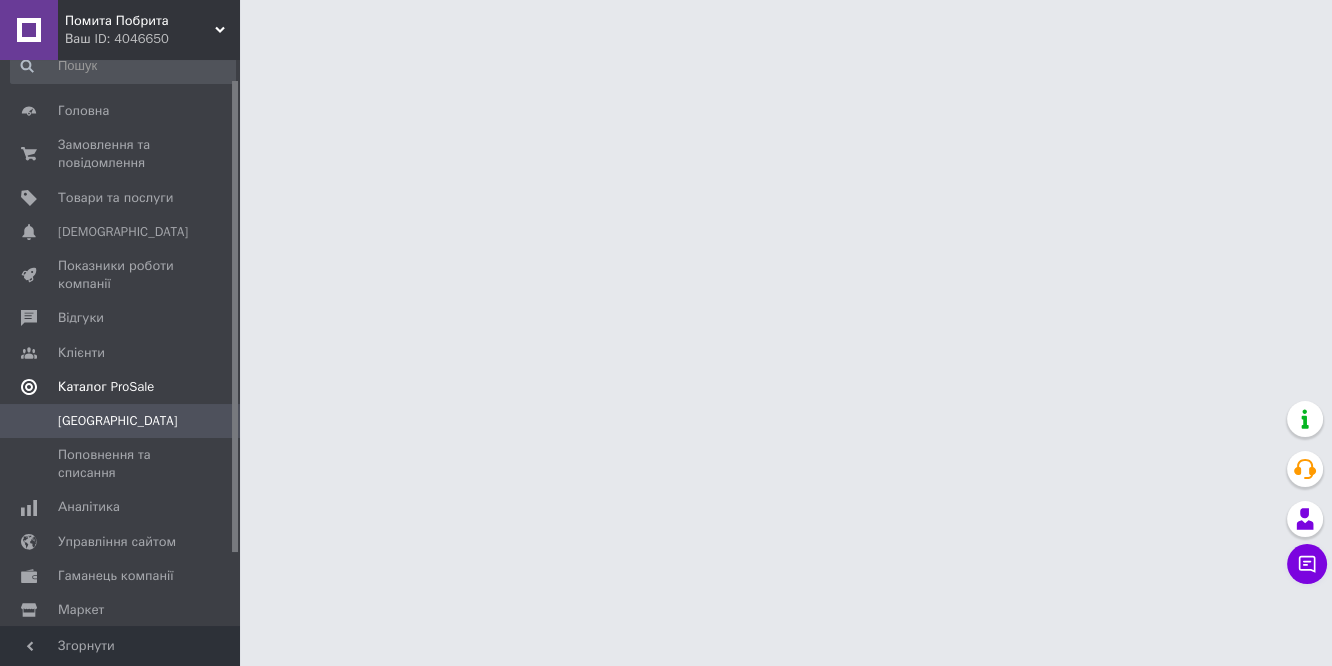 scroll, scrollTop: 0, scrollLeft: 0, axis: both 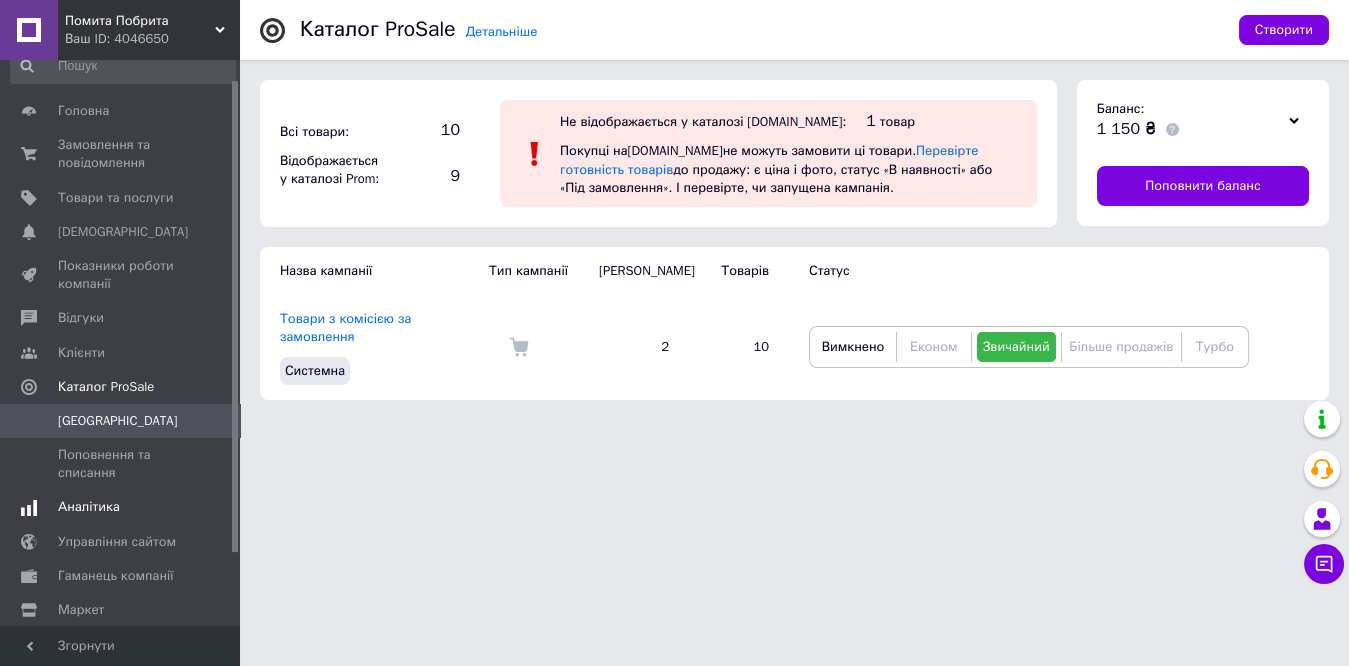 click on "Аналітика" at bounding box center (89, 507) 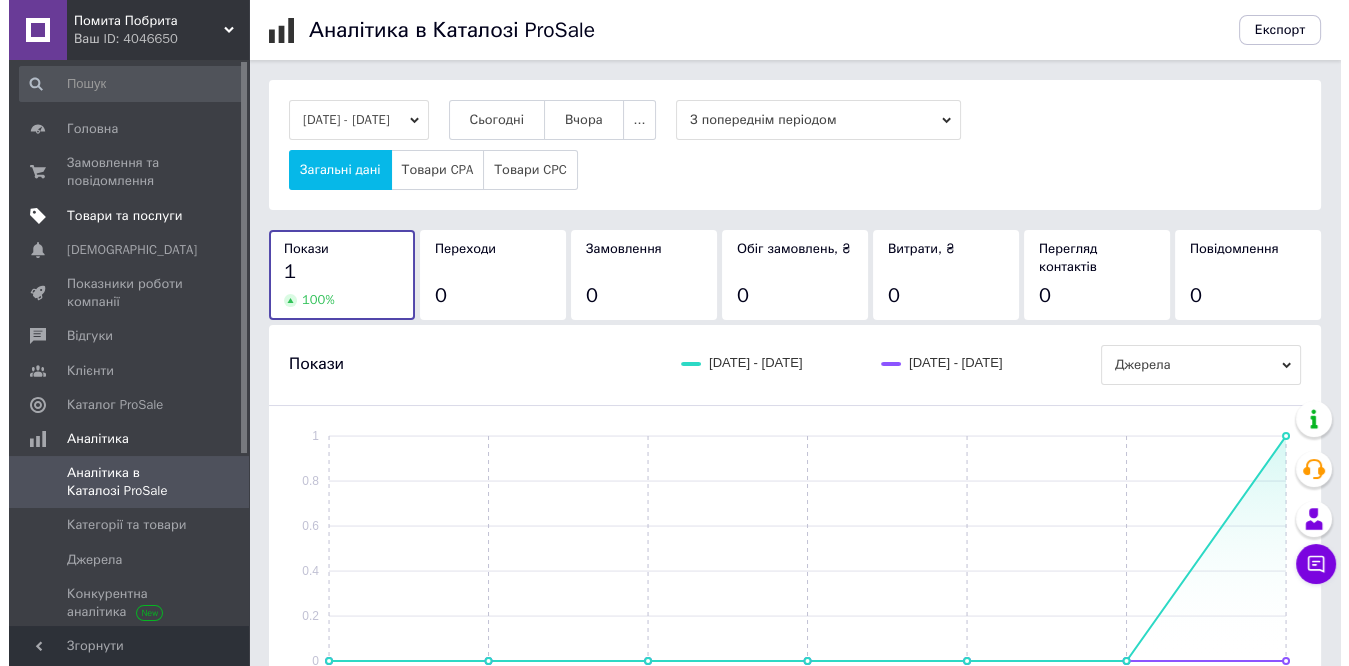 scroll, scrollTop: 0, scrollLeft: 0, axis: both 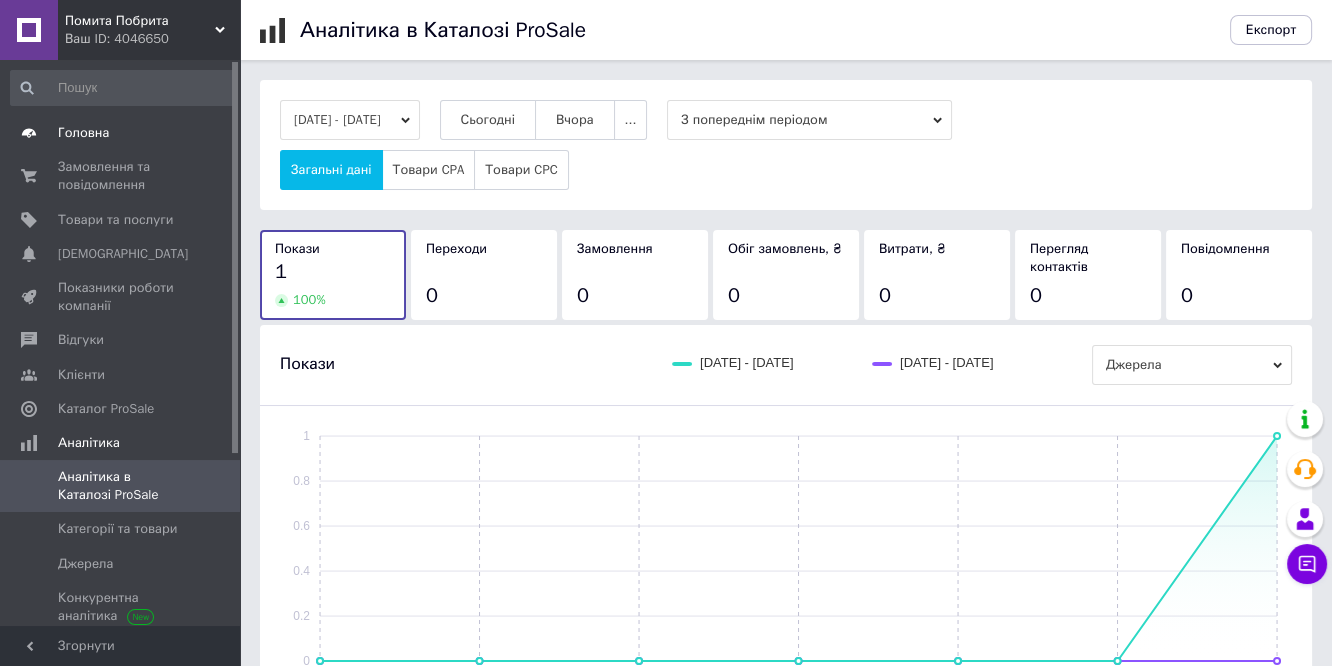 click on "Головна" at bounding box center [121, 133] 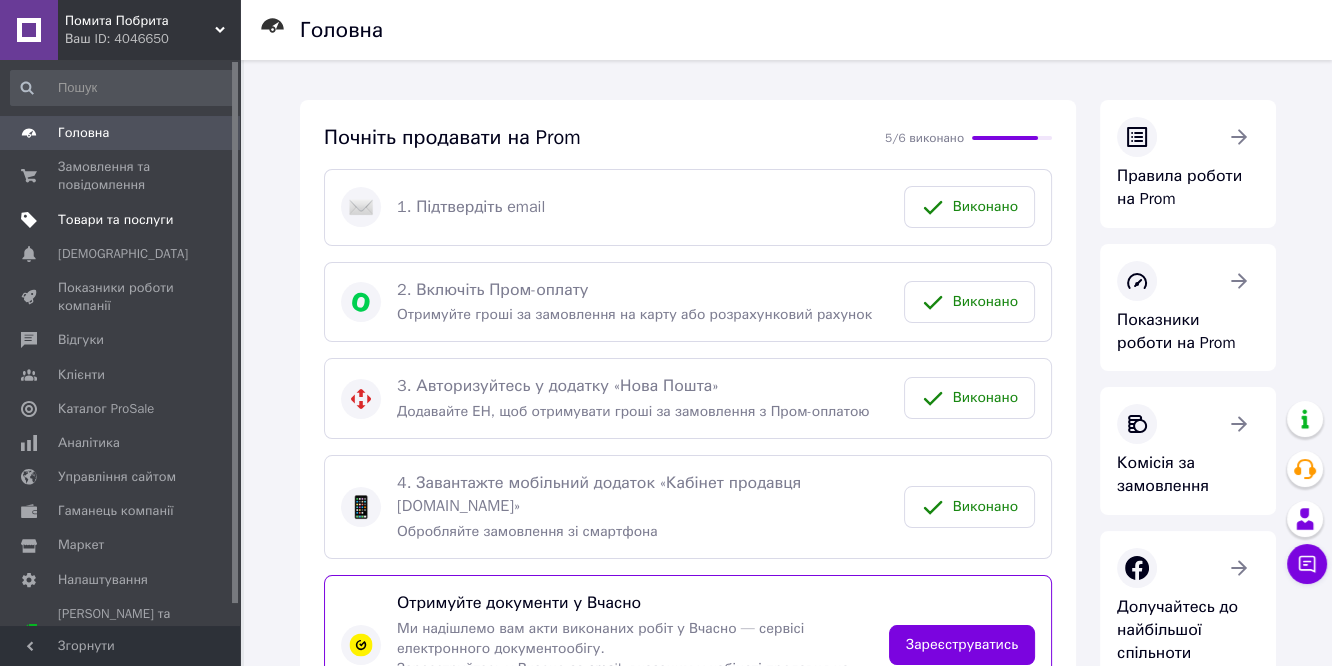 click on "Товари та послуги" at bounding box center [115, 220] 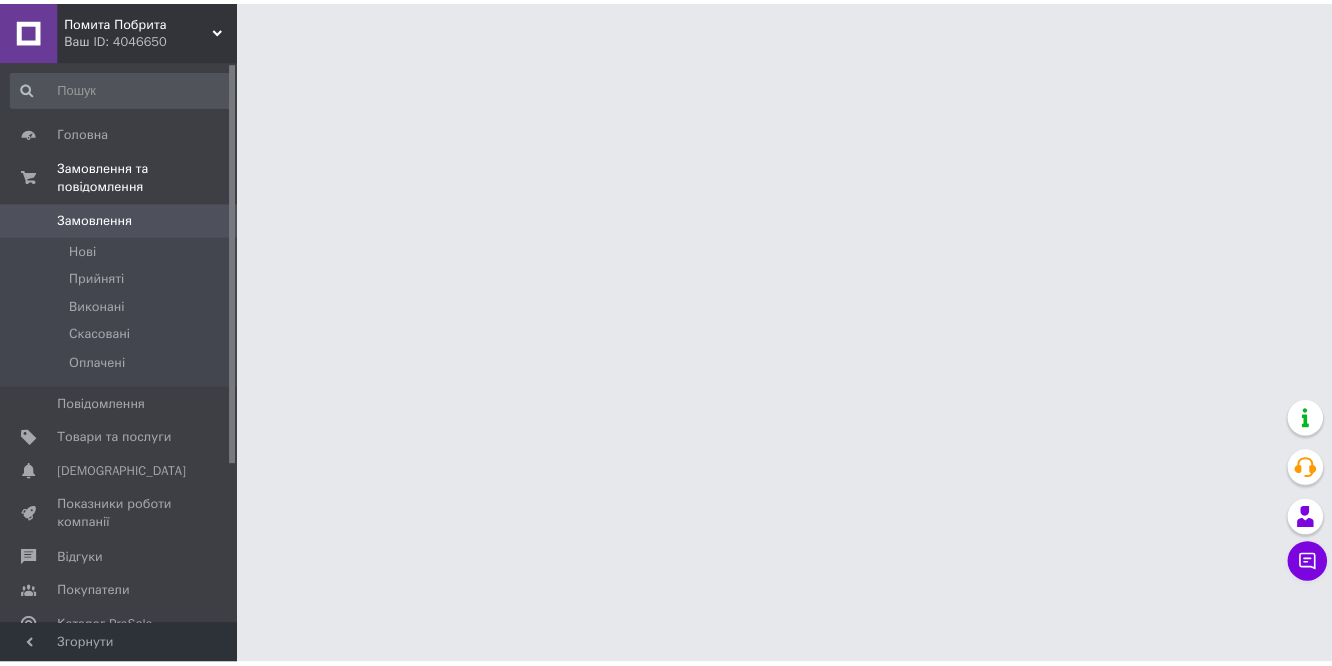 scroll, scrollTop: 0, scrollLeft: 0, axis: both 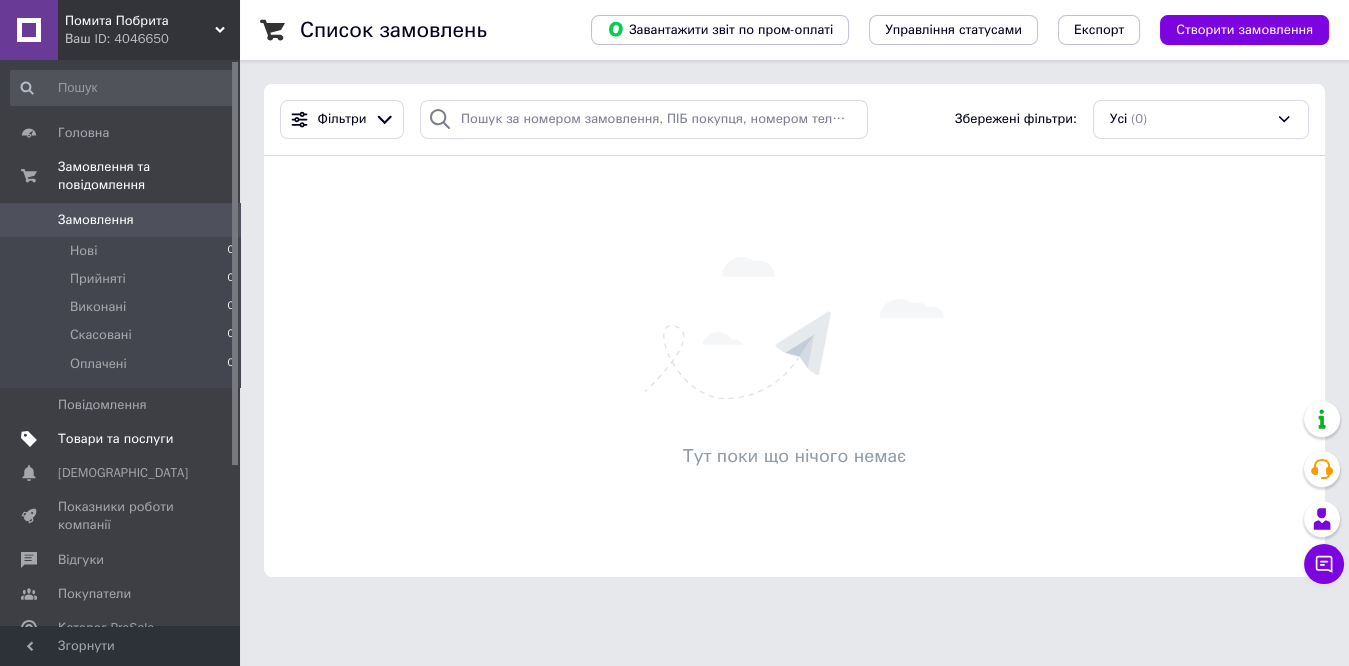 click on "Товари та послуги" at bounding box center (115, 439) 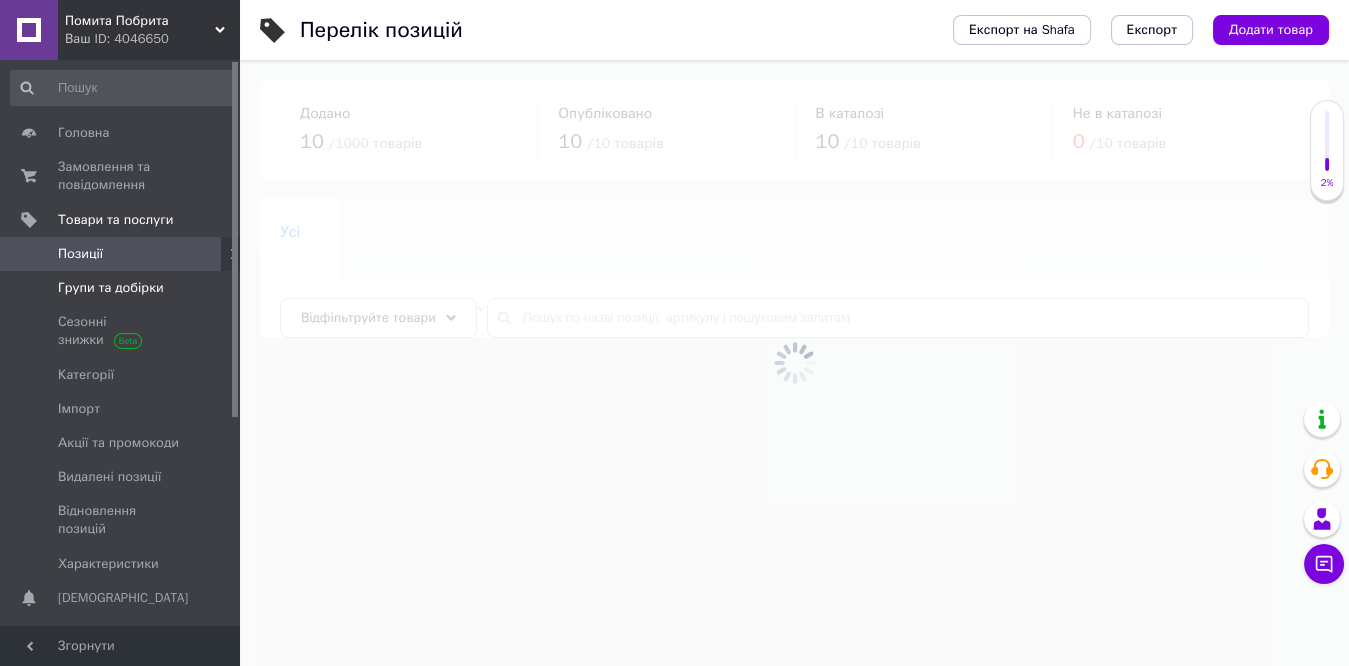 click on "Групи та добірки" at bounding box center (111, 288) 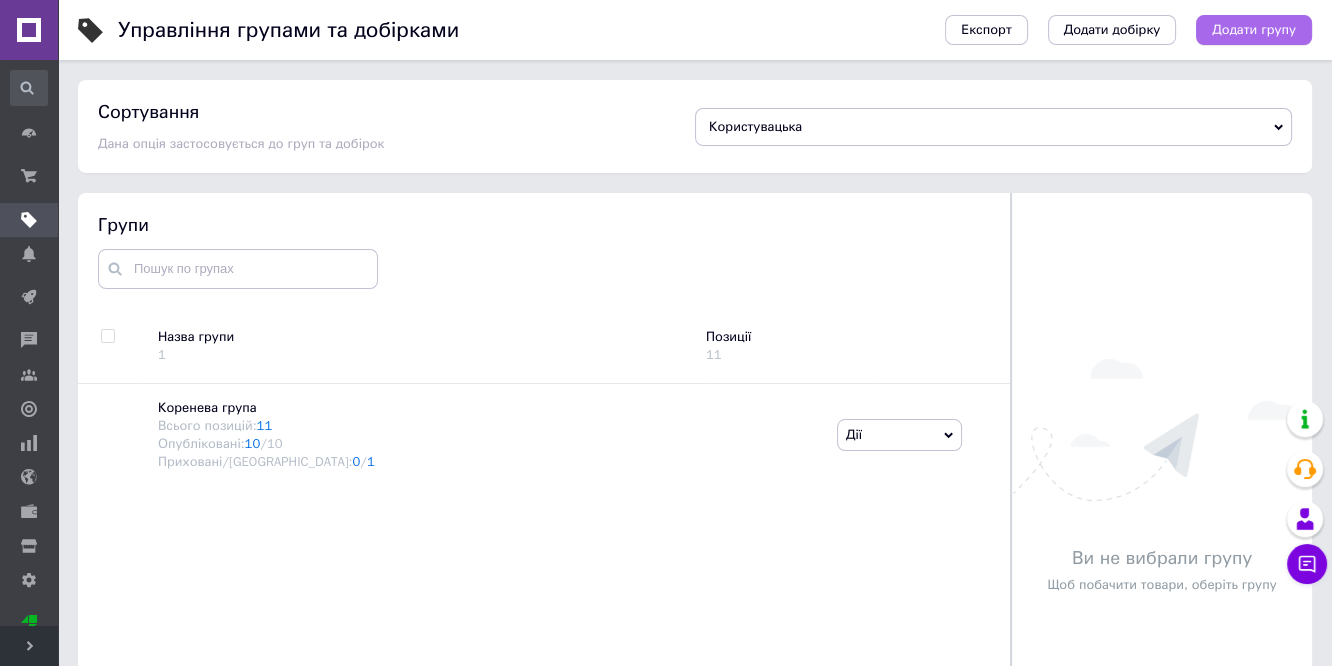 click on "Додати групу" at bounding box center [1254, 30] 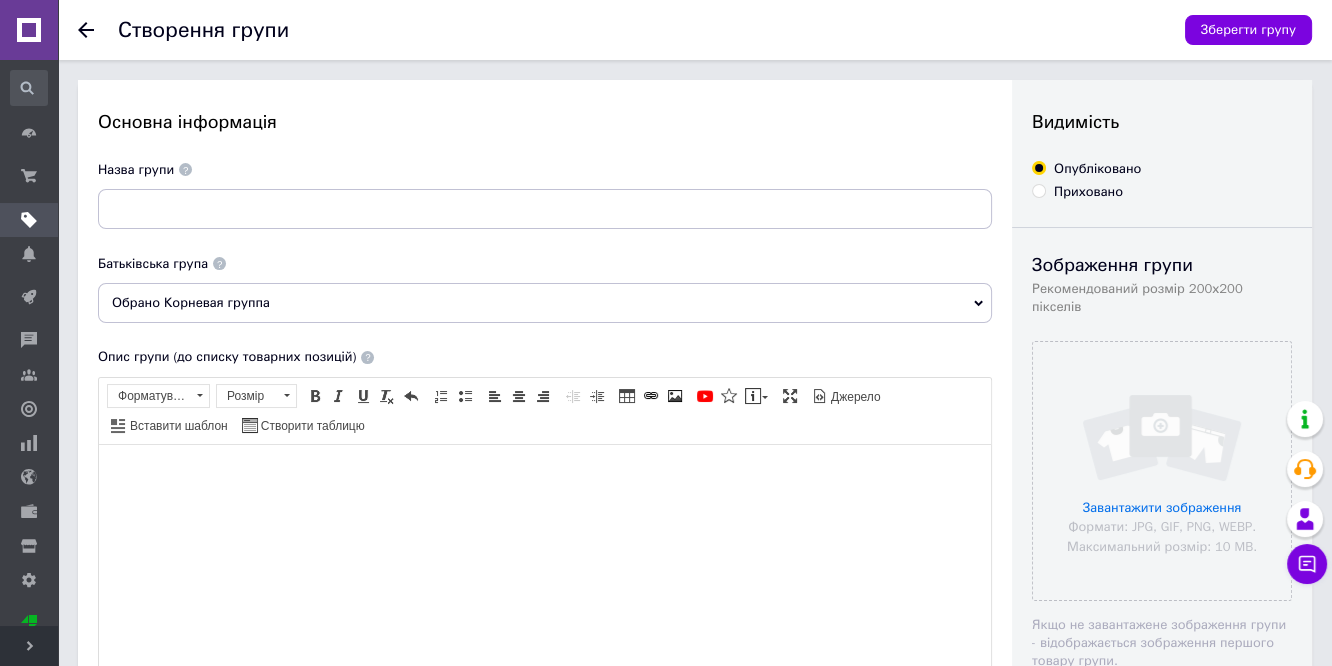 scroll, scrollTop: 0, scrollLeft: 0, axis: both 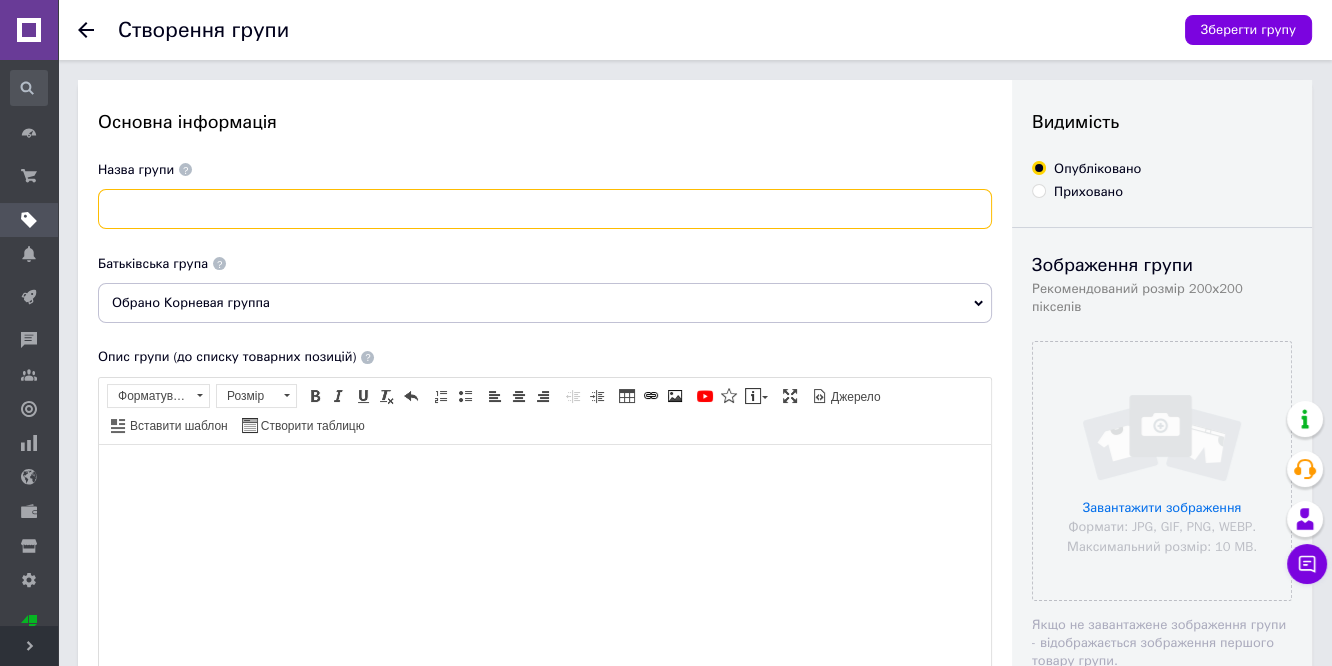 click at bounding box center (545, 209) 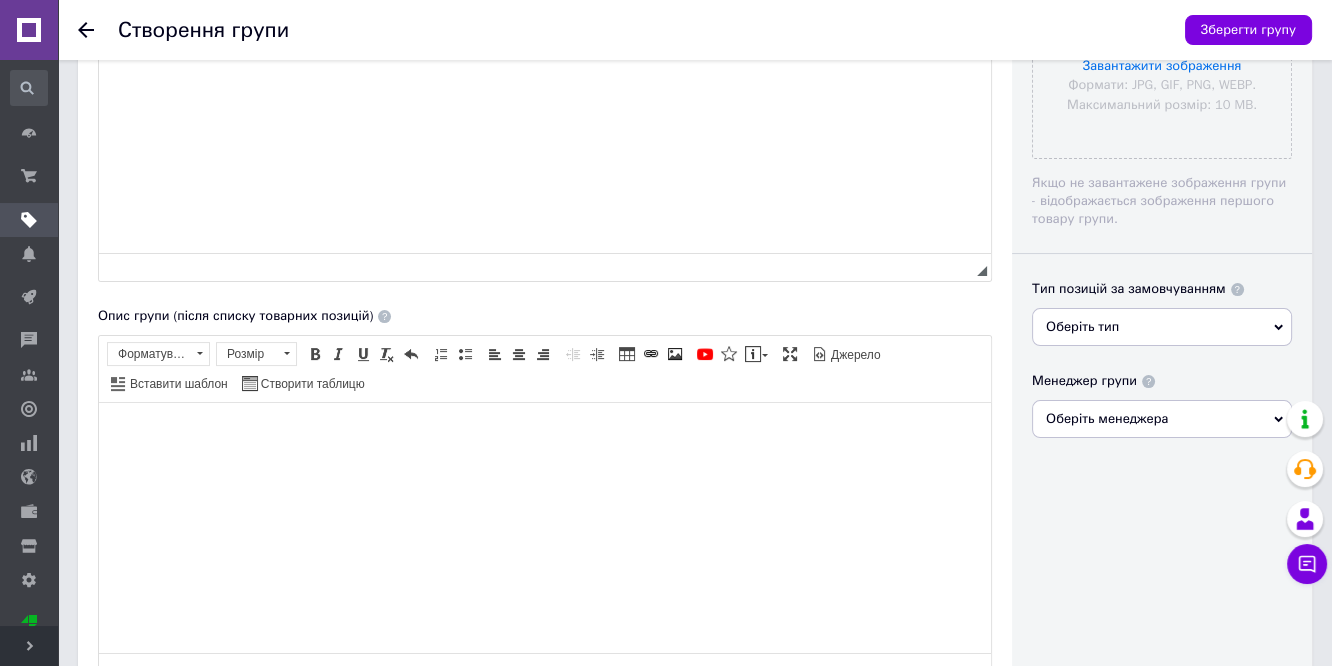 scroll, scrollTop: 444, scrollLeft: 0, axis: vertical 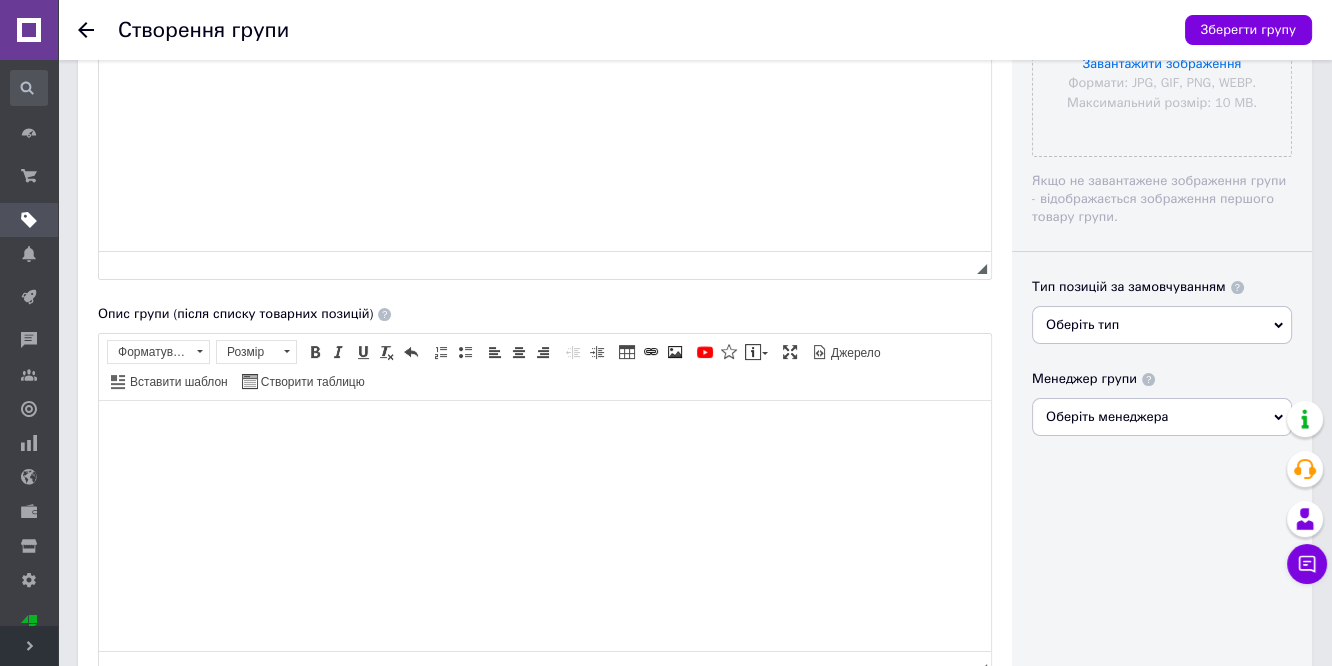 type on "[PERSON_NAME] та догляд" 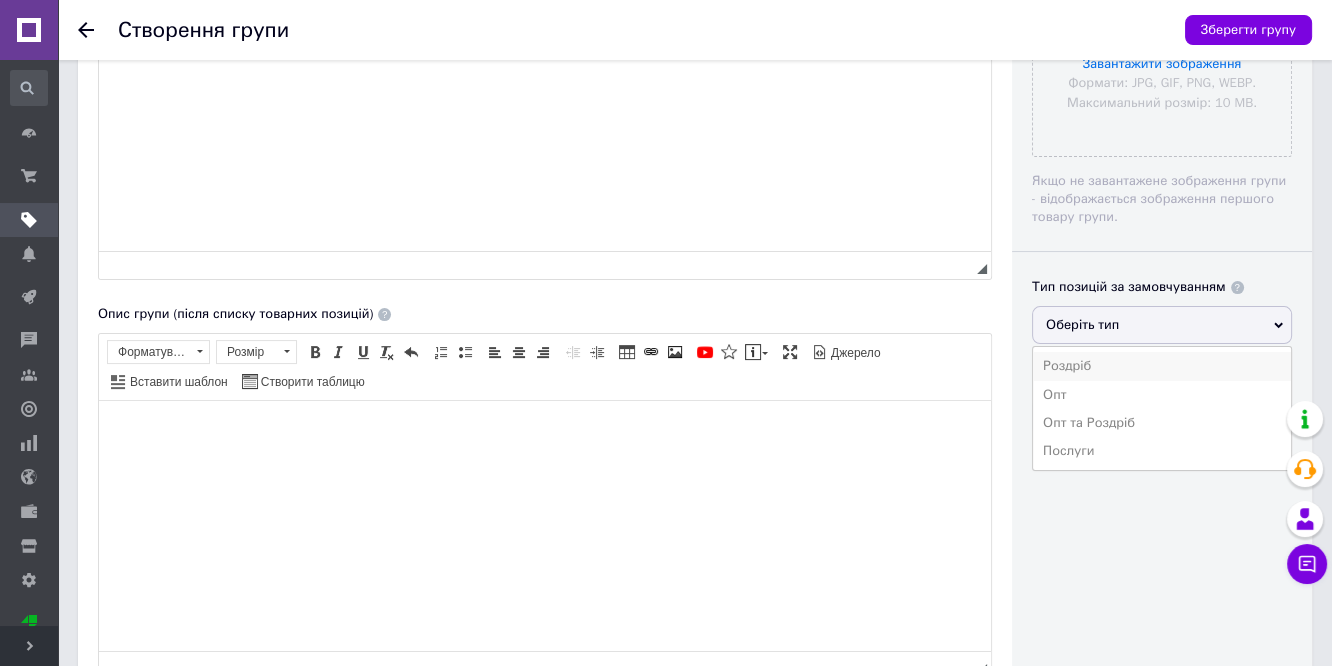 click on "Роздріб" at bounding box center [1162, 366] 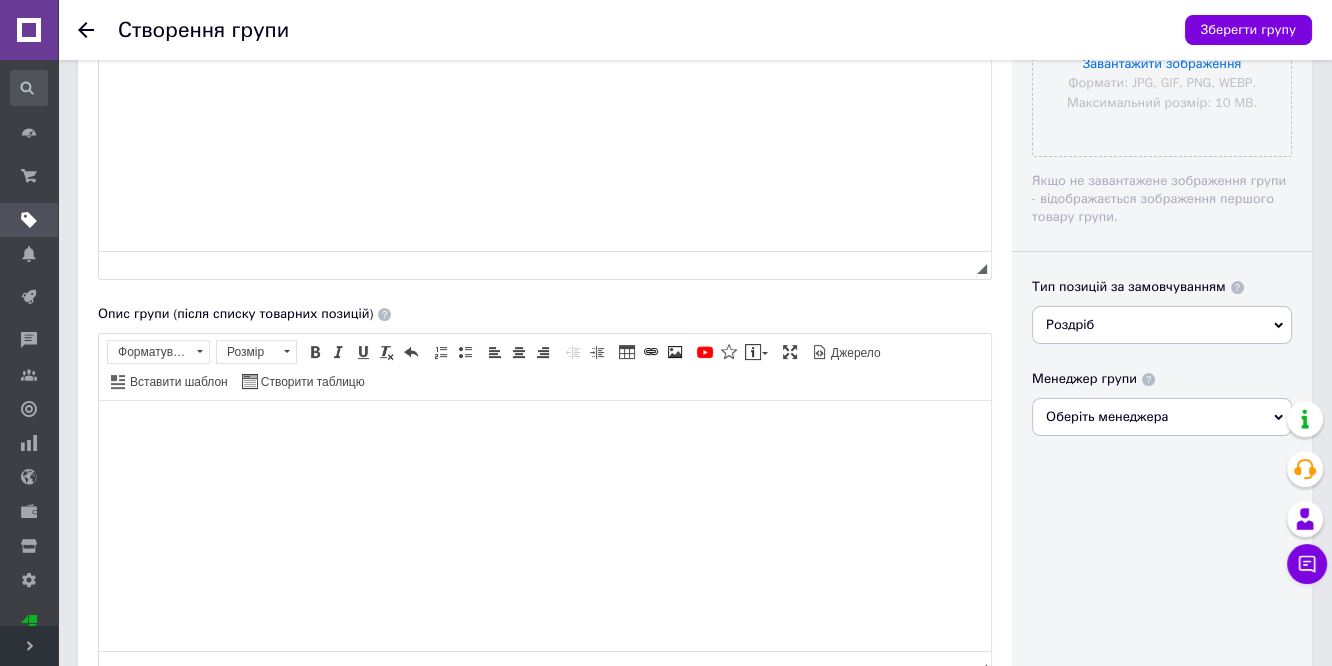 click on "Оберіть менеджера" at bounding box center [1162, 417] 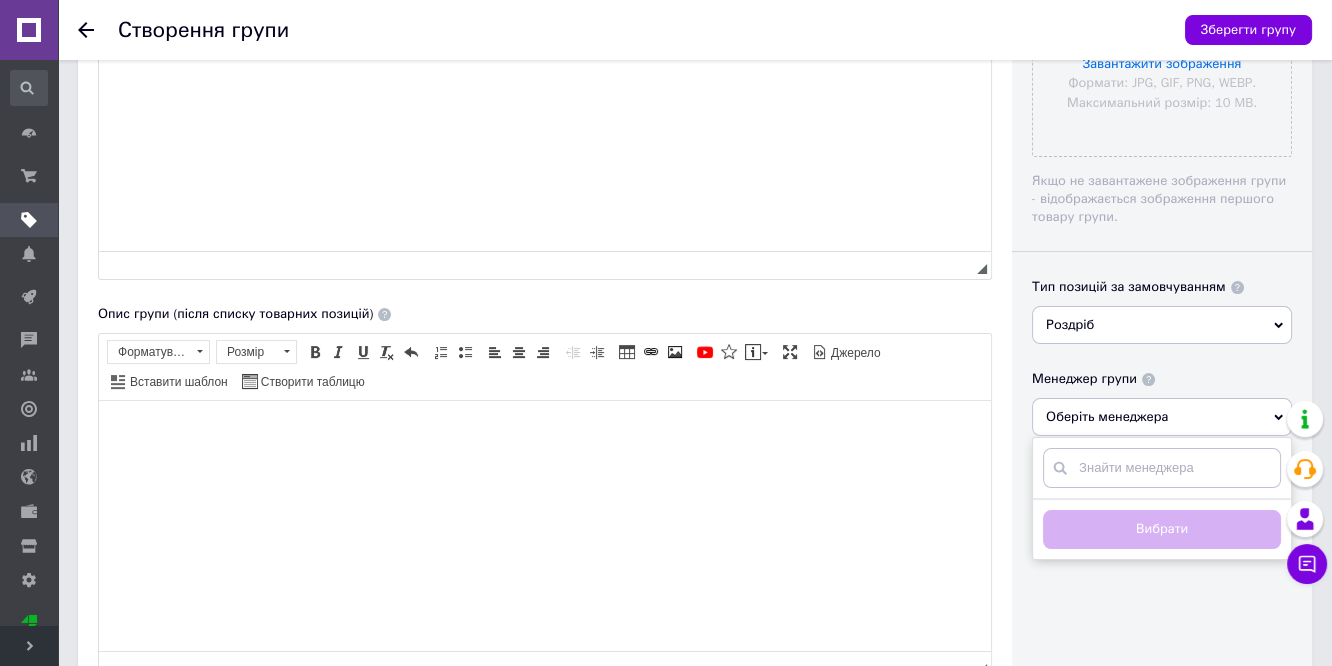 click on "Оберіть менеджера" at bounding box center (1162, 417) 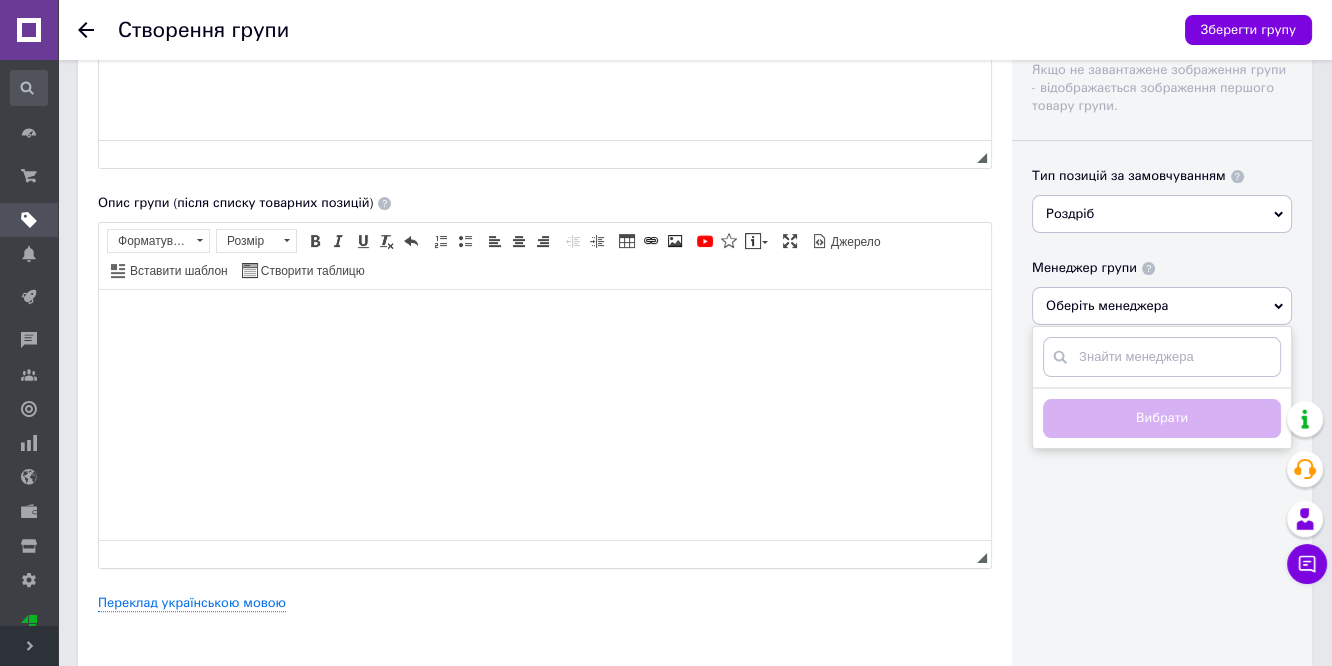 click at bounding box center (545, 320) 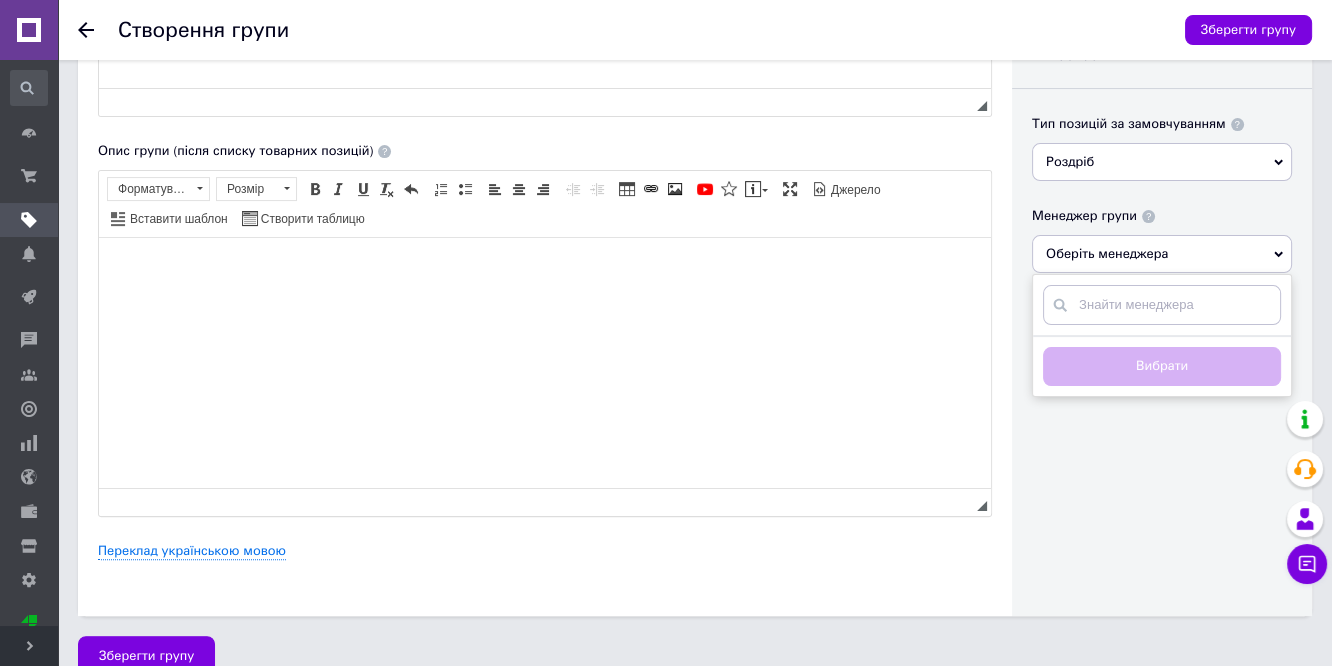 scroll, scrollTop: 635, scrollLeft: 0, axis: vertical 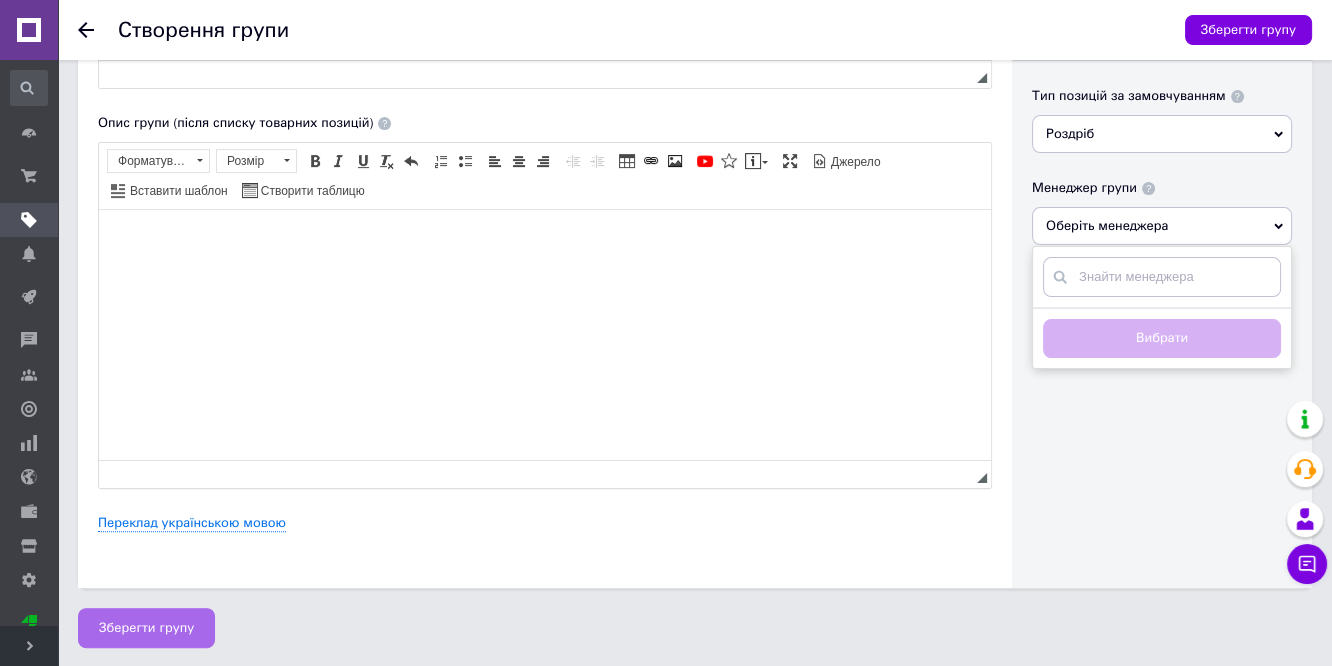 click on "Зберегти групу" at bounding box center (146, 628) 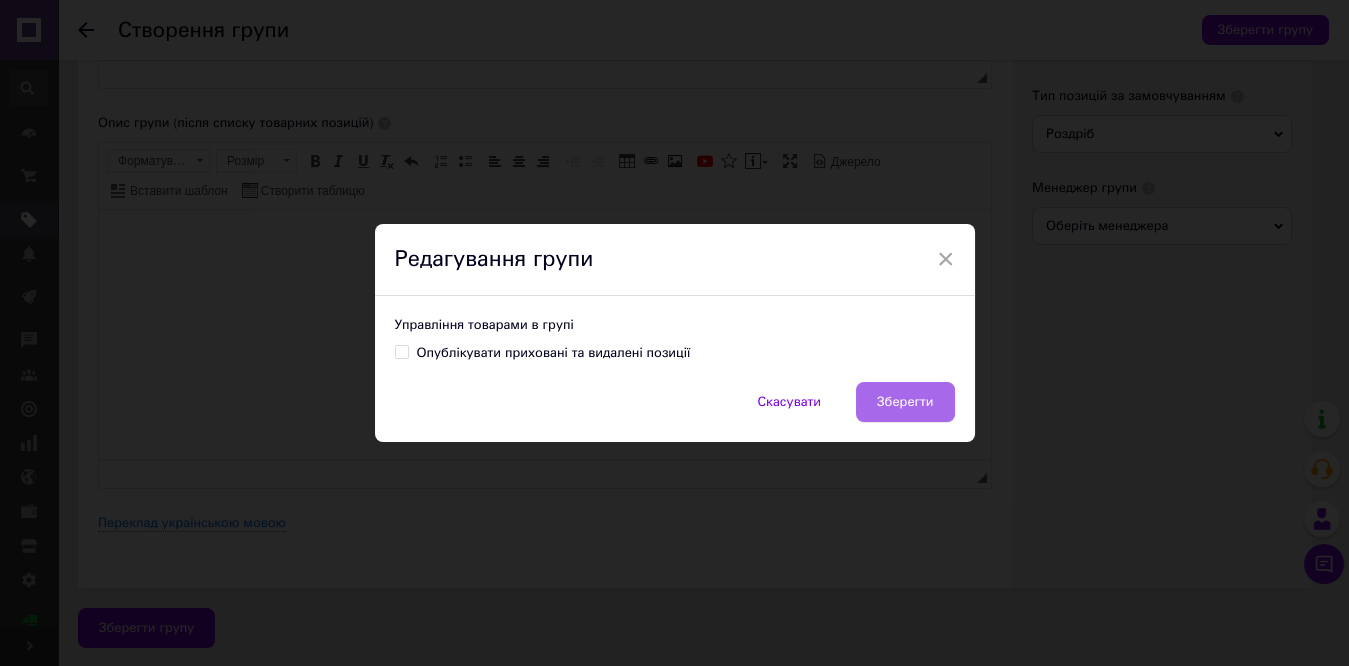 click on "Зберегти" at bounding box center (905, 402) 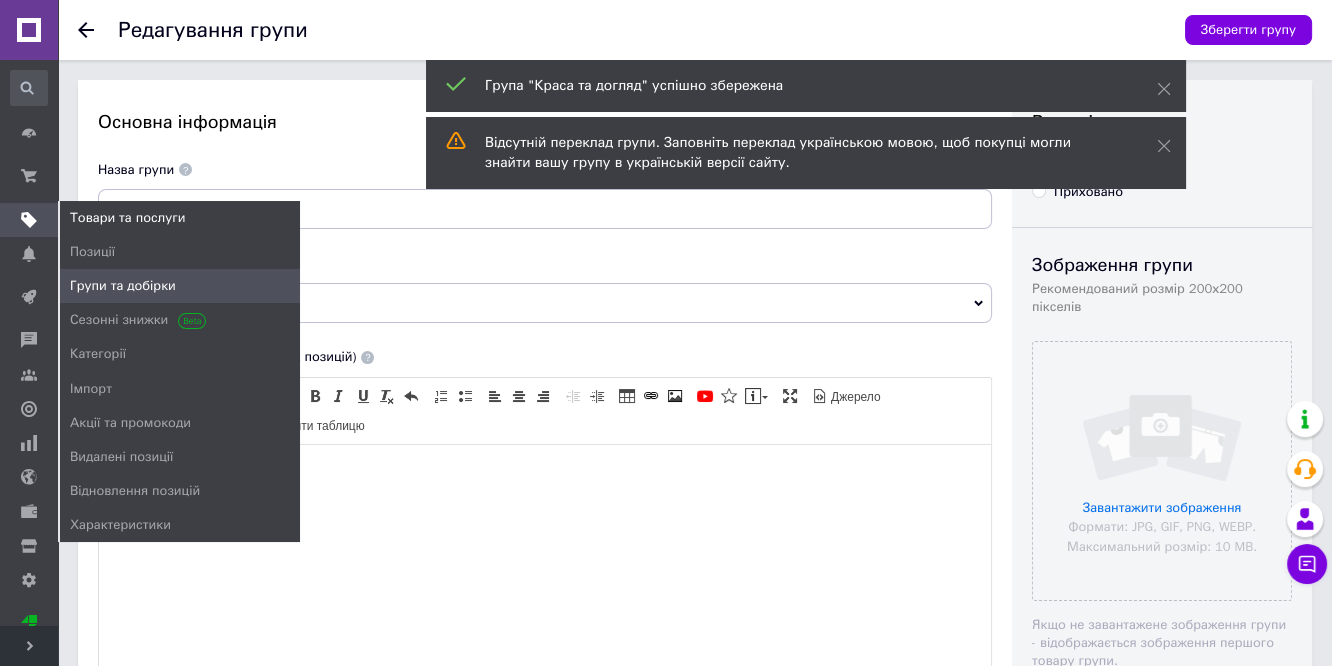 scroll, scrollTop: 0, scrollLeft: 0, axis: both 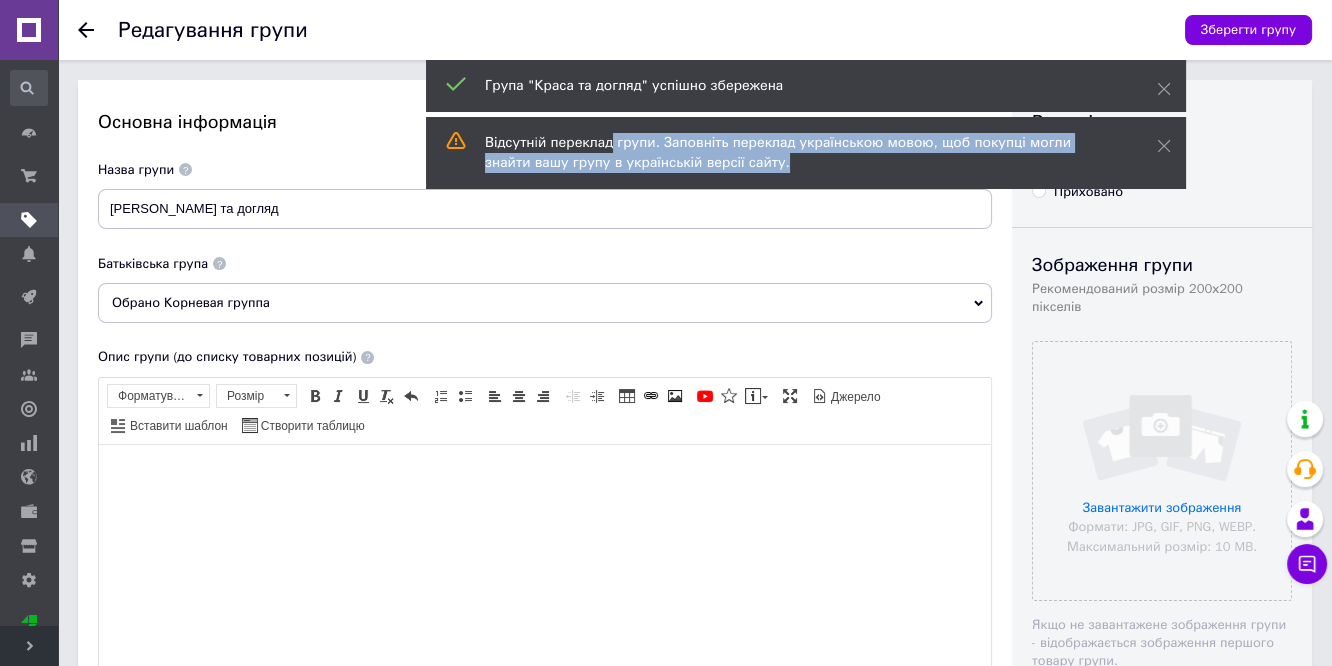 drag, startPoint x: 603, startPoint y: 146, endPoint x: 818, endPoint y: 159, distance: 215.39267 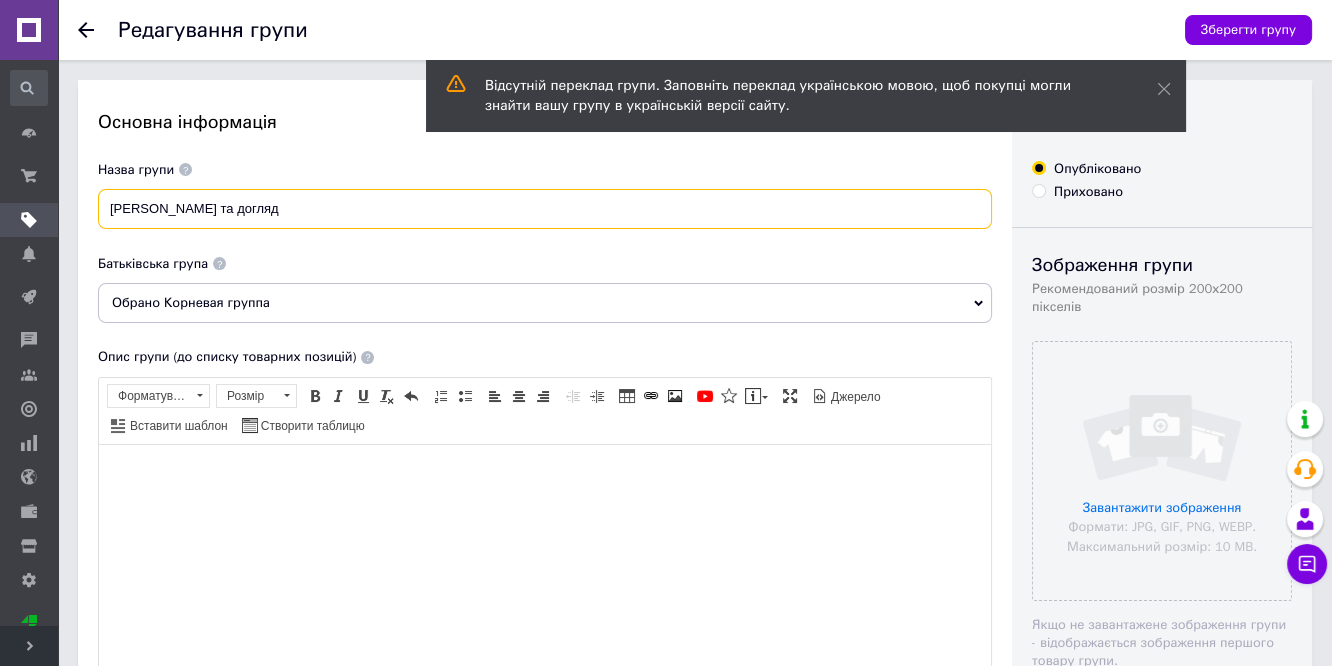 click on "[PERSON_NAME] та догляд" at bounding box center [545, 209] 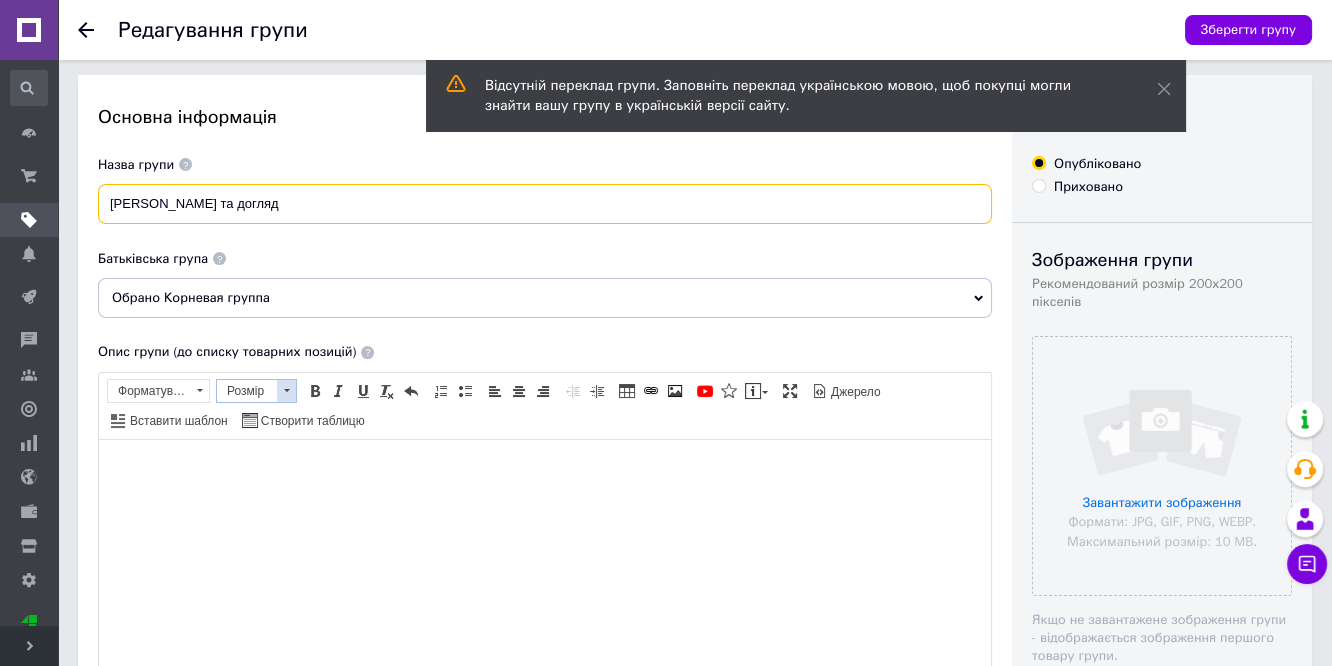 scroll, scrollTop: 0, scrollLeft: 0, axis: both 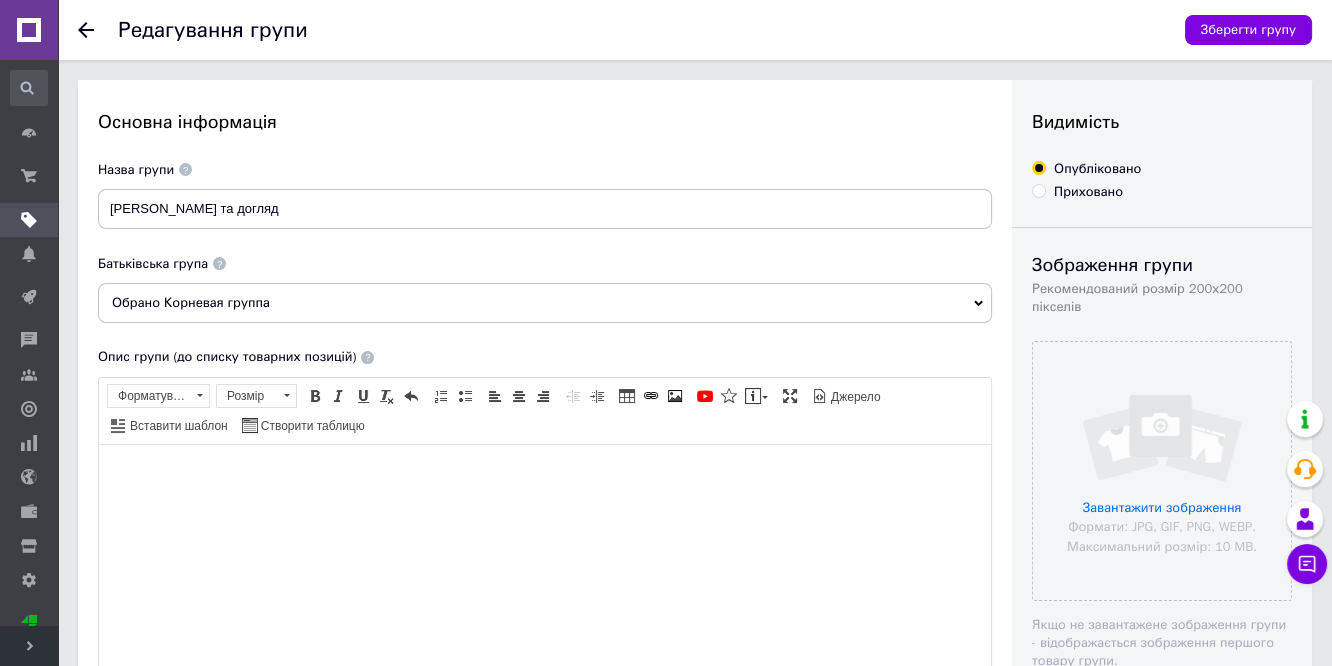 click on "Обрано Корневая группа" at bounding box center (545, 303) 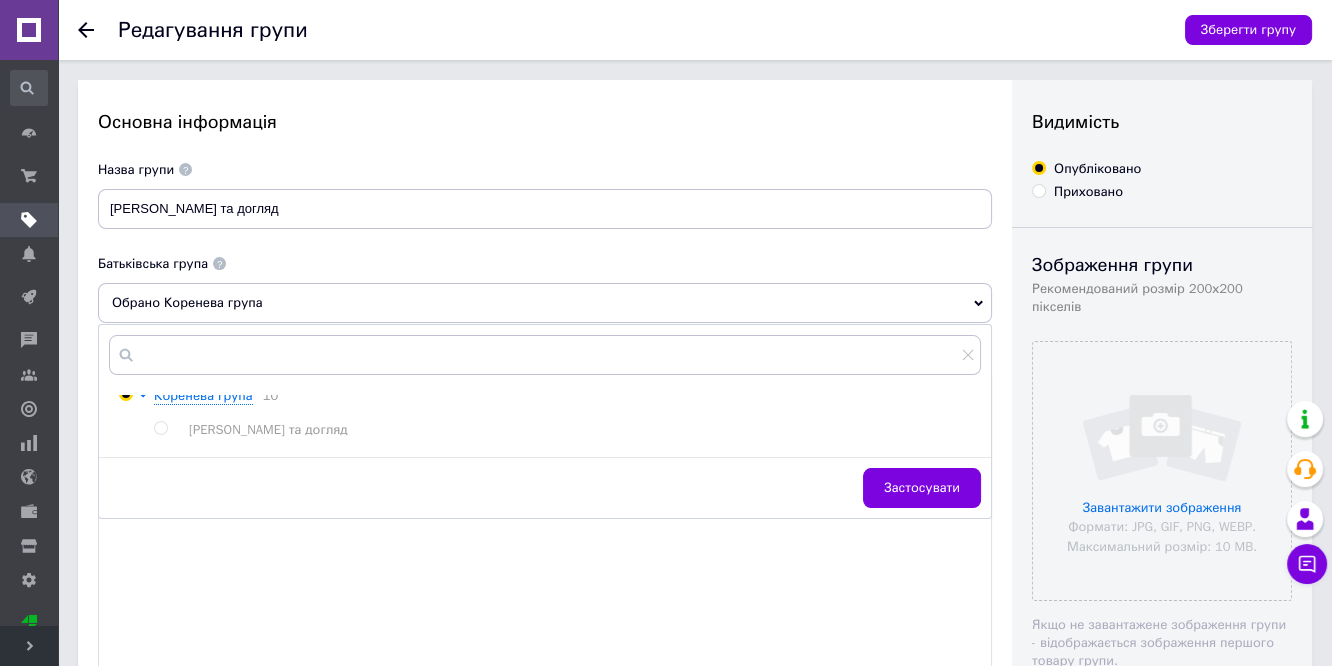 scroll, scrollTop: 9, scrollLeft: 0, axis: vertical 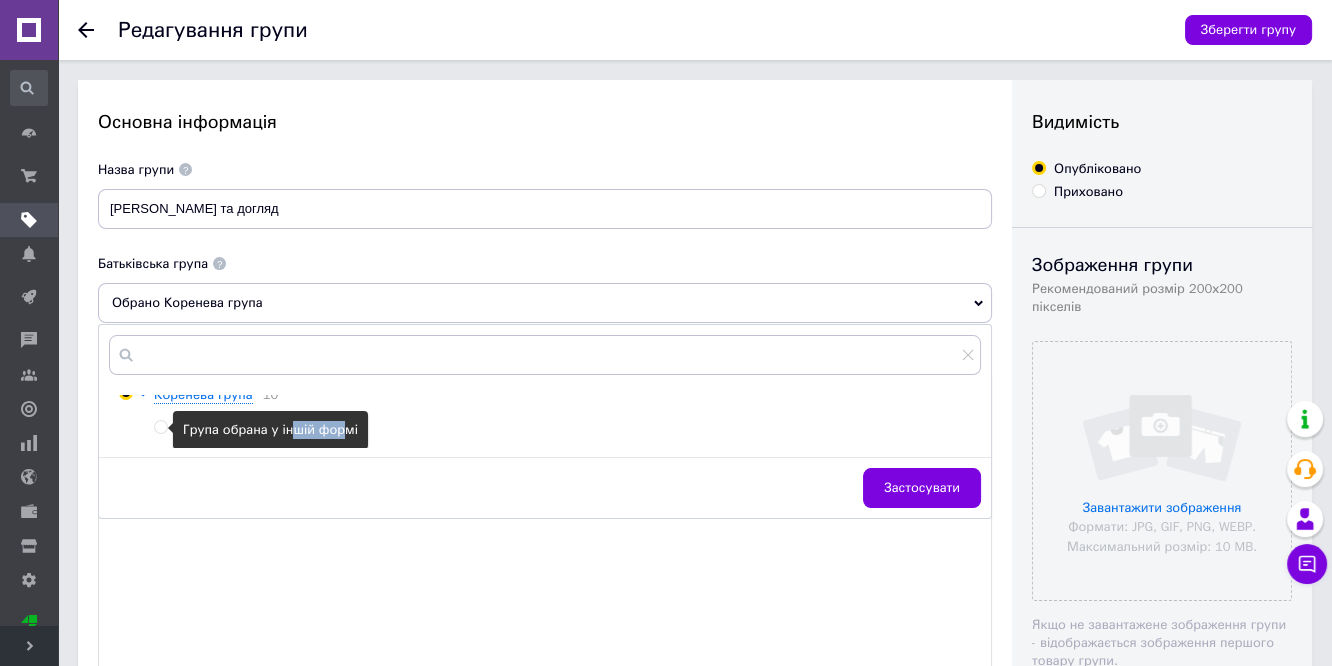 drag, startPoint x: 289, startPoint y: 426, endPoint x: 333, endPoint y: 426, distance: 44 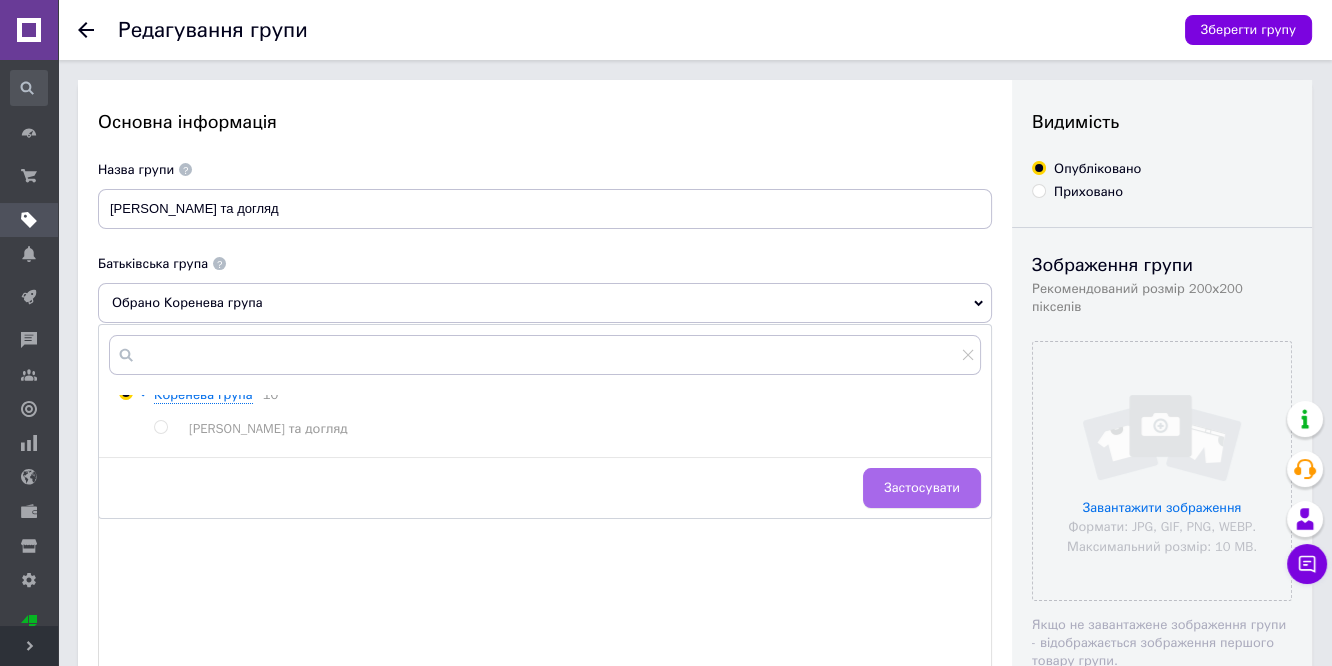 click on "Застосувати" at bounding box center [922, 488] 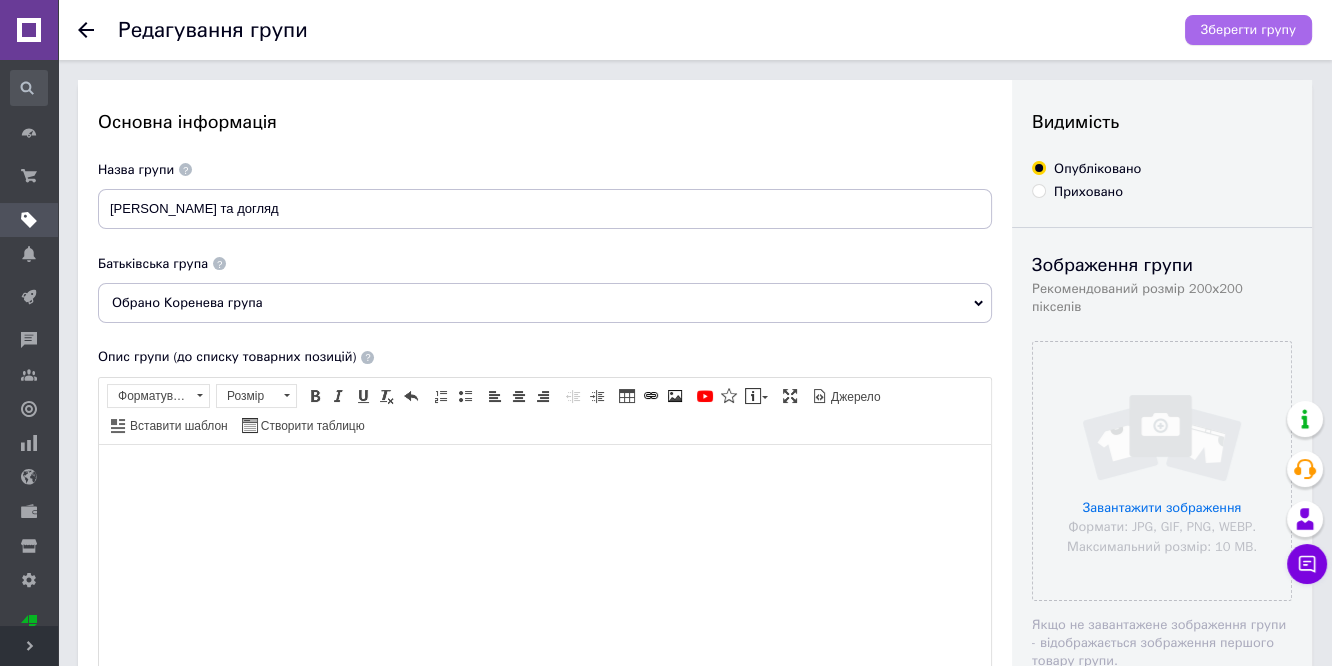 click on "Зберегти групу" at bounding box center [1248, 30] 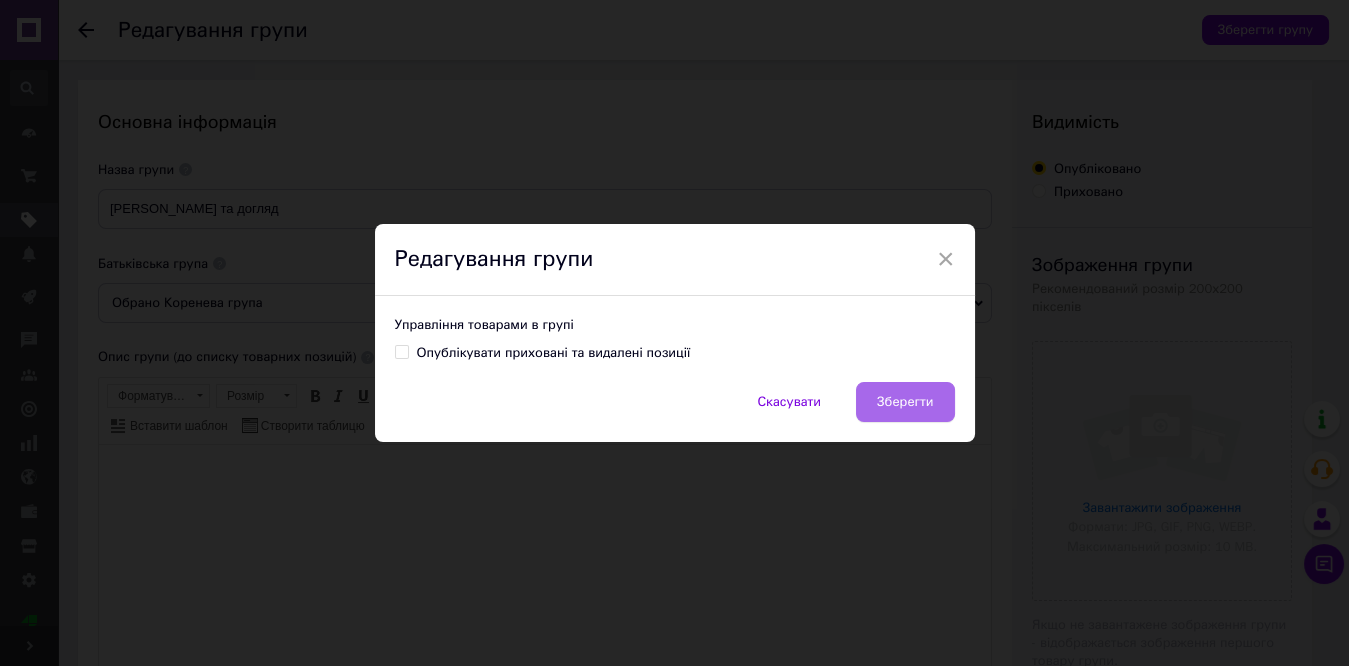 click on "Зберегти" at bounding box center (905, 402) 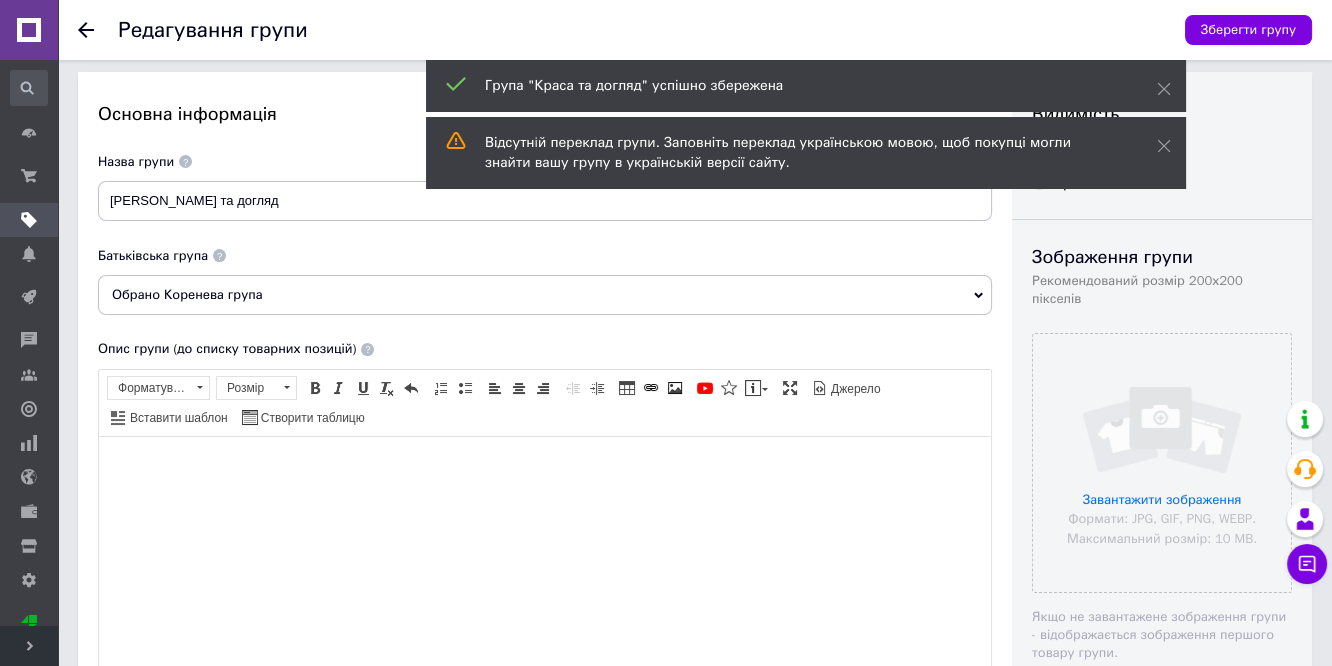 scroll, scrollTop: 0, scrollLeft: 0, axis: both 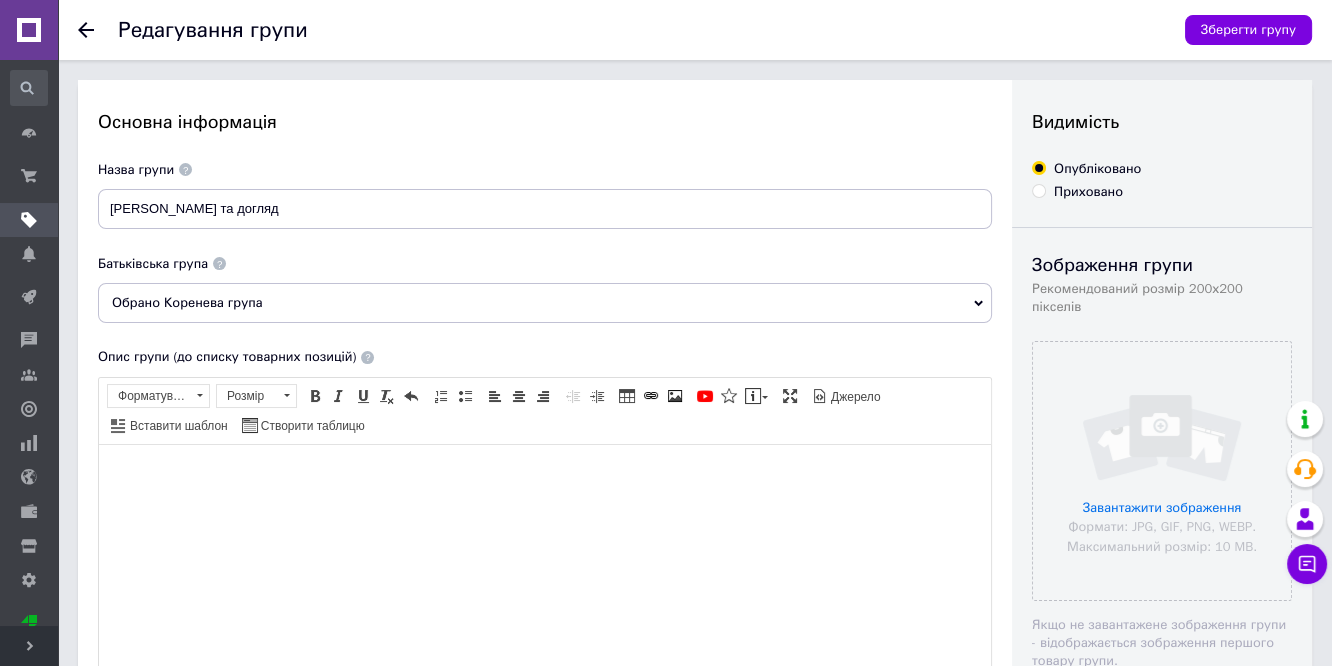 click at bounding box center [29, 30] 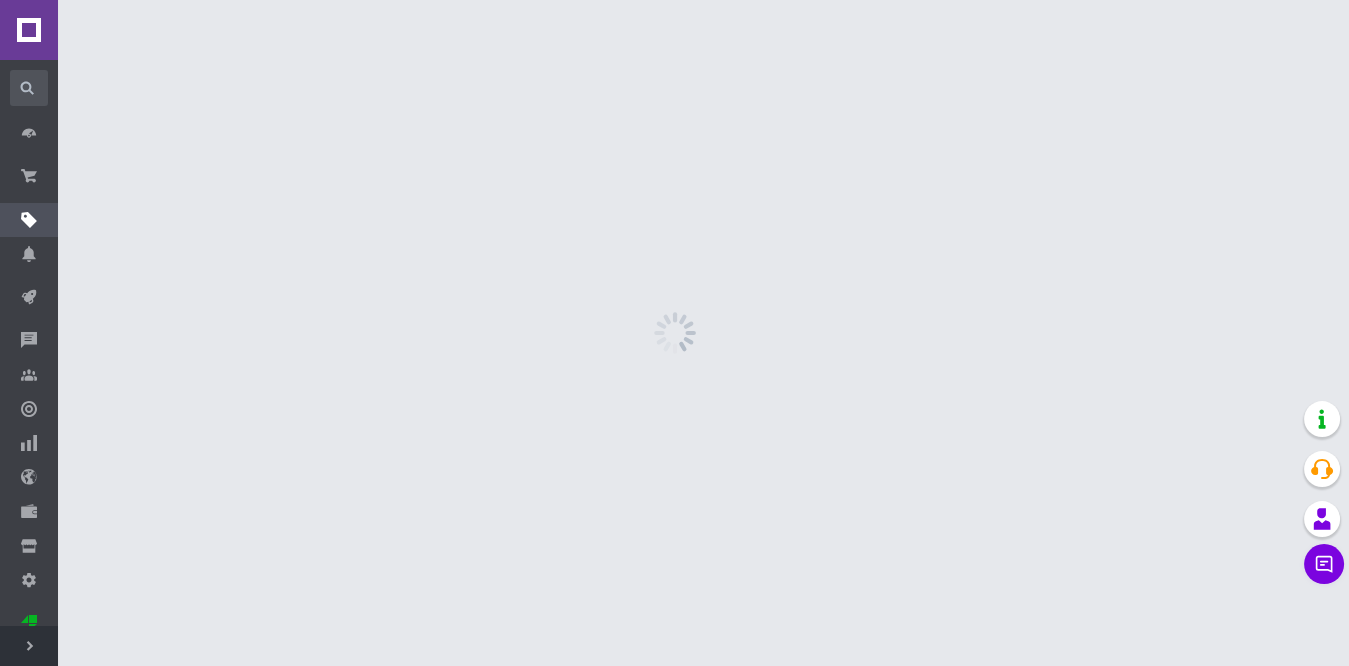 click 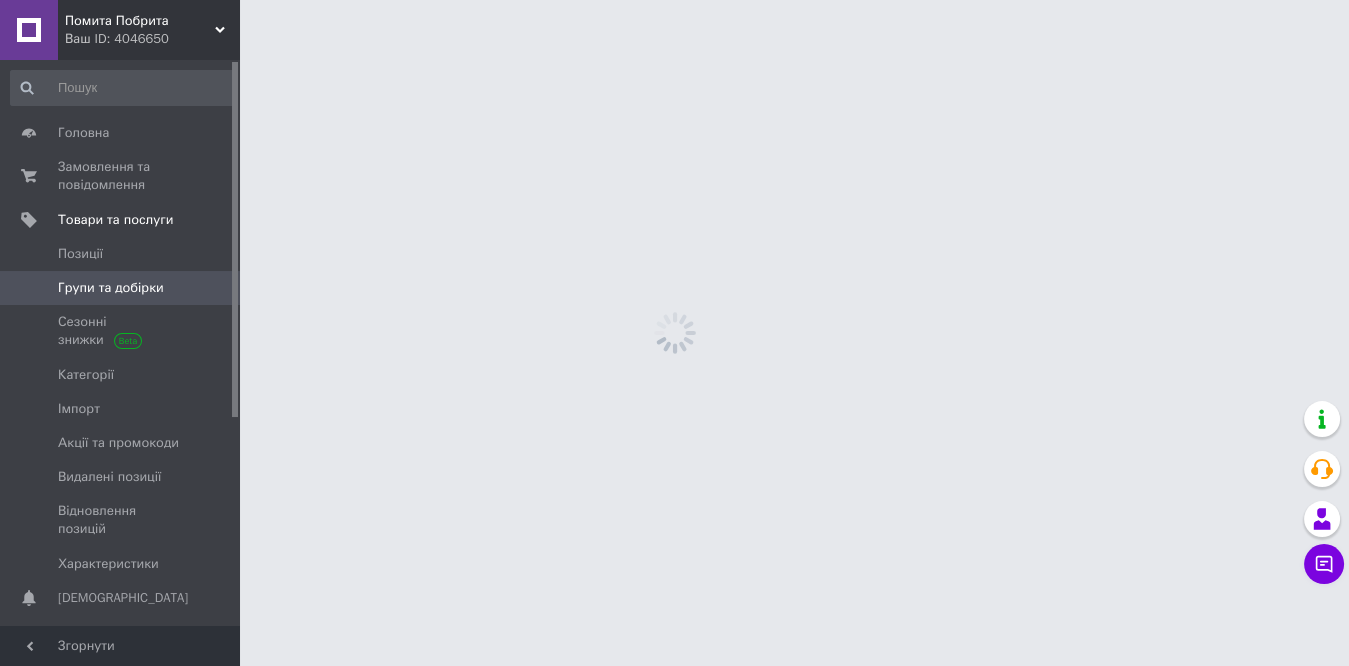 click on "Помита Побрита" at bounding box center [140, 21] 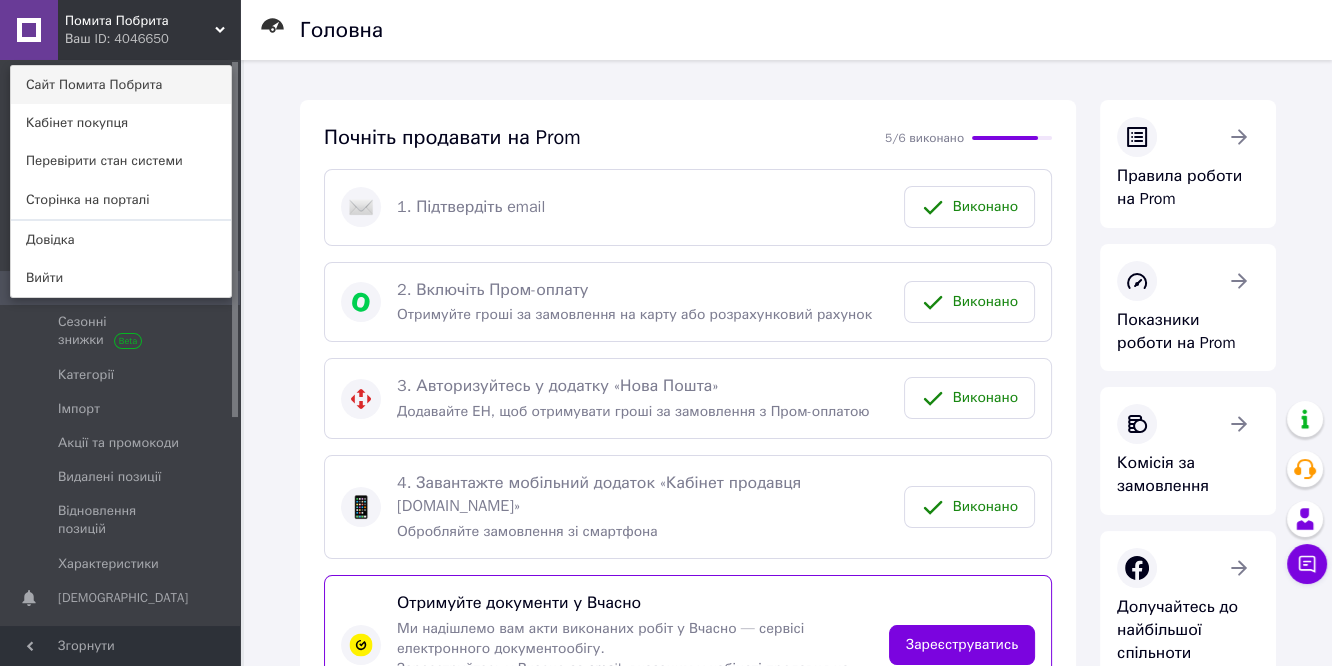 click on "Сайт Помита Побрита" at bounding box center [121, 85] 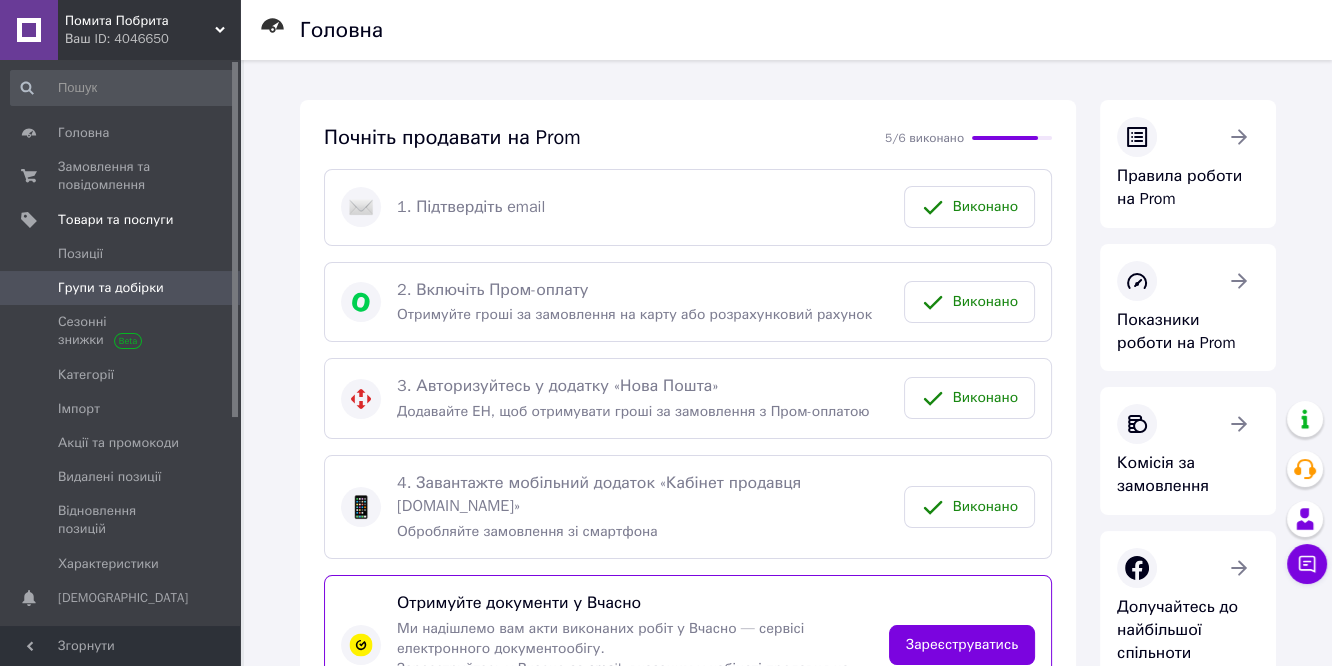 scroll, scrollTop: 111, scrollLeft: 0, axis: vertical 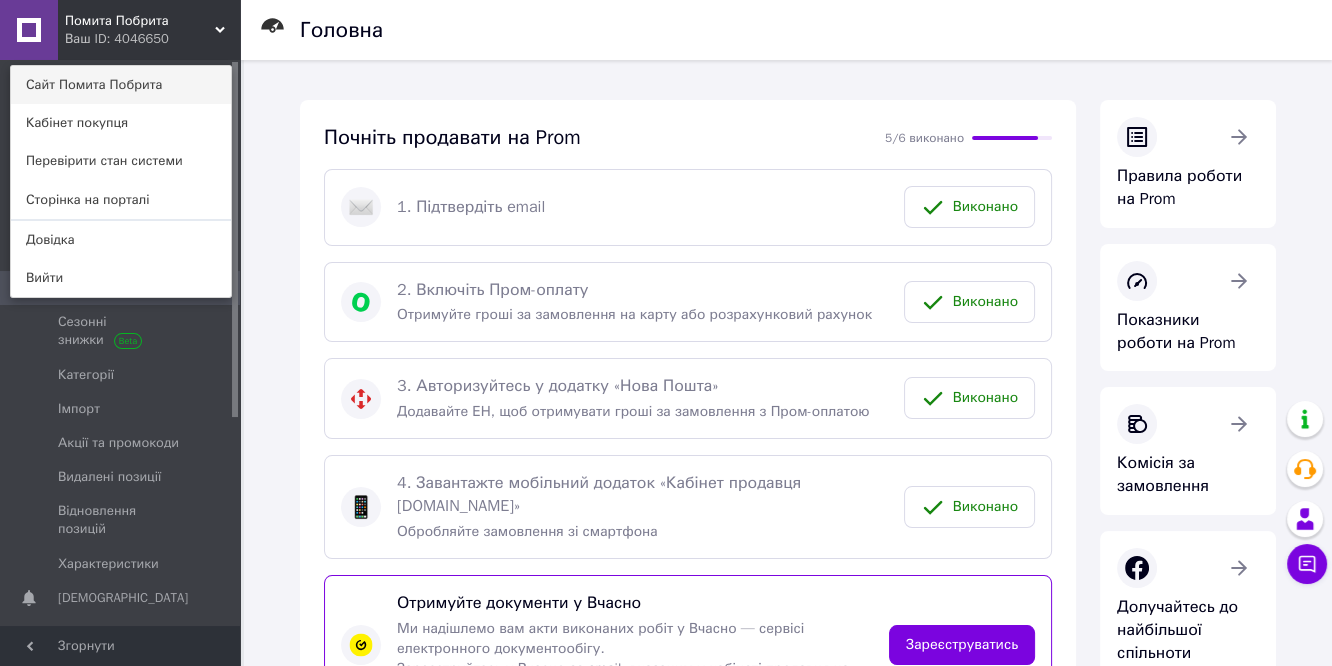 click on "Сайт Помита Побрита" at bounding box center [121, 85] 